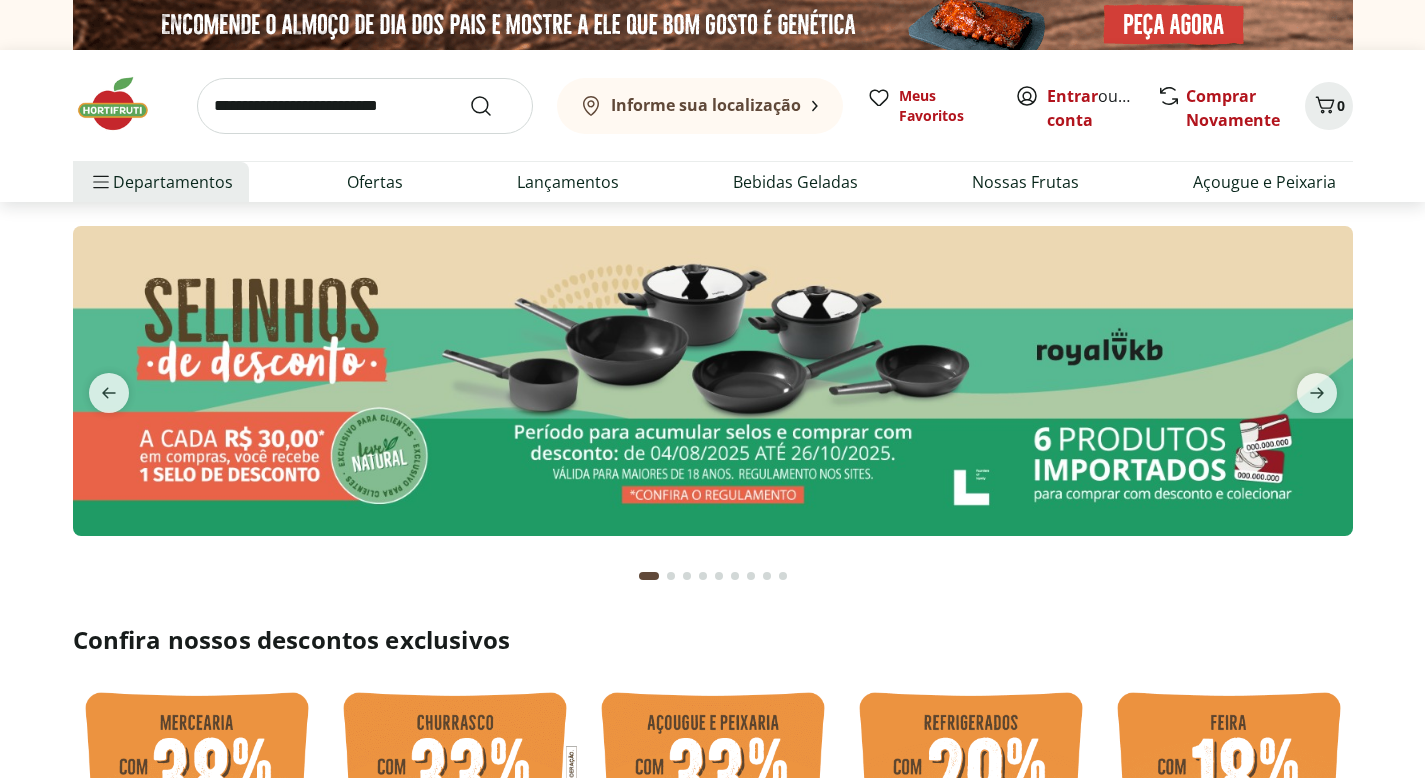 scroll, scrollTop: 0, scrollLeft: 0, axis: both 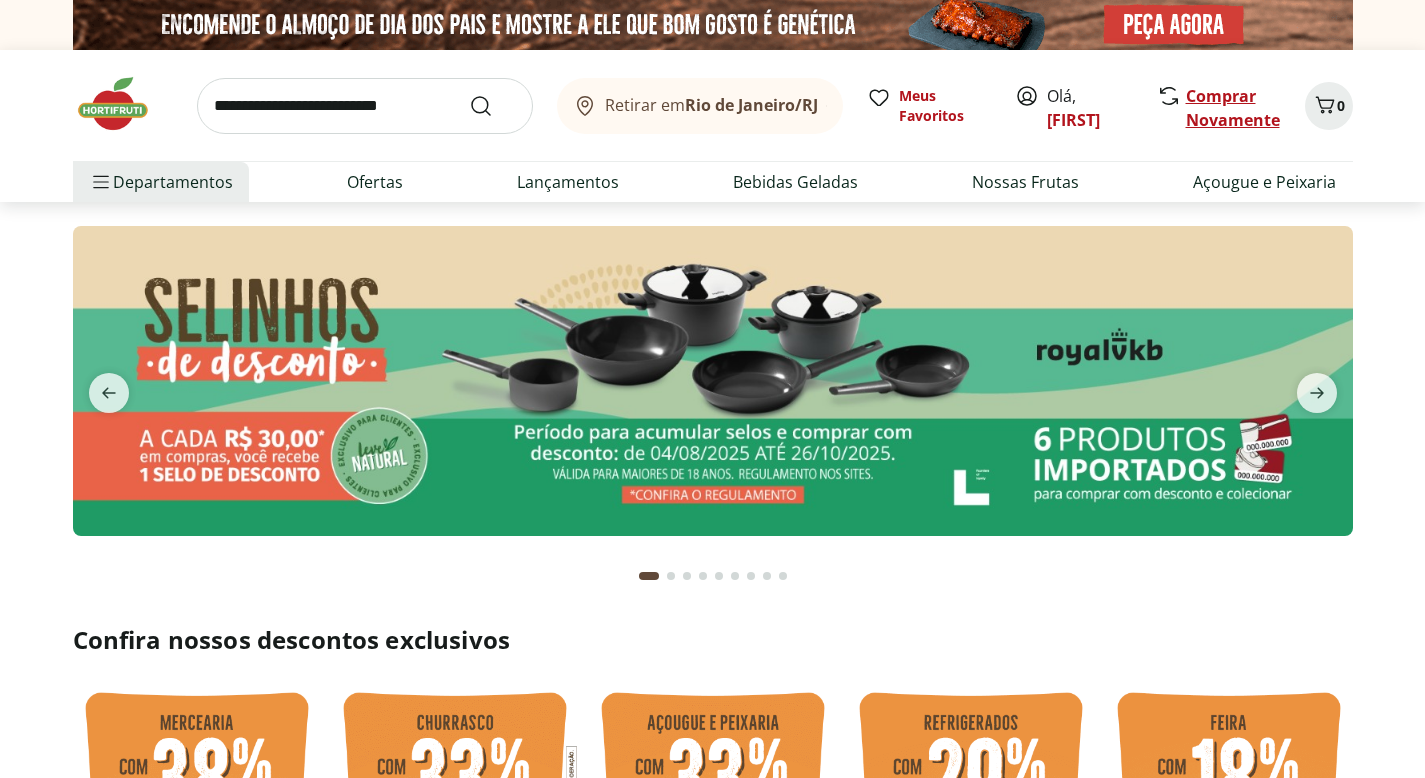 click on "Comprar Novamente" at bounding box center (1233, 108) 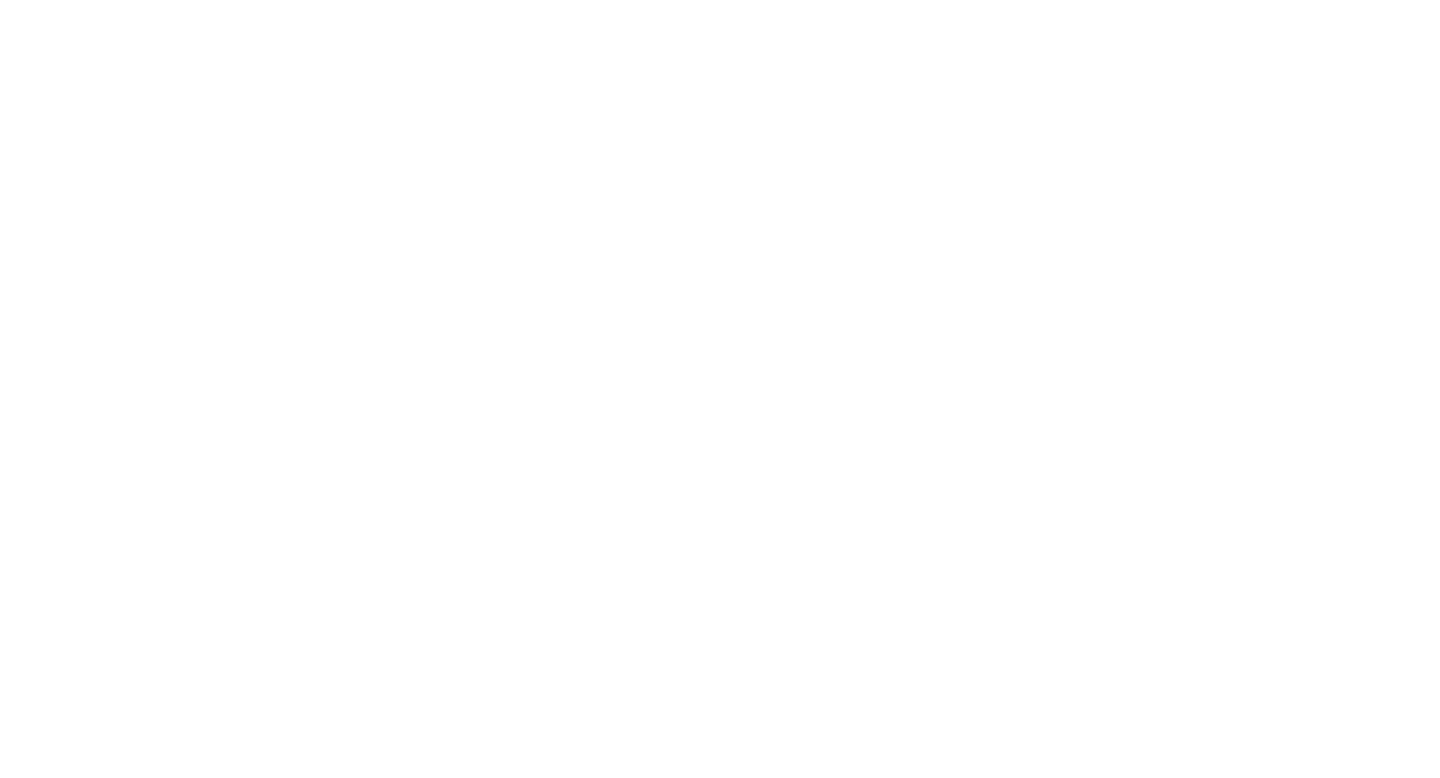 scroll, scrollTop: 0, scrollLeft: 0, axis: both 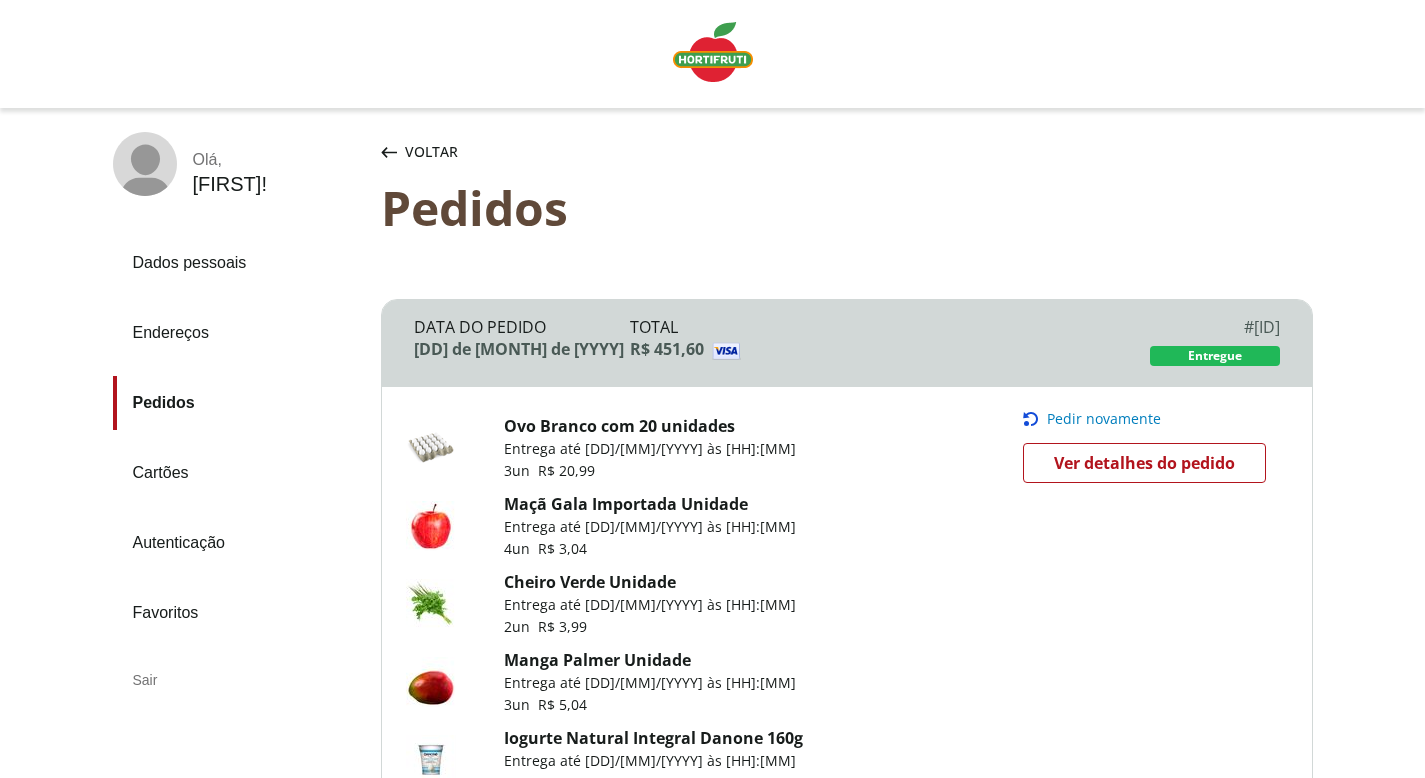 click on "Pedir novamente" at bounding box center (1104, 419) 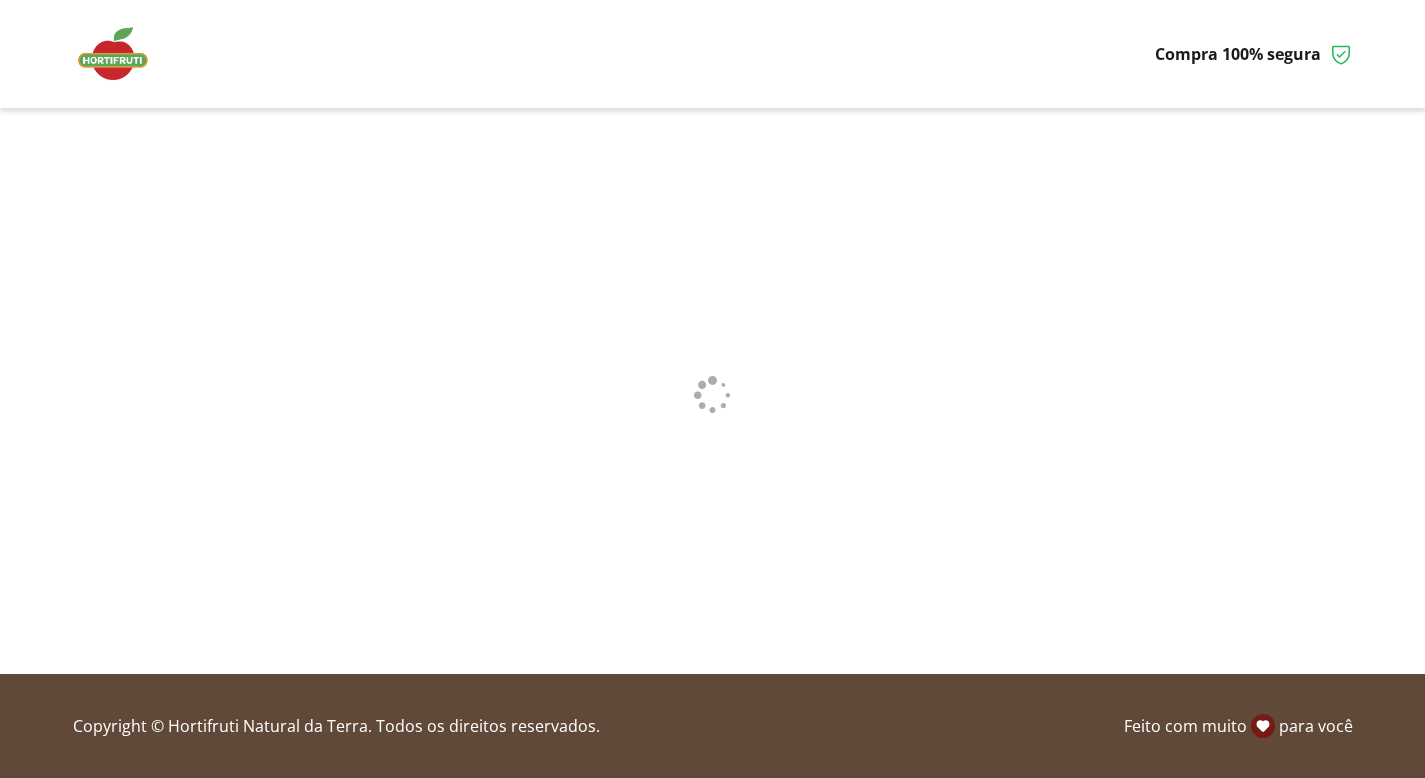 scroll, scrollTop: 0, scrollLeft: 0, axis: both 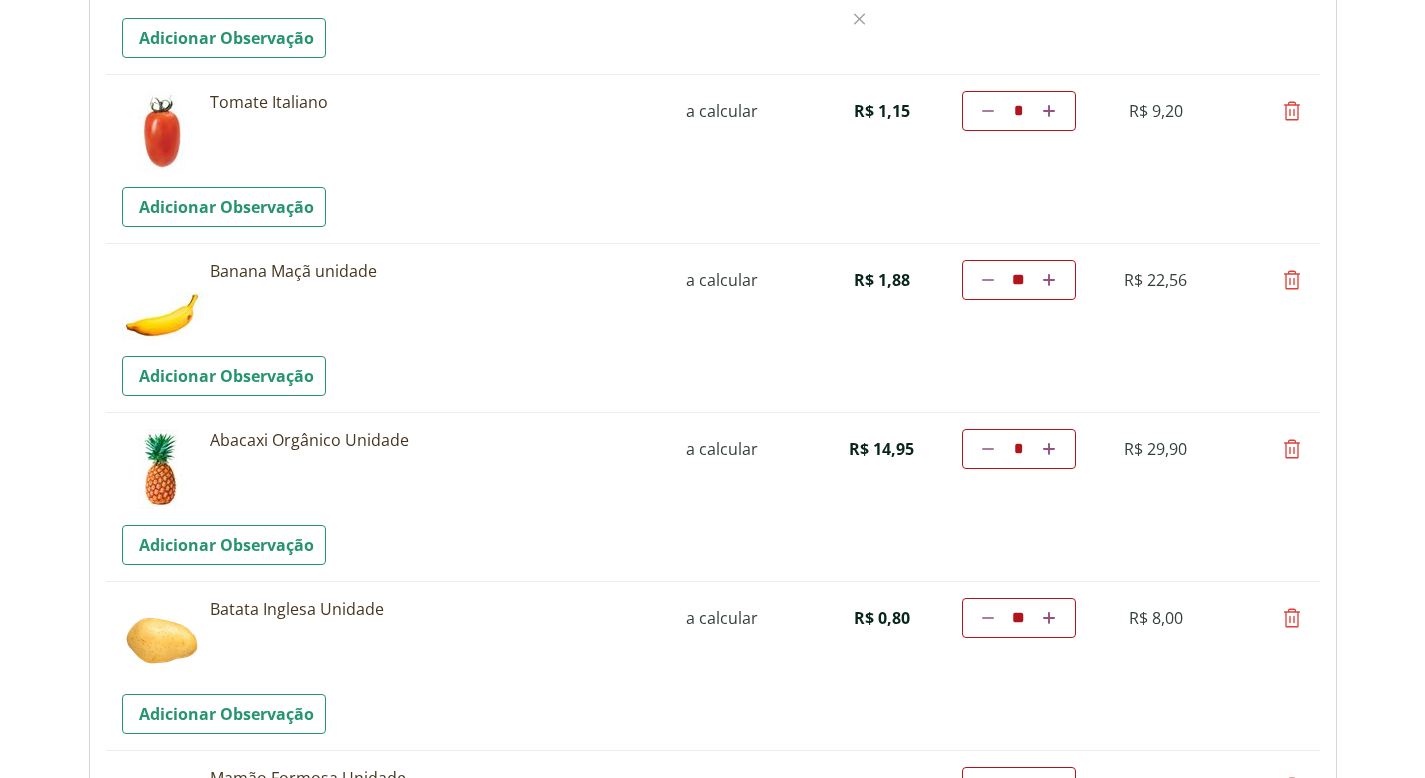 click at bounding box center [1292, 280] 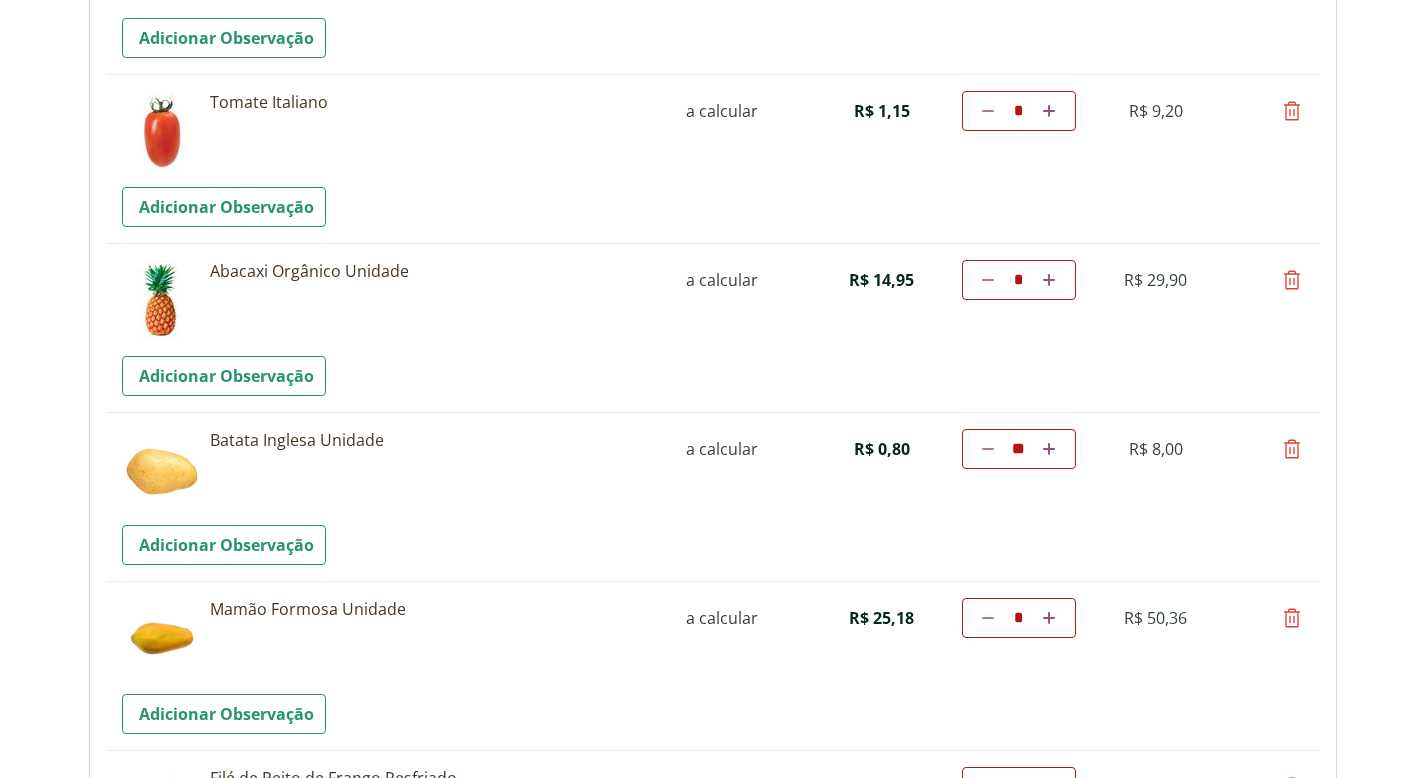 click at bounding box center (1292, 280) 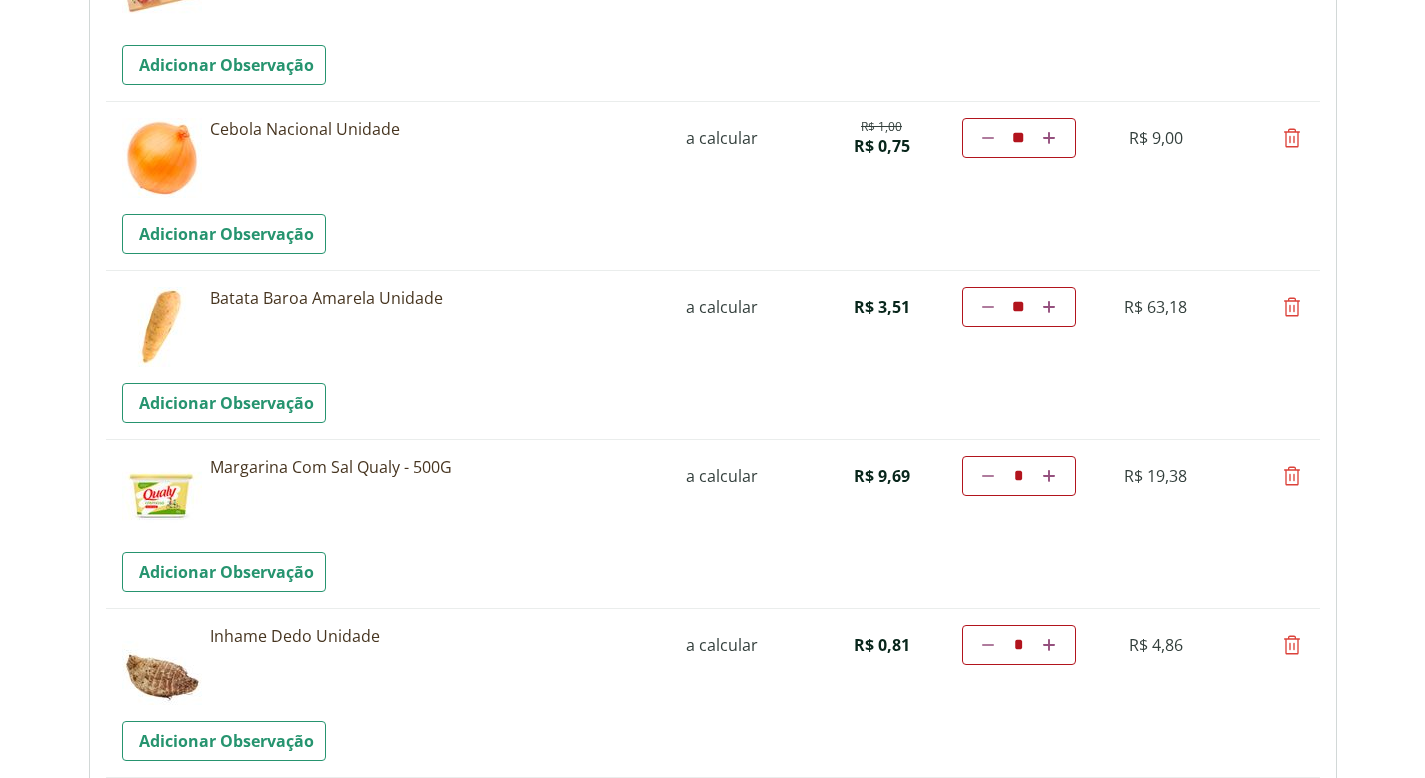 scroll, scrollTop: 2266, scrollLeft: 0, axis: vertical 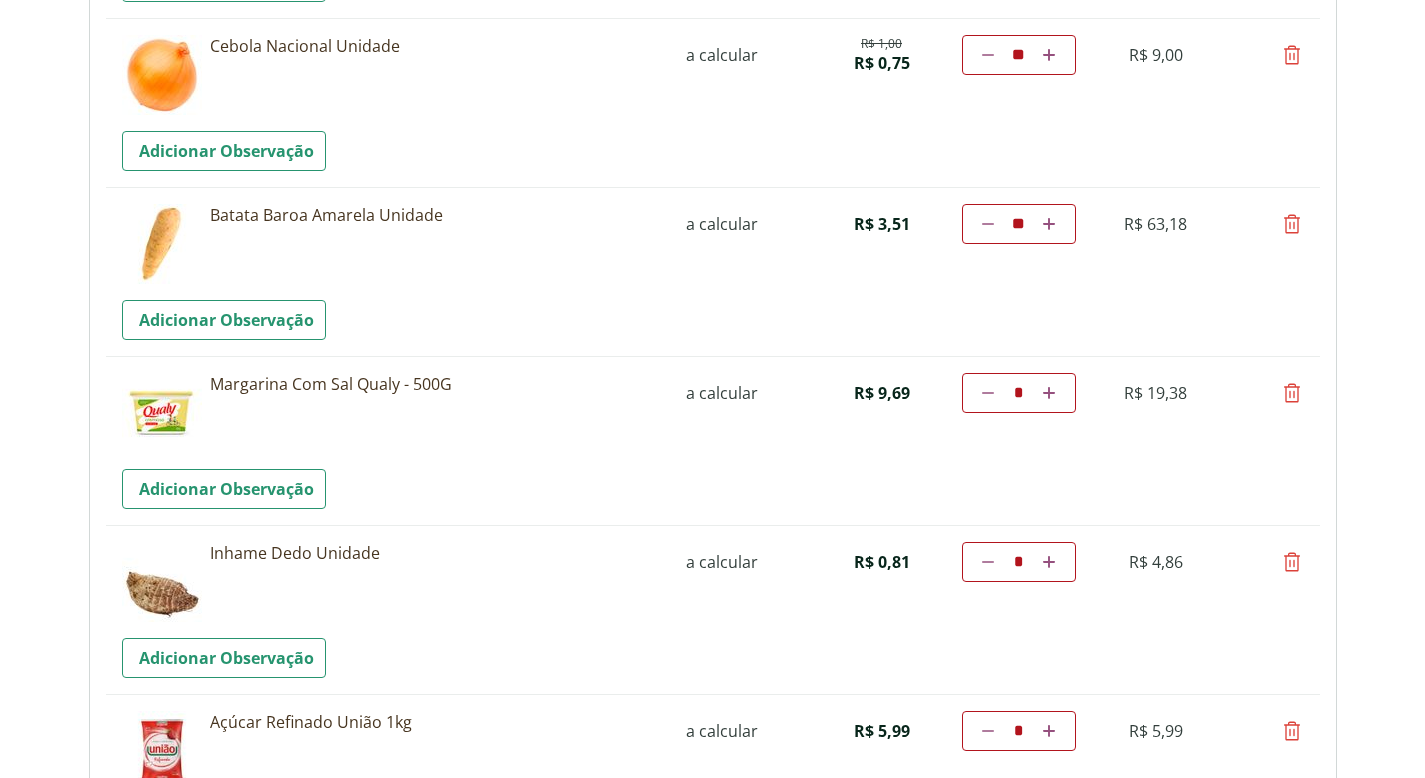 click at bounding box center (1292, 393) 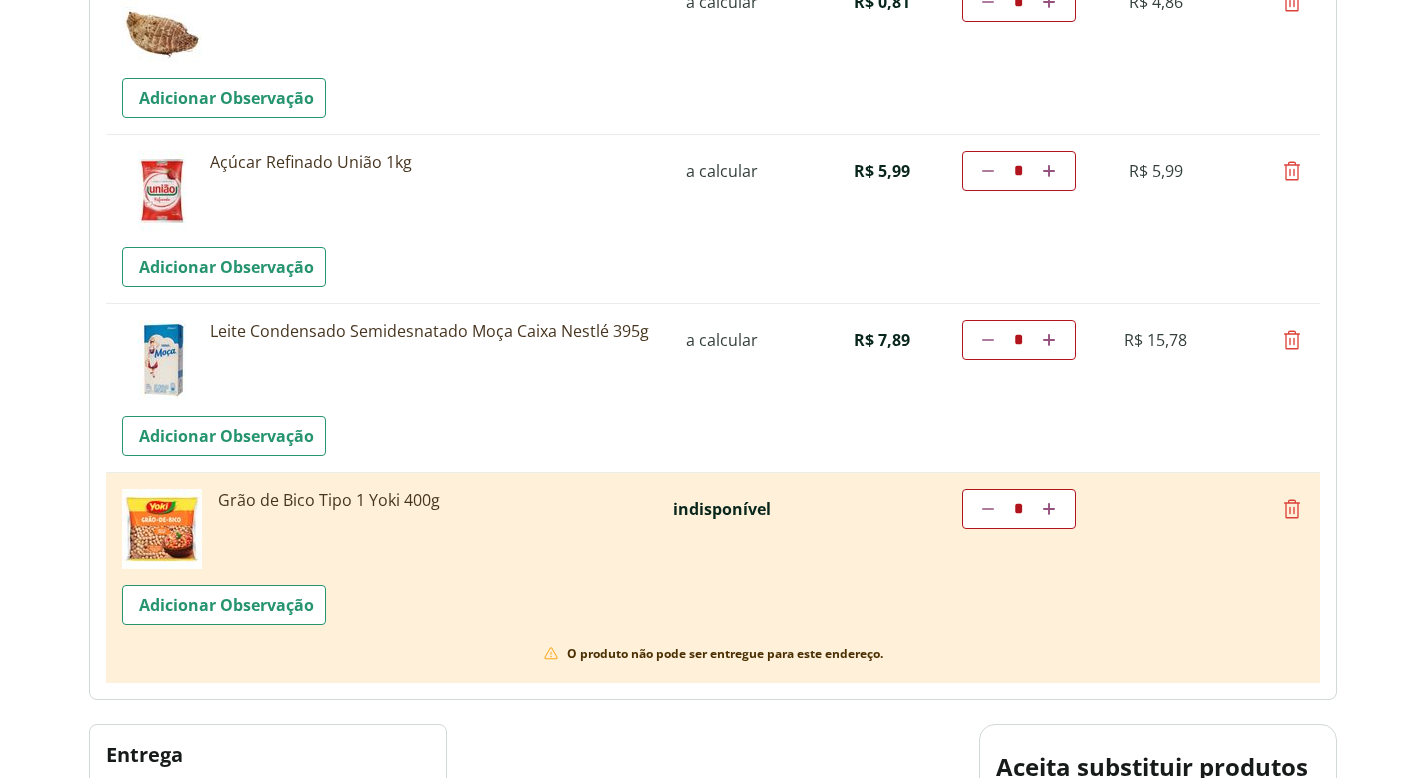 scroll, scrollTop: 2662, scrollLeft: 0, axis: vertical 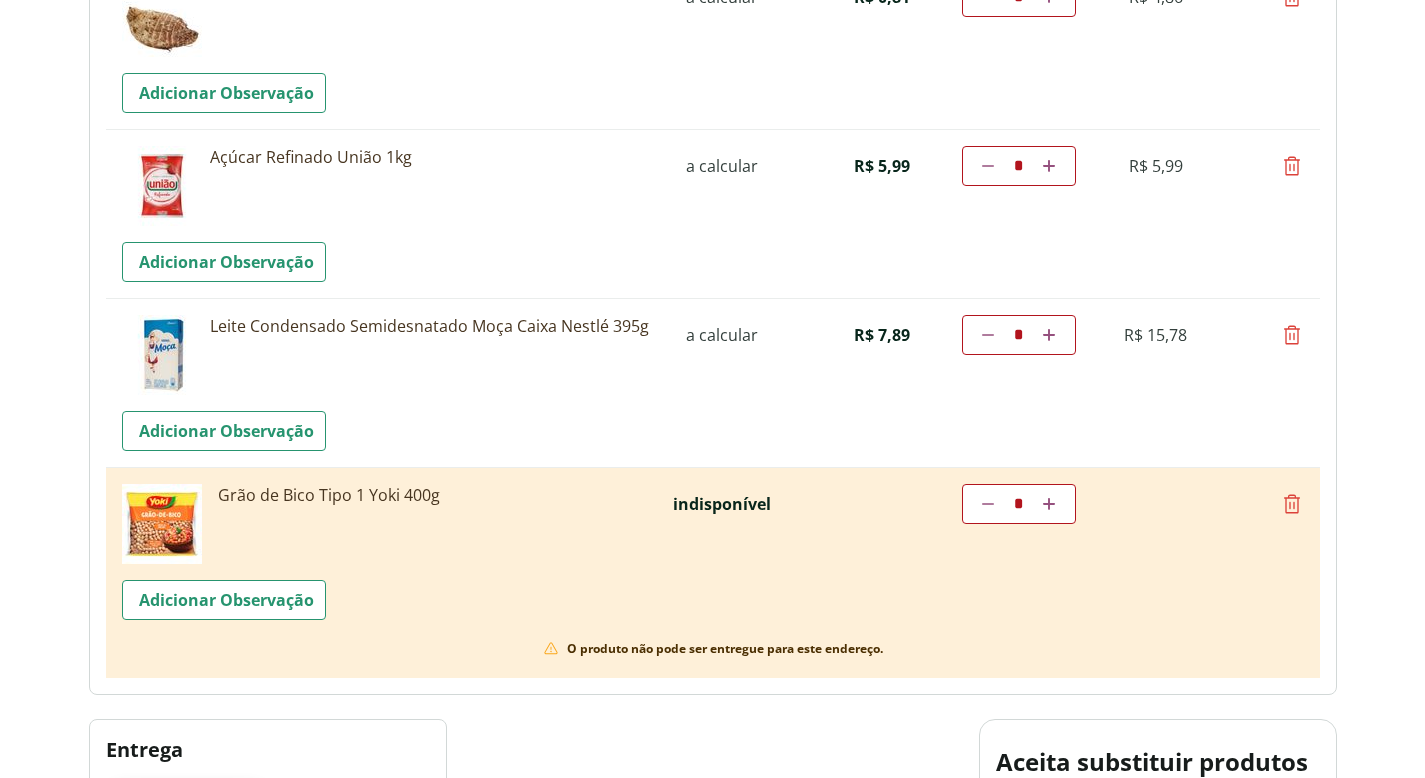 click at bounding box center [1049, 166] 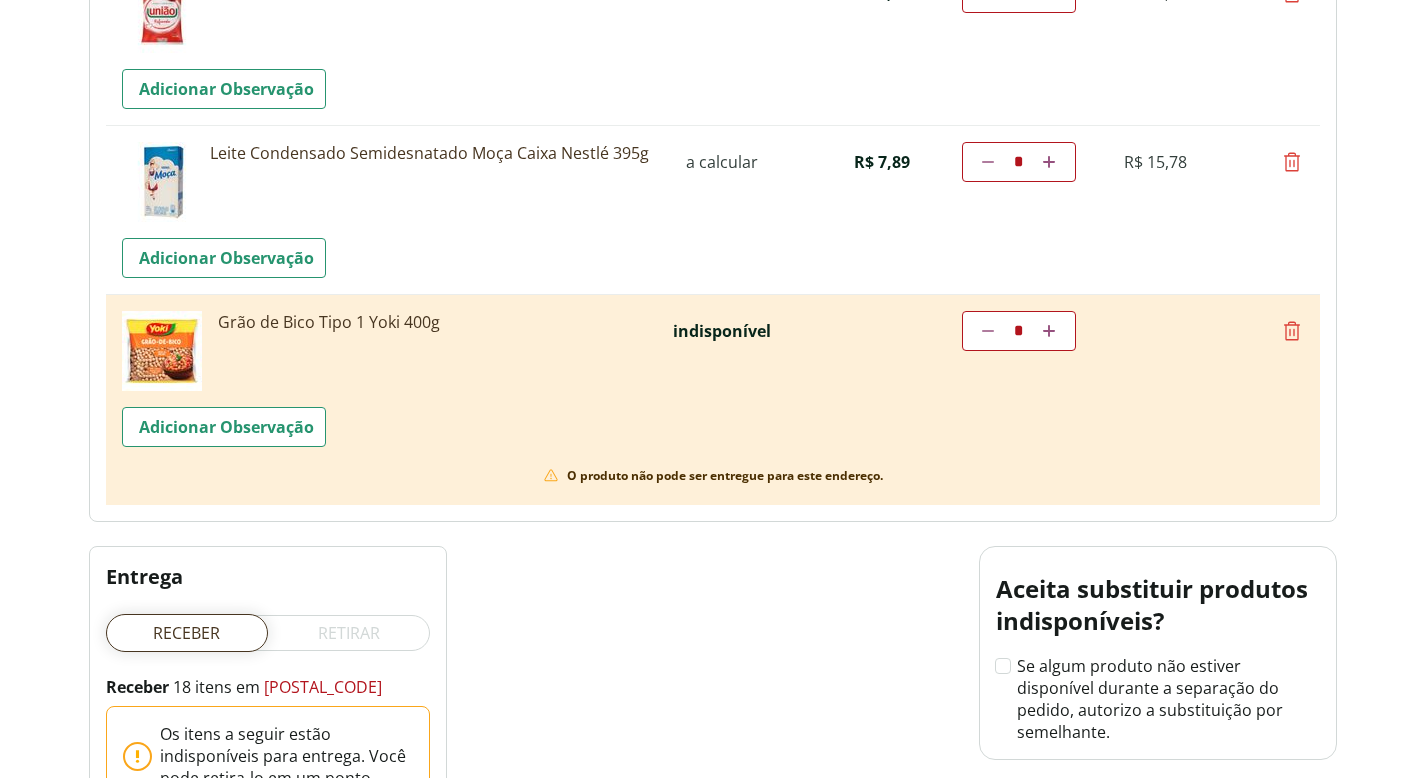 scroll, scrollTop: 2737, scrollLeft: 0, axis: vertical 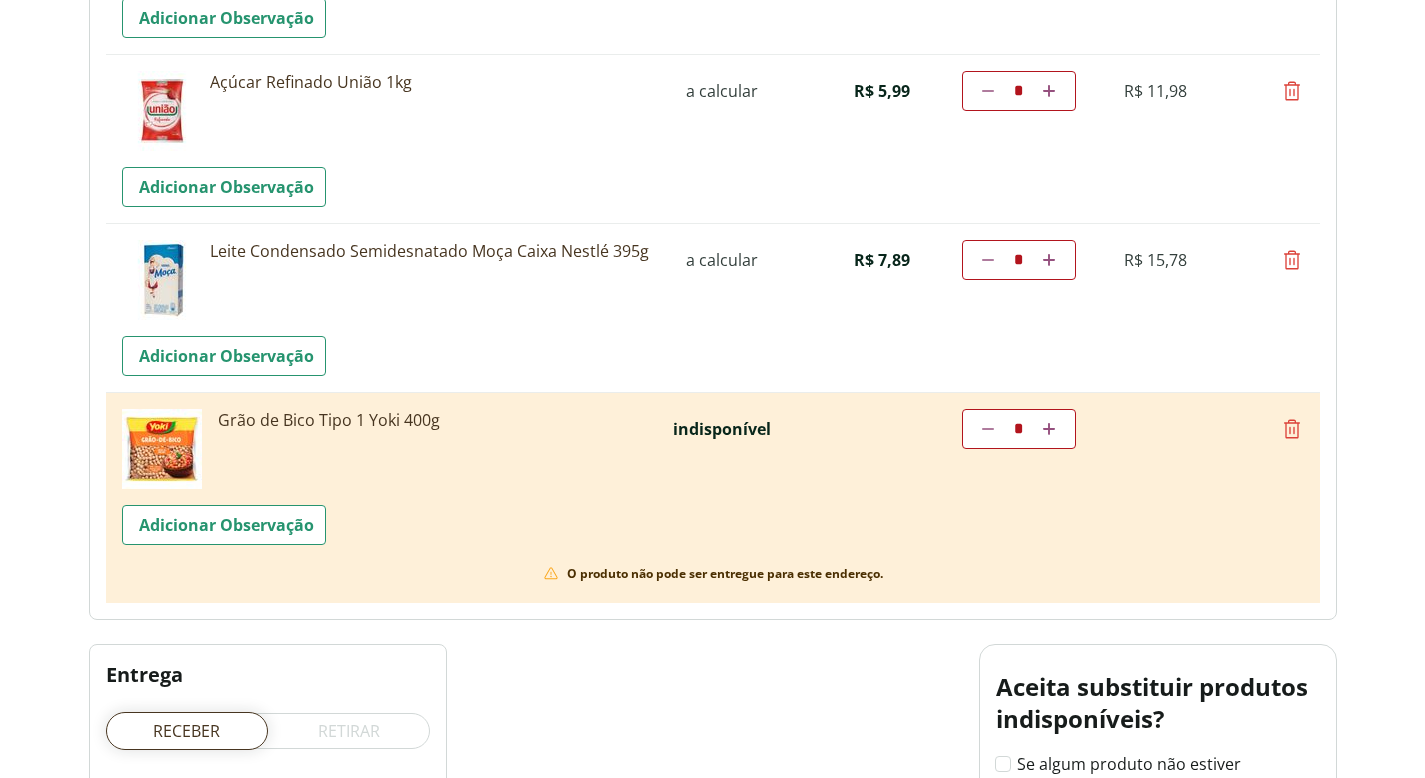 click at bounding box center (1292, 429) 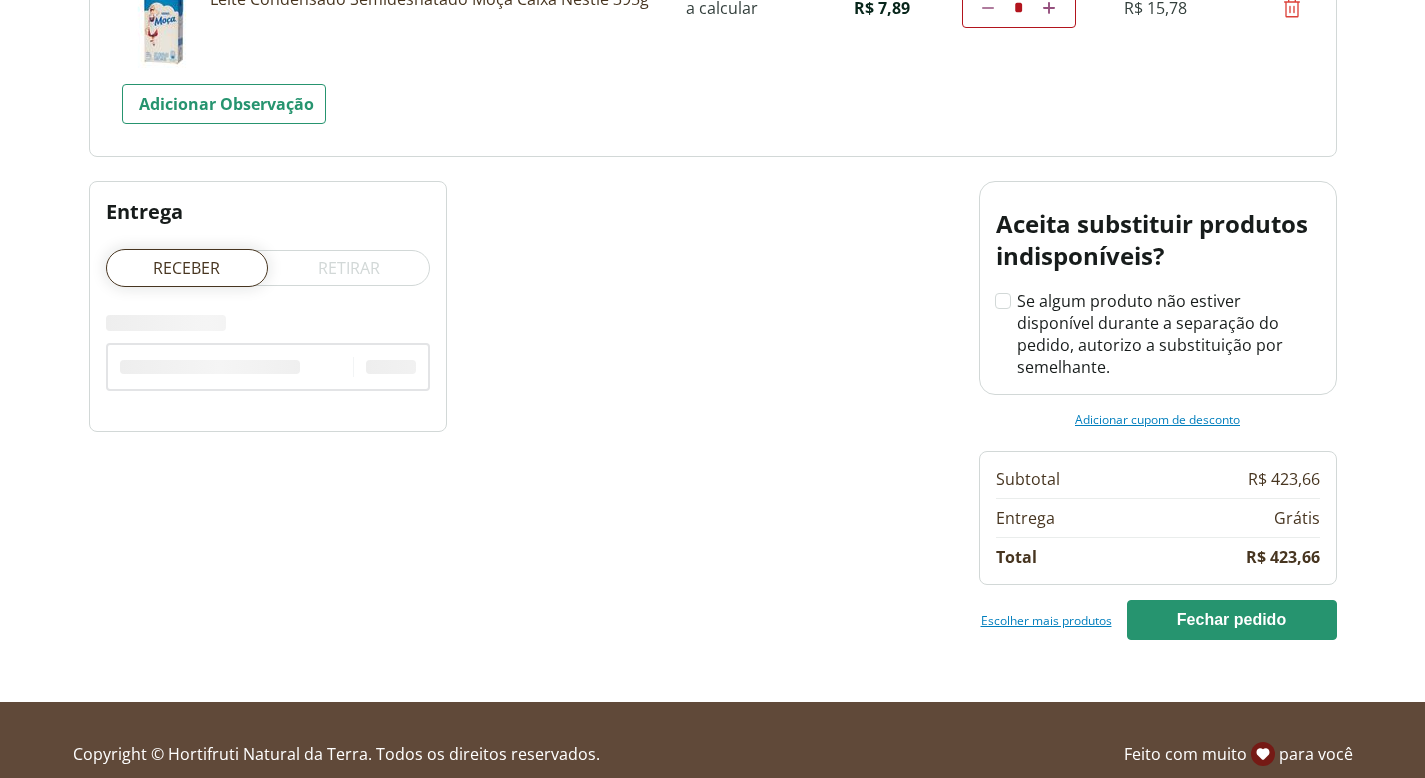 scroll, scrollTop: 2995, scrollLeft: 0, axis: vertical 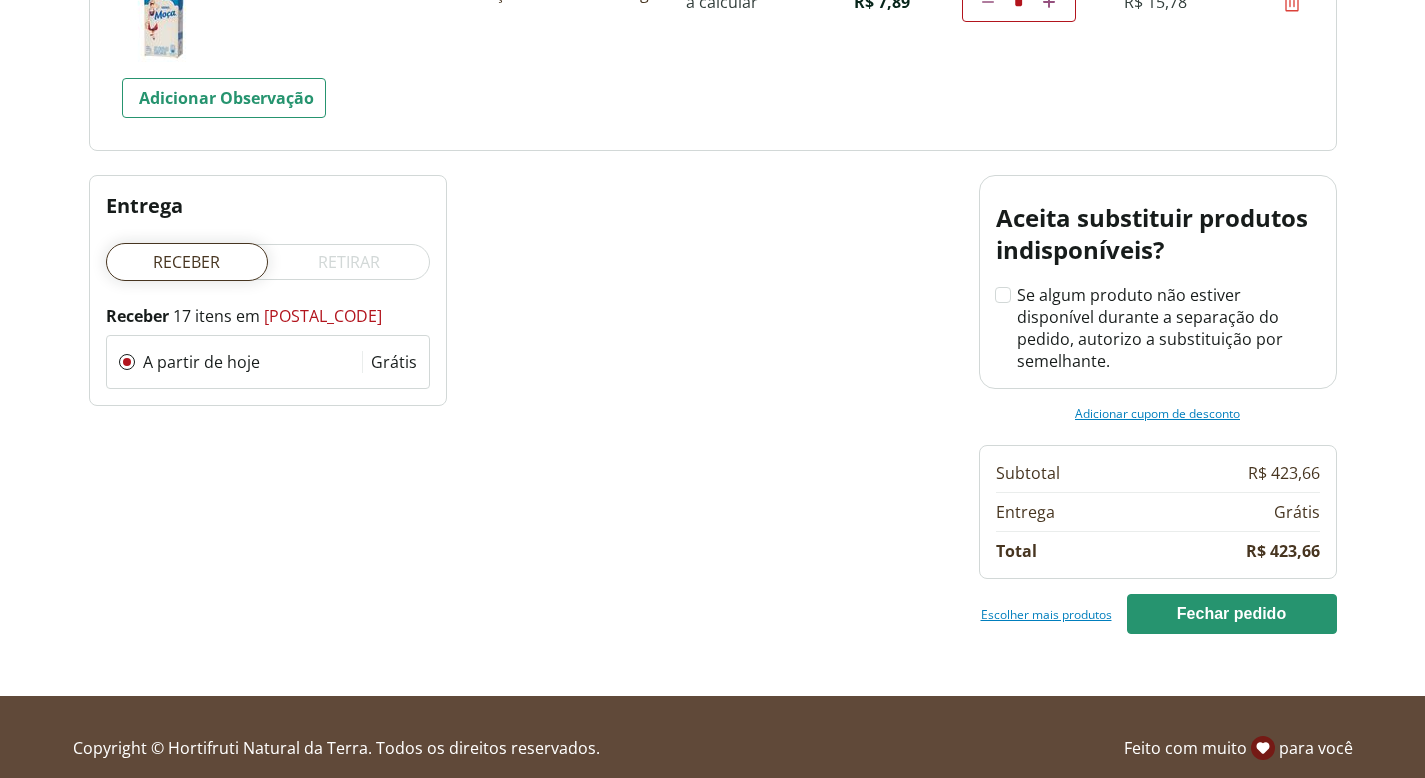 click on "Escolher mais produtos" at bounding box center (1046, 614) 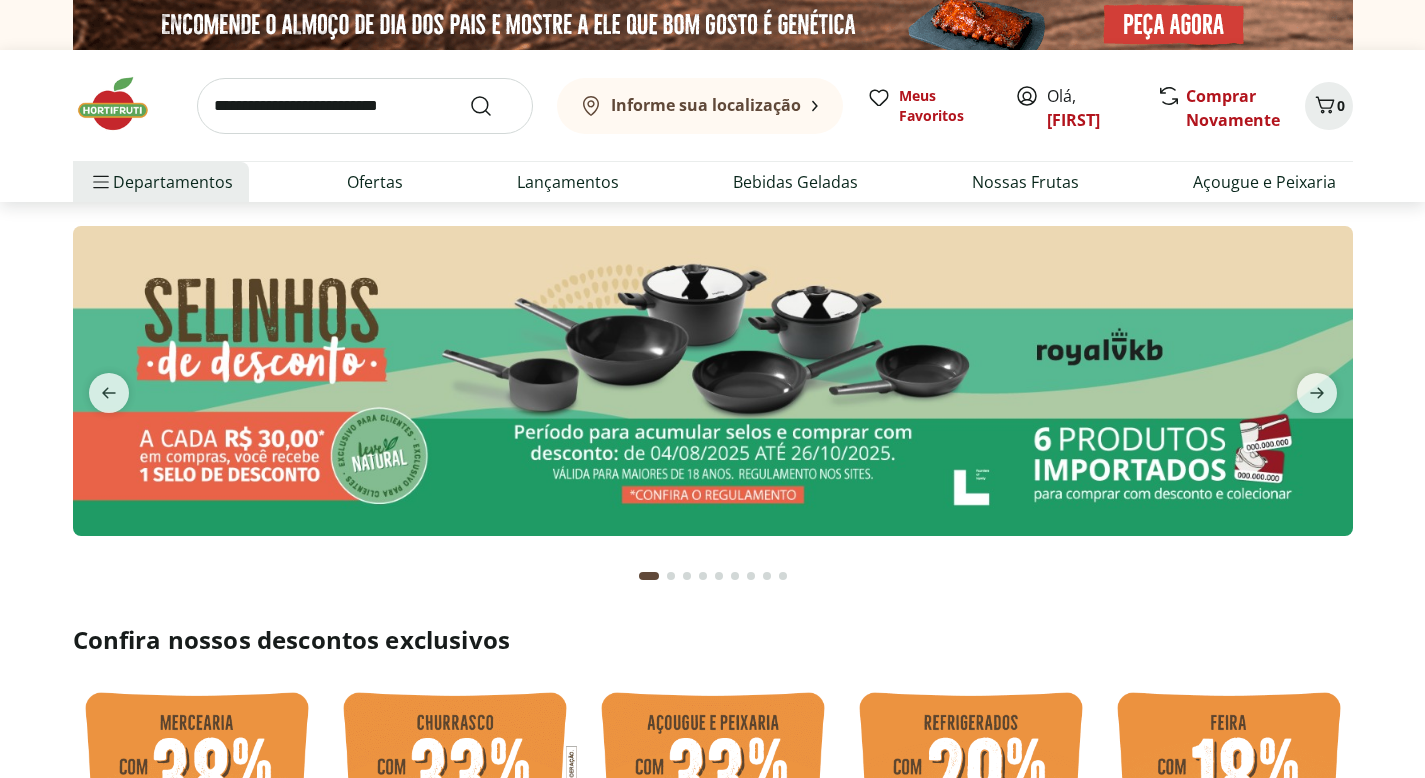 scroll, scrollTop: 0, scrollLeft: 0, axis: both 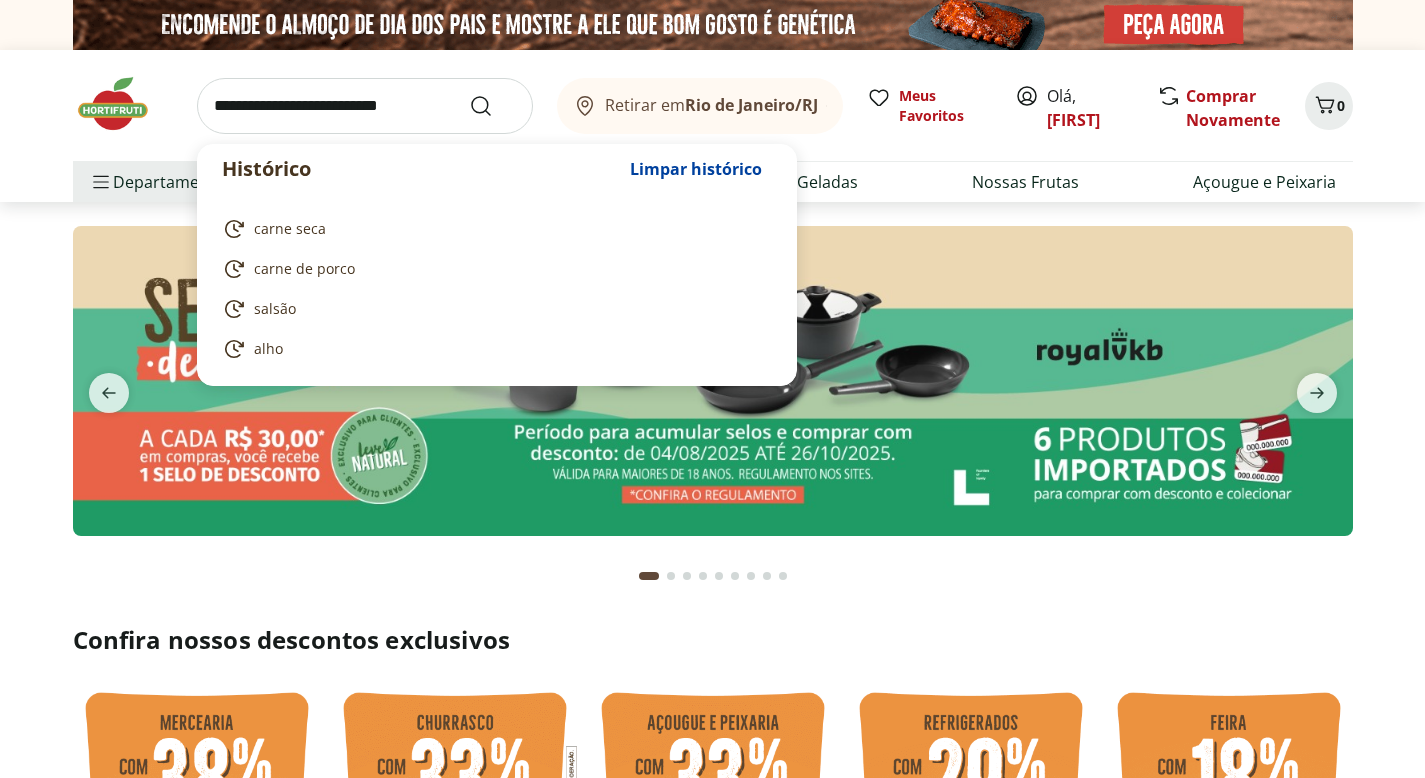 click at bounding box center [365, 106] 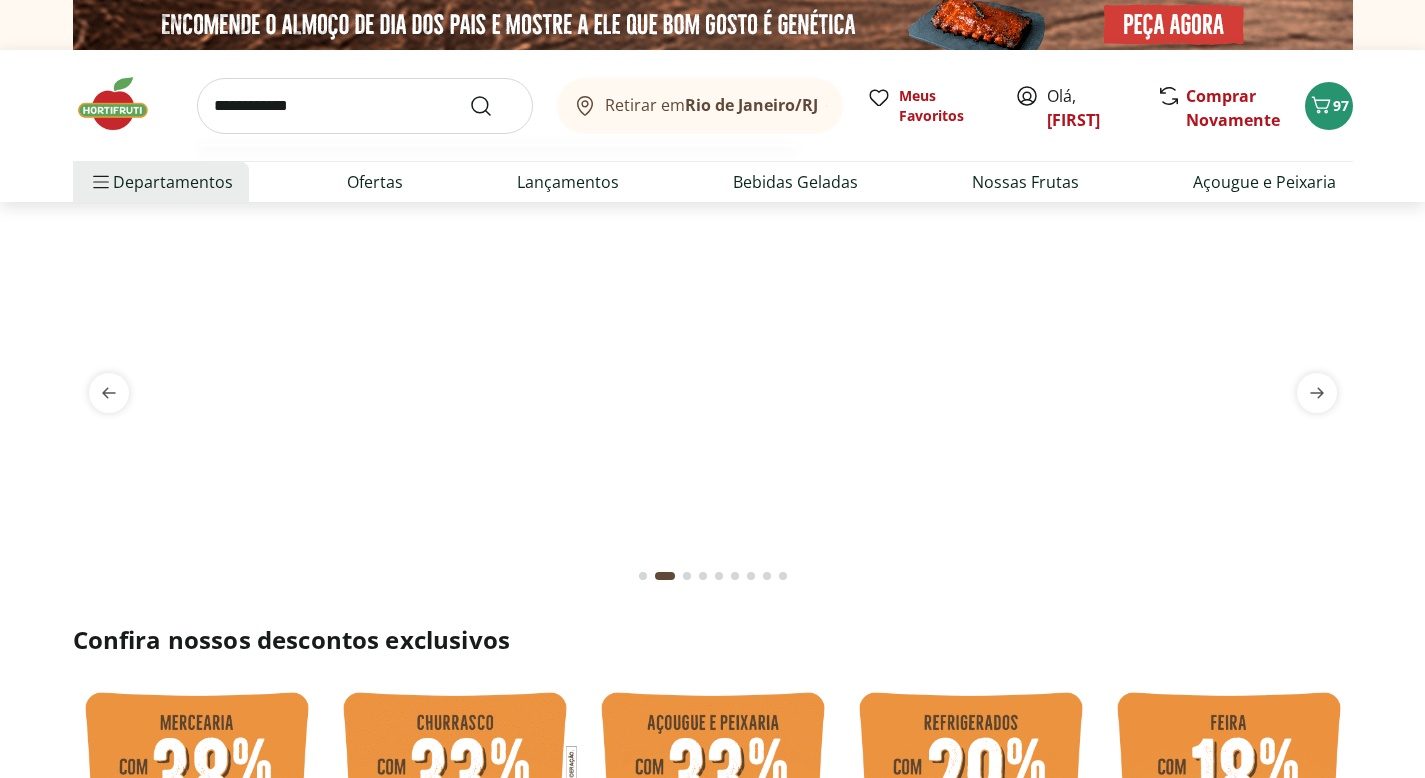 type on "**********" 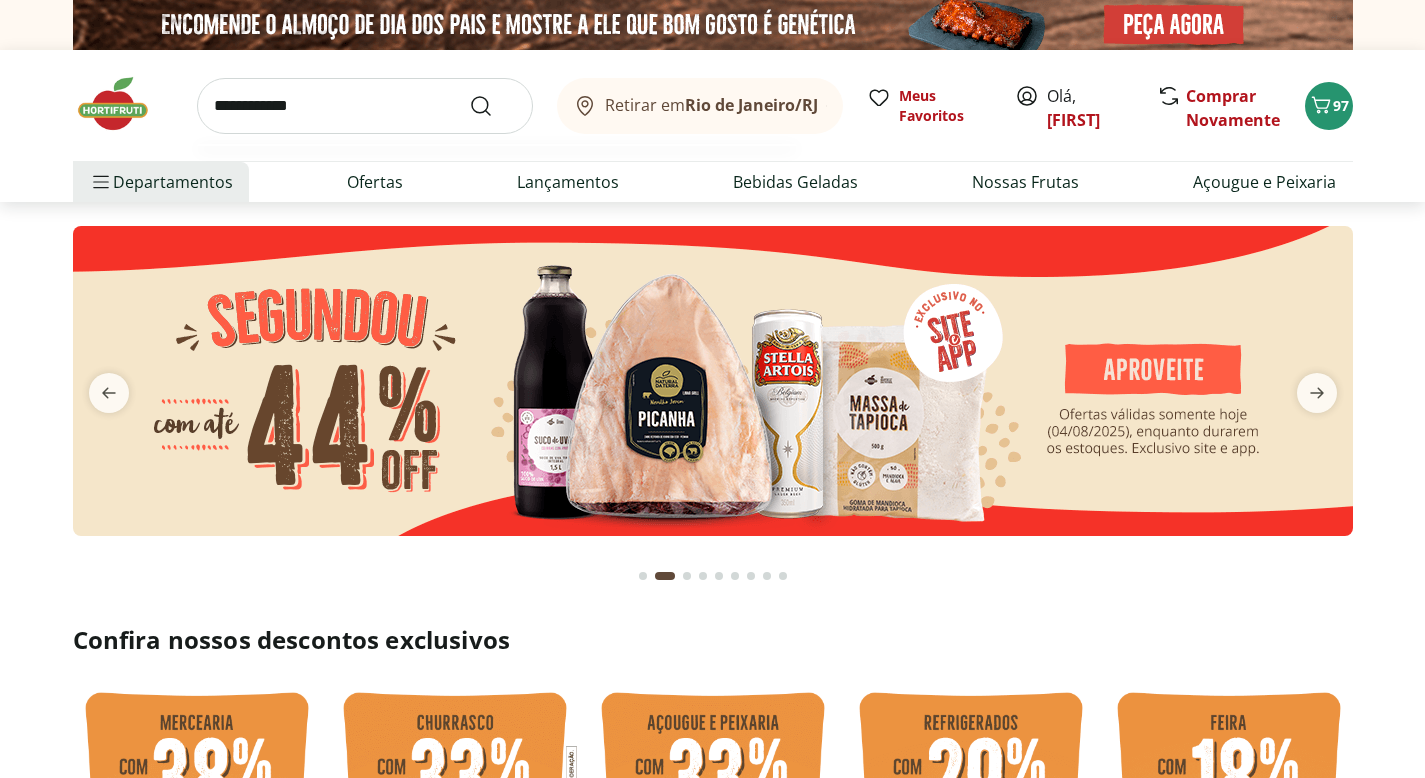 click at bounding box center [493, 106] 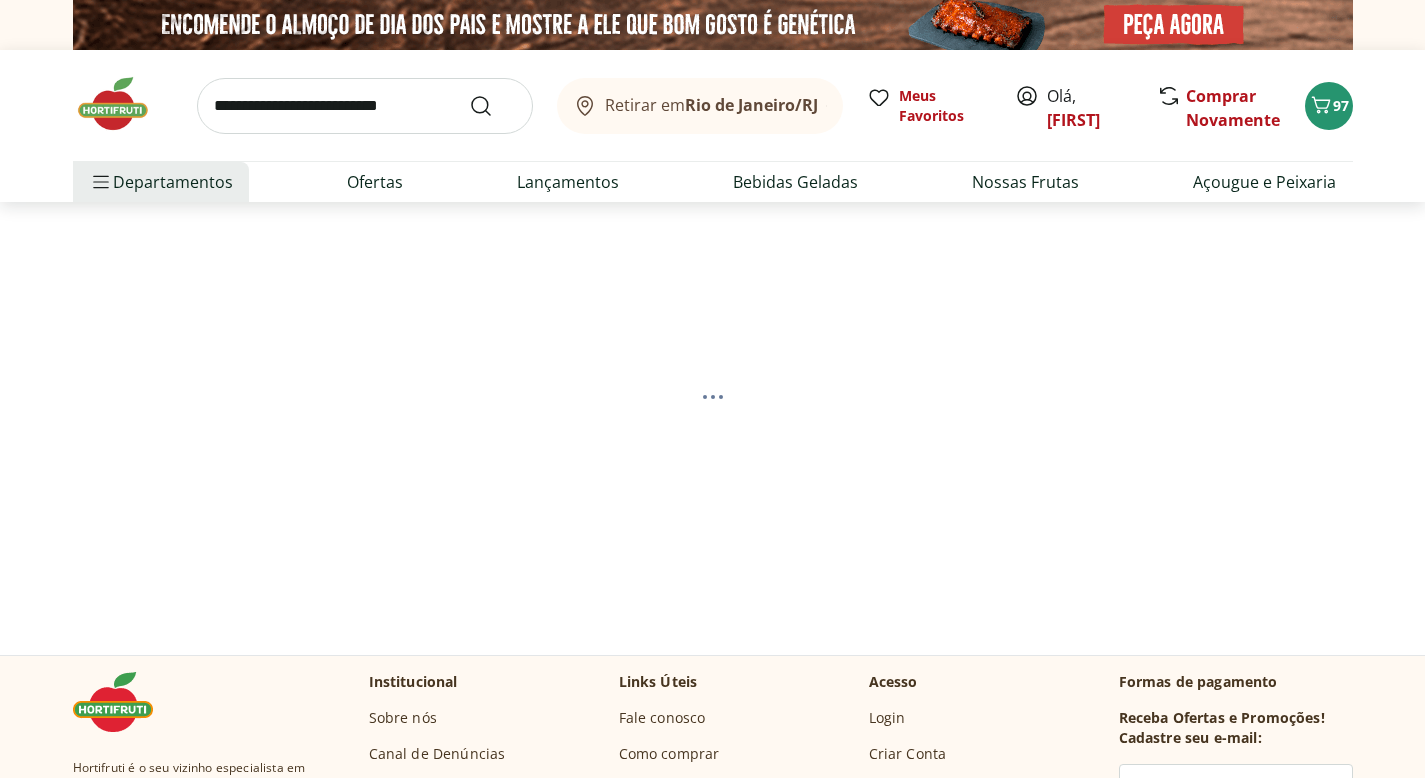 select on "**********" 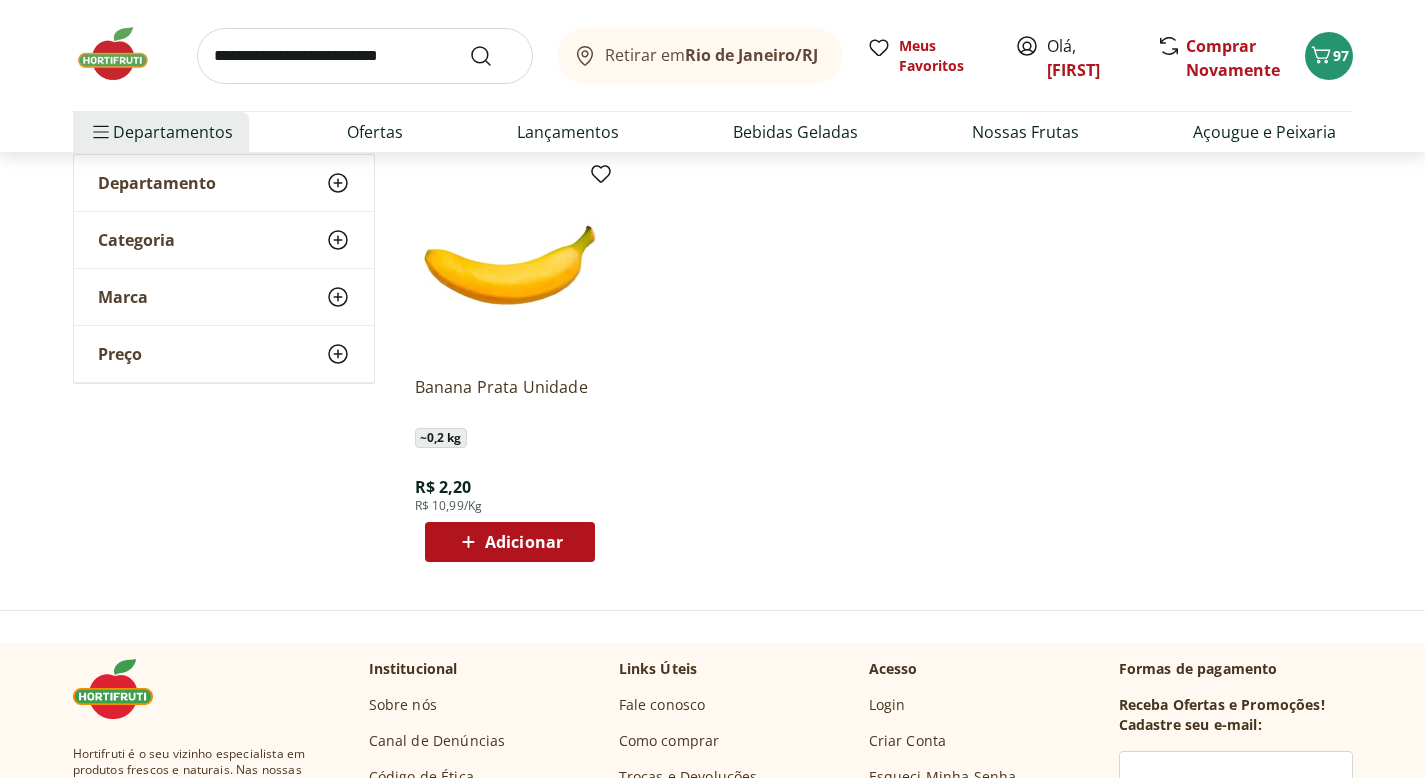 scroll, scrollTop: 319, scrollLeft: 0, axis: vertical 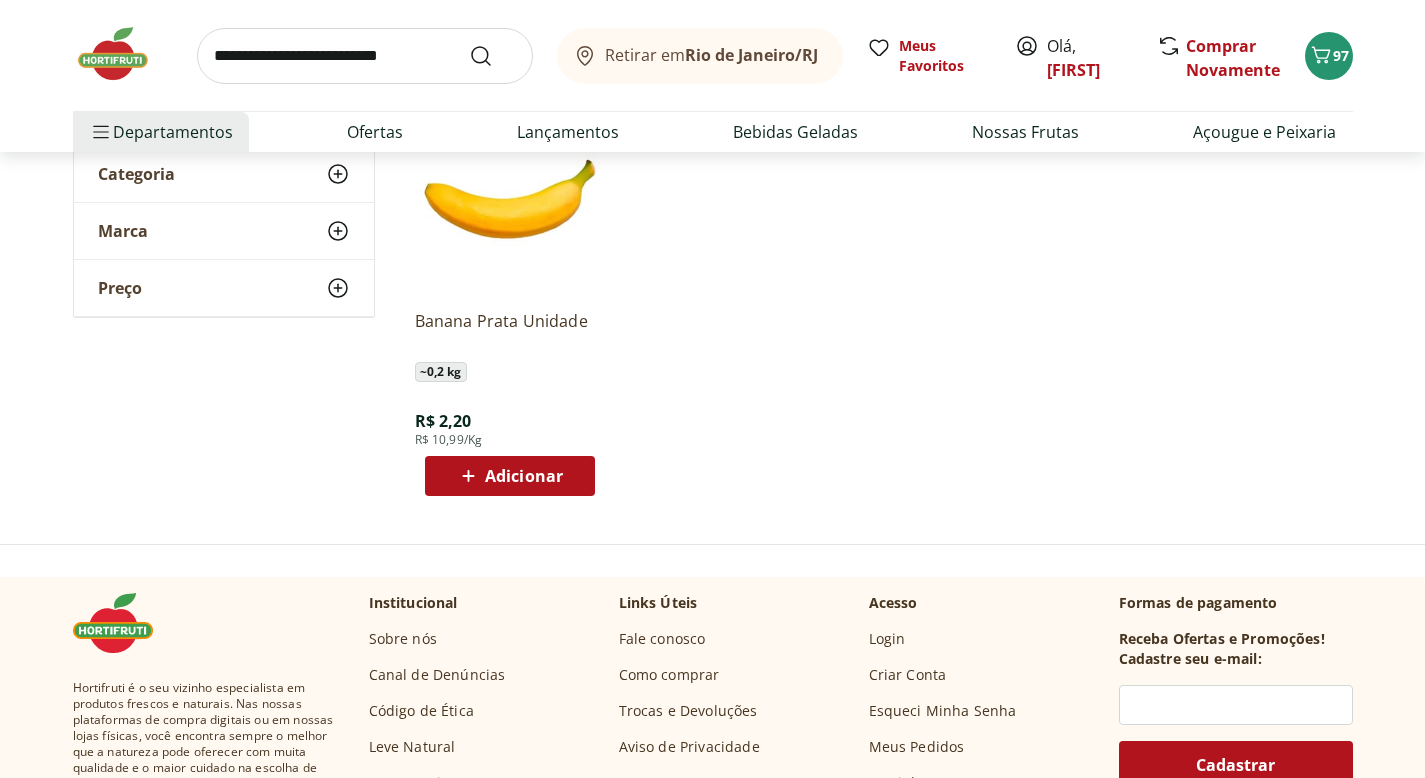 click on "Banana Prata Unidade" at bounding box center [510, 332] 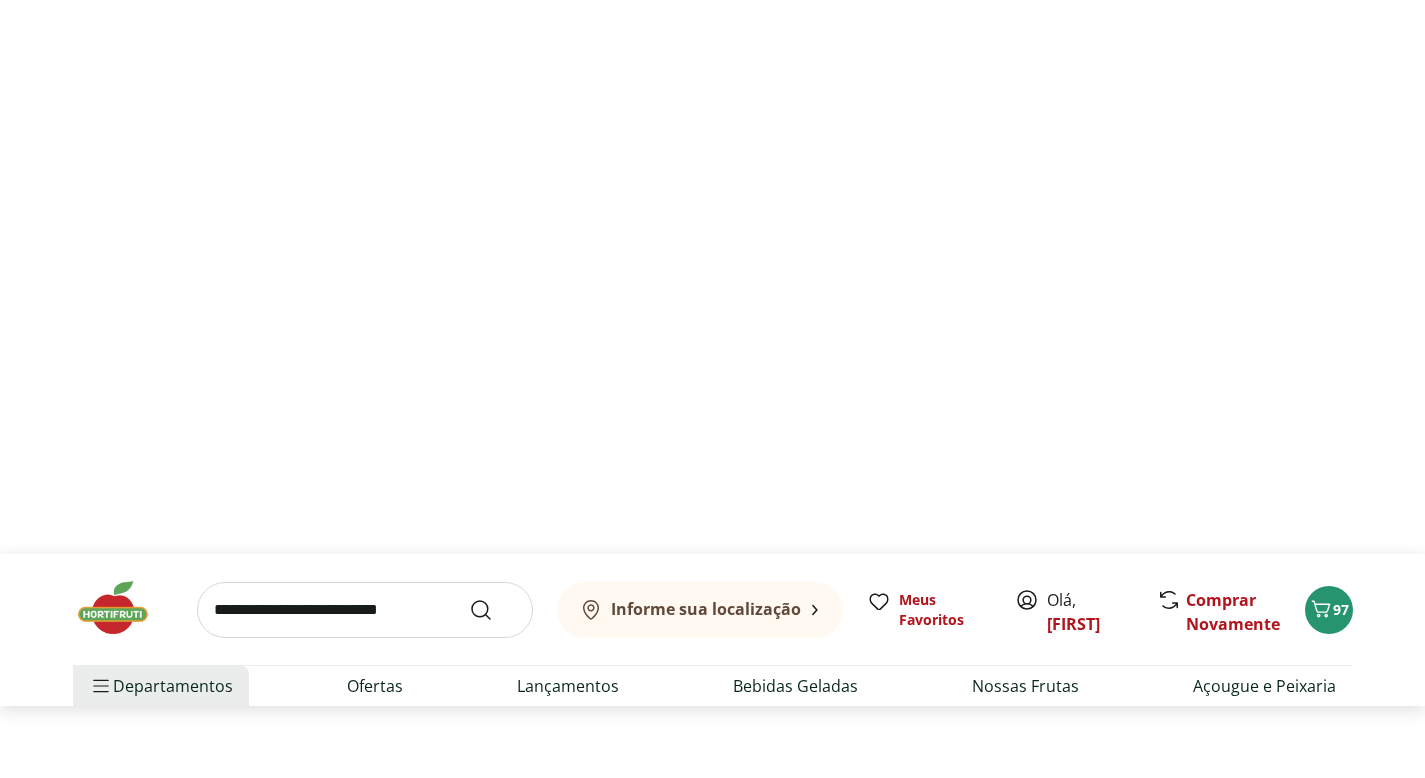 scroll, scrollTop: 0, scrollLeft: 0, axis: both 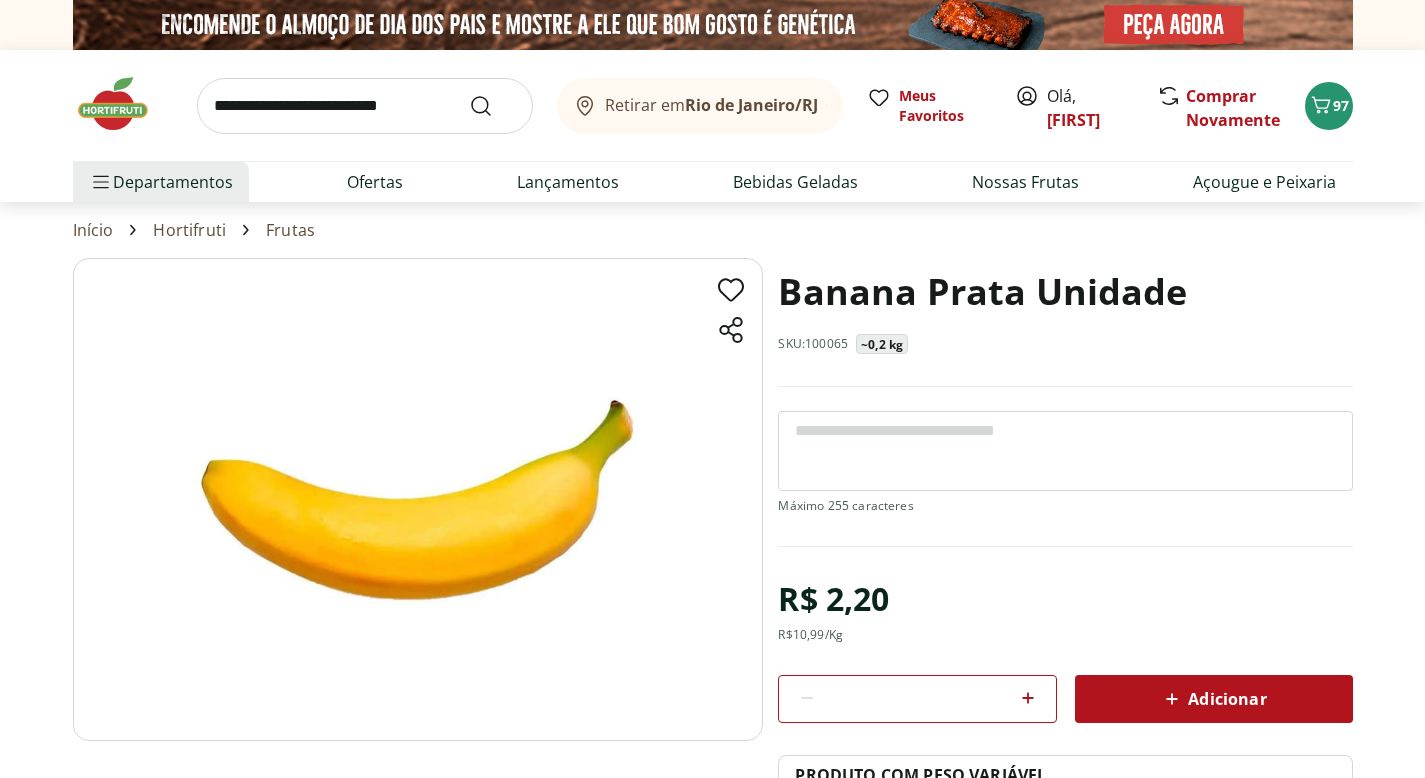 click on "*" at bounding box center (917, 699) 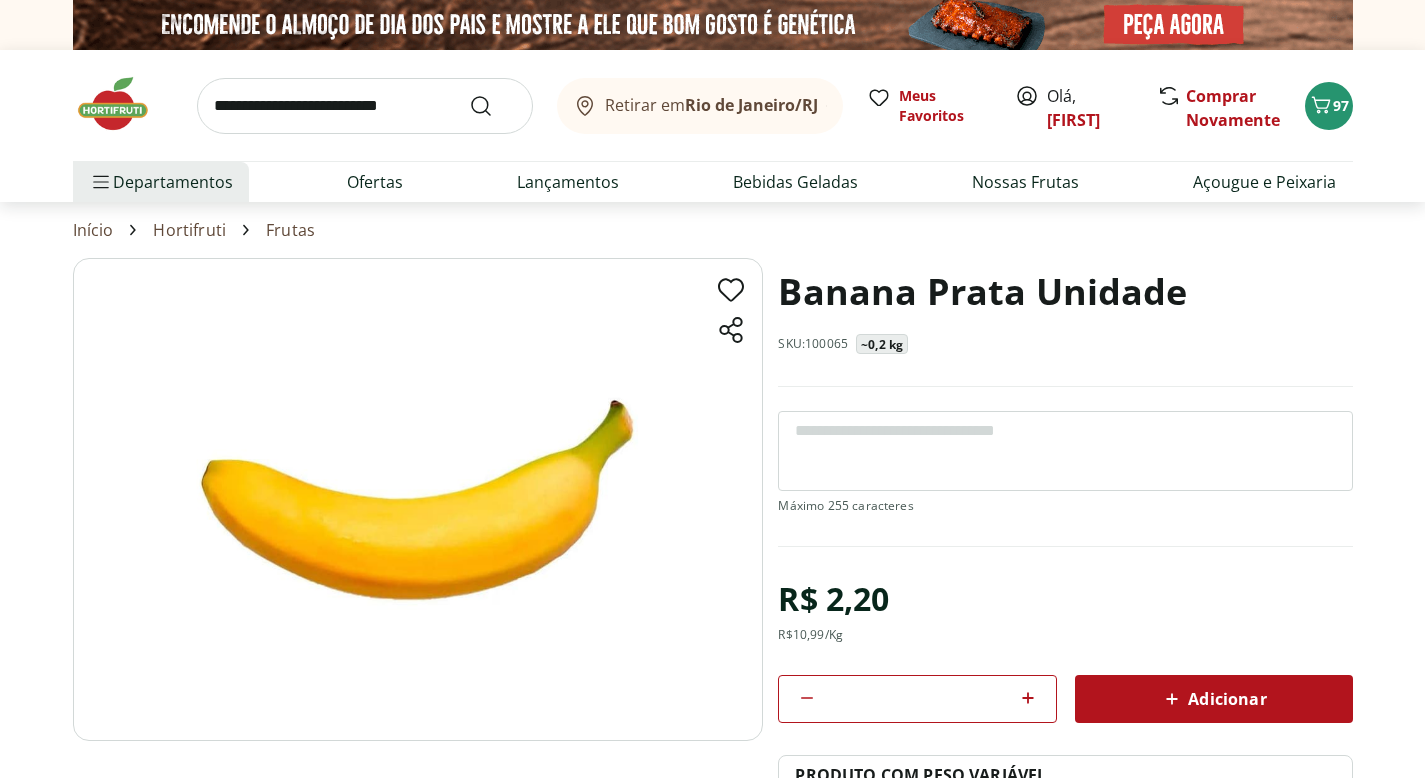 type on "**" 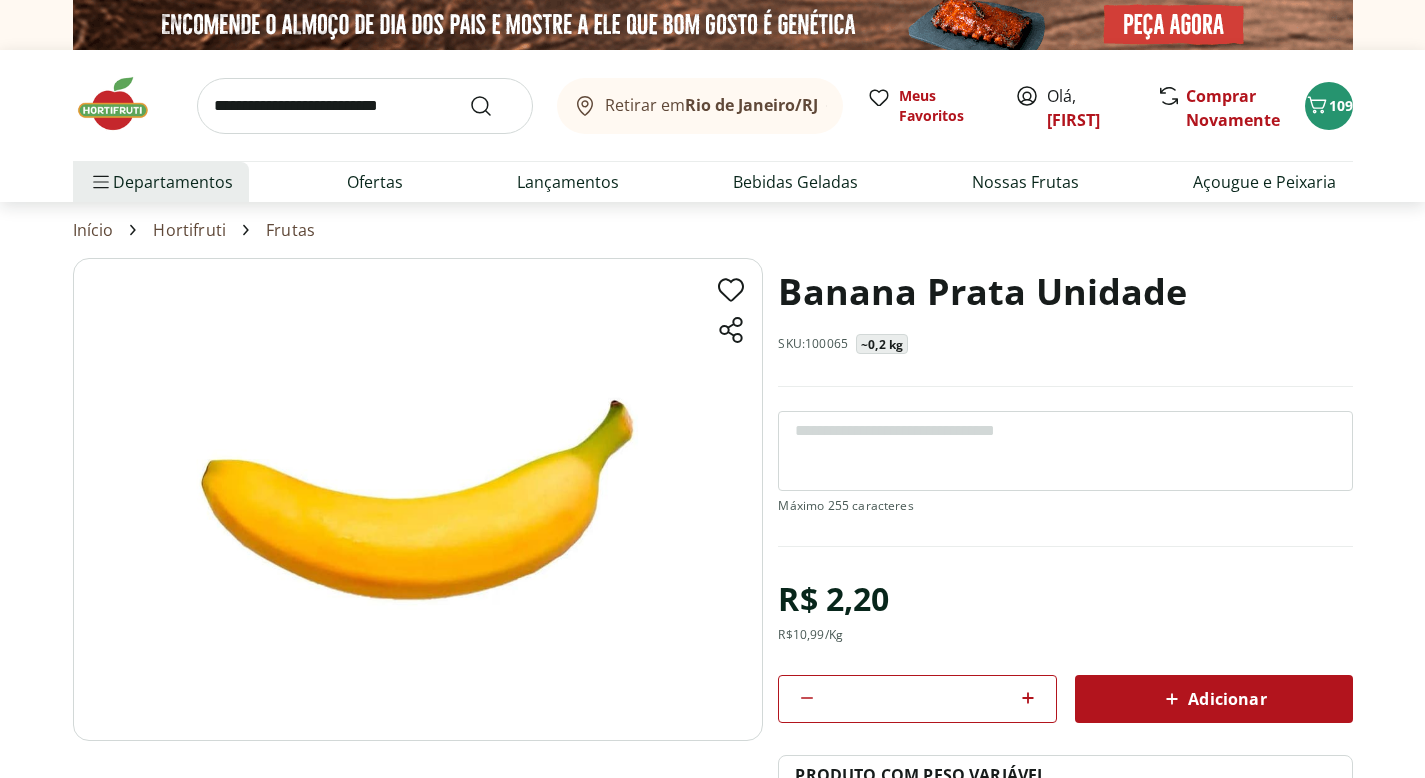 click at bounding box center [365, 106] 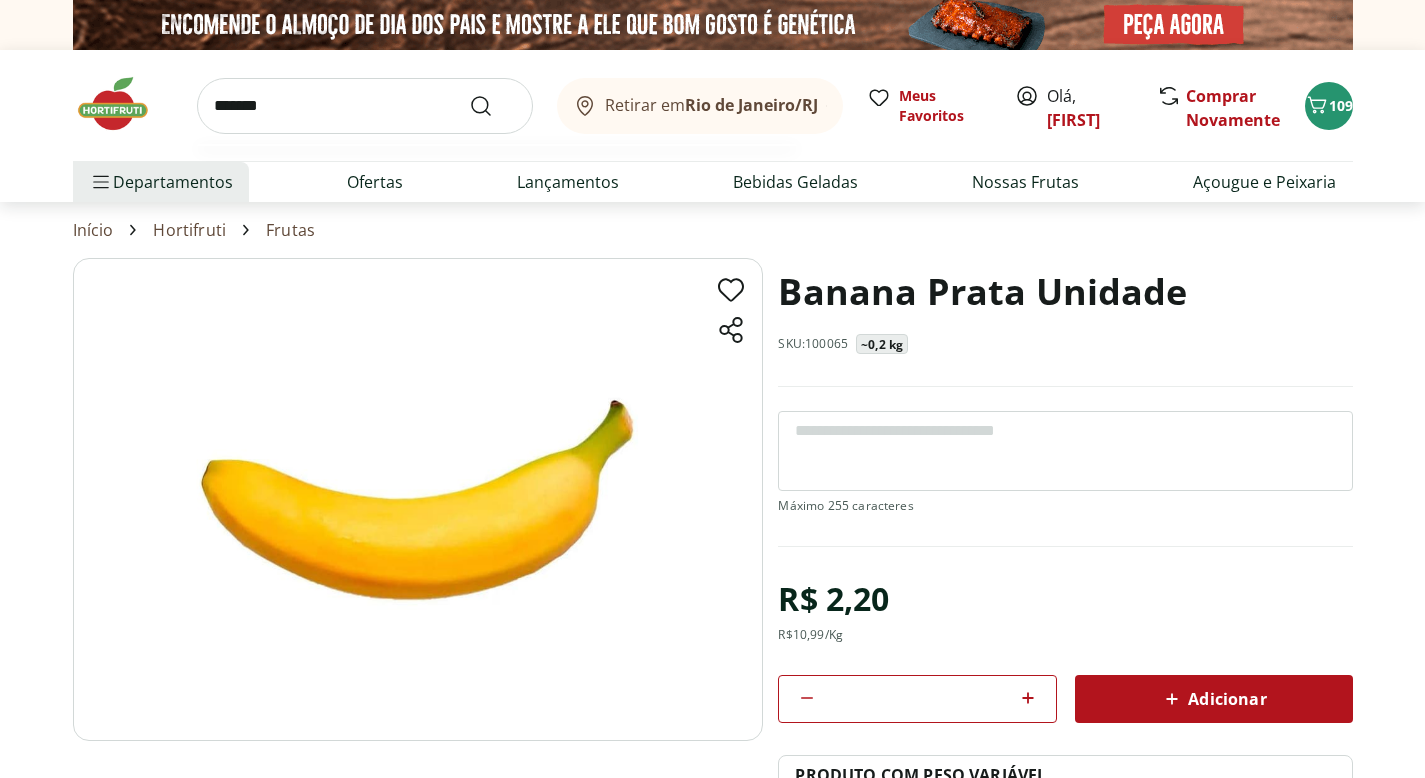 type on "*******" 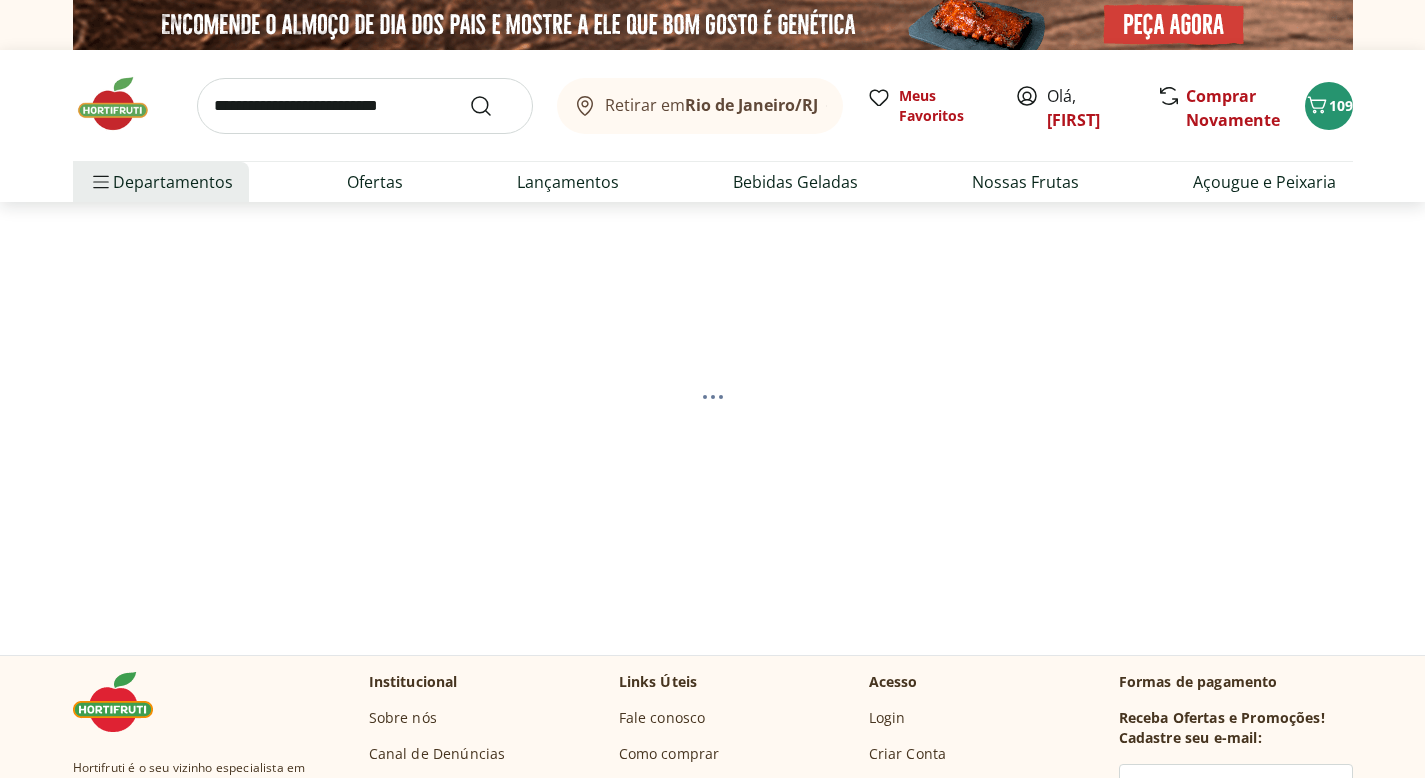 select on "**********" 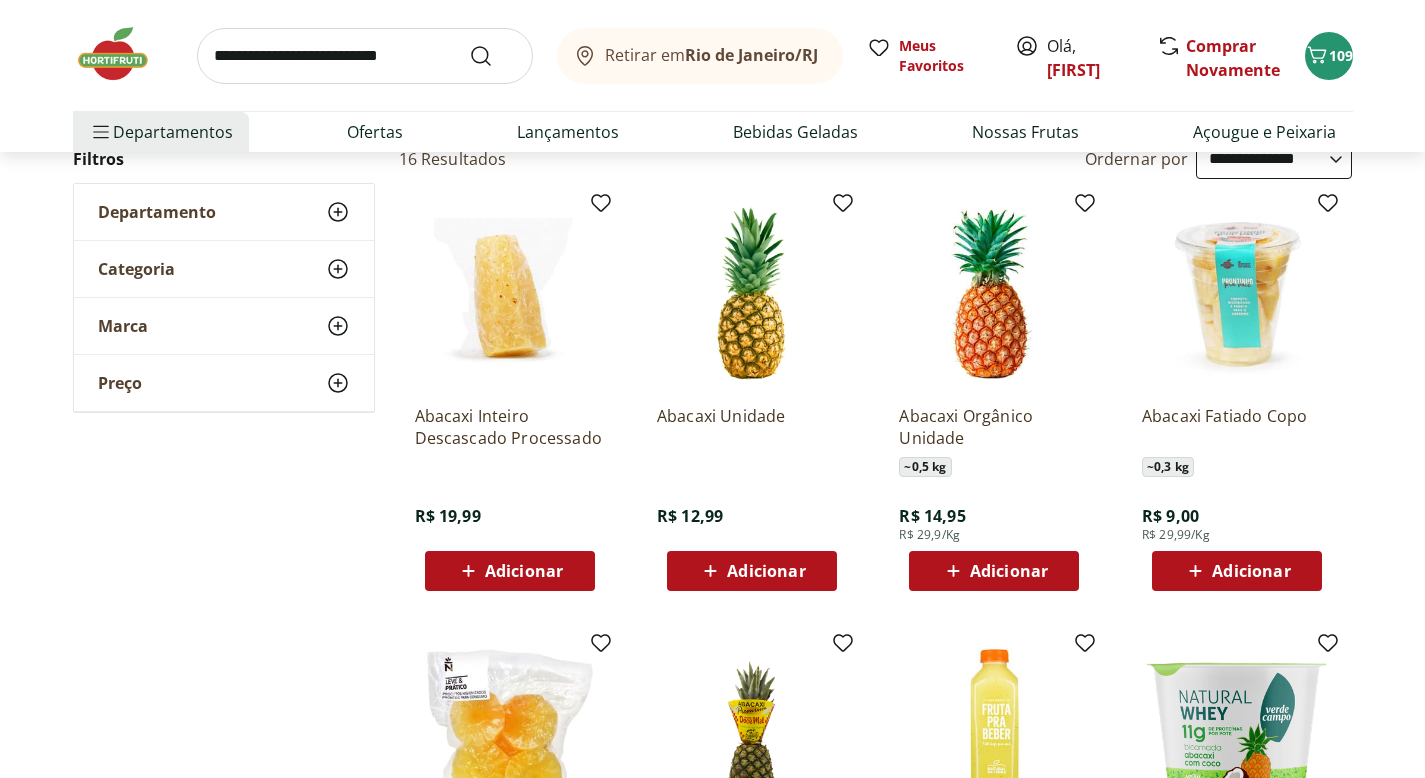 scroll, scrollTop: 230, scrollLeft: 0, axis: vertical 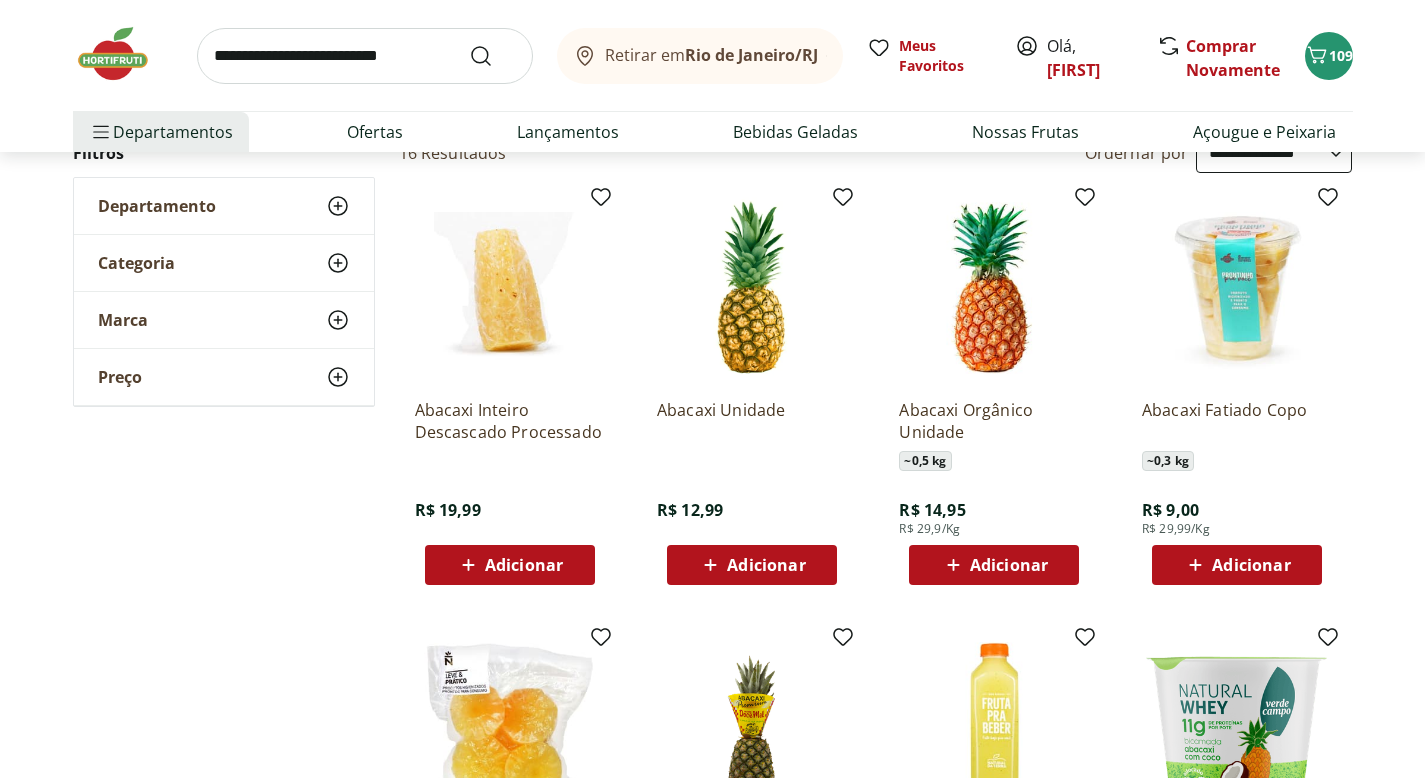 click 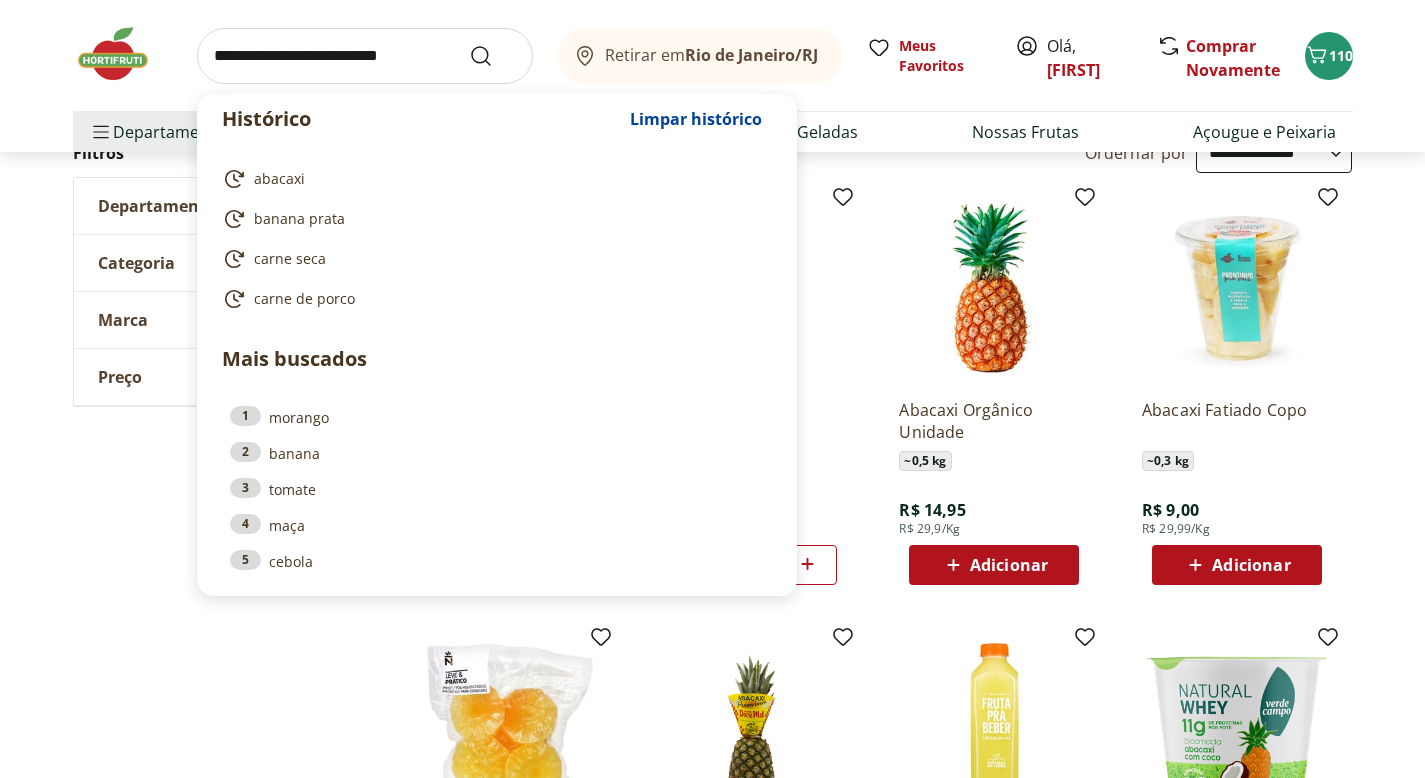 click at bounding box center [365, 56] 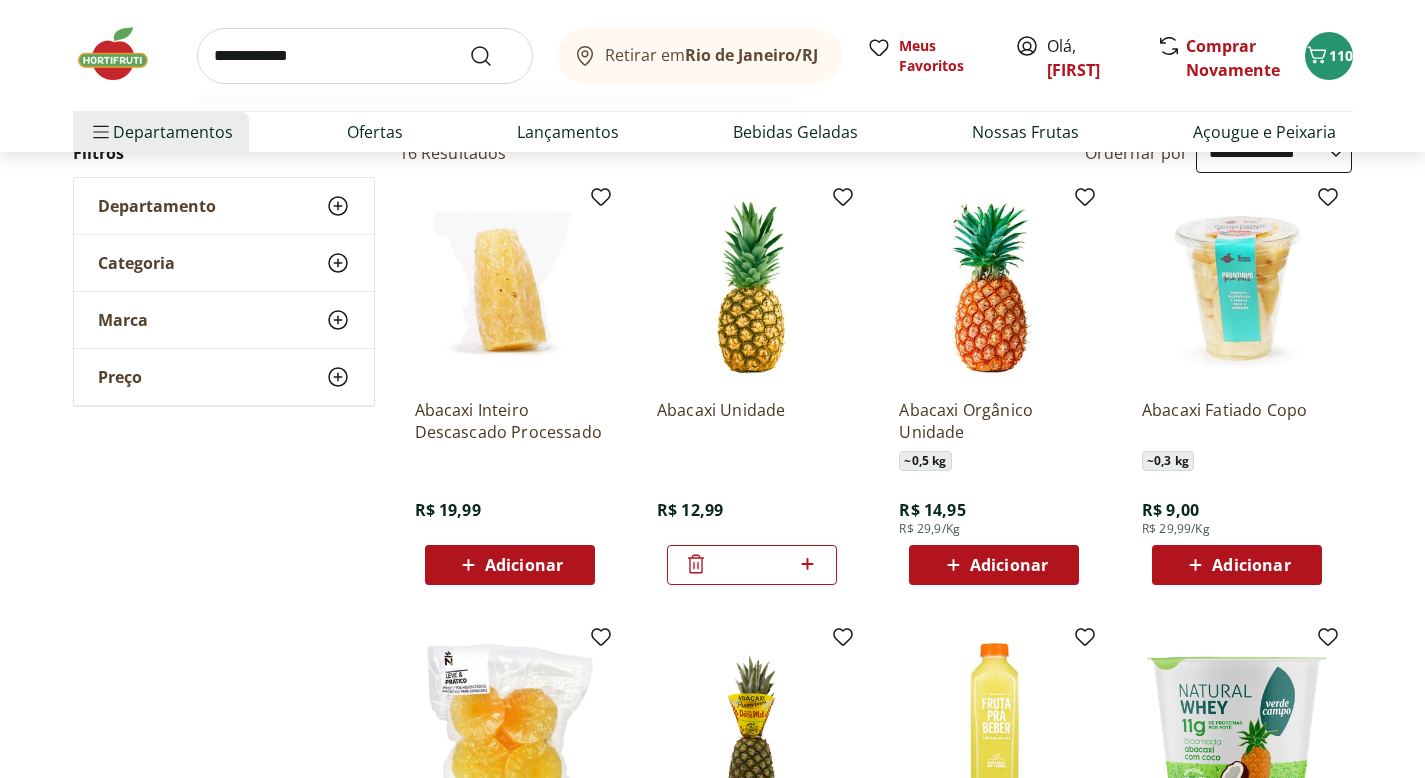 type on "**********" 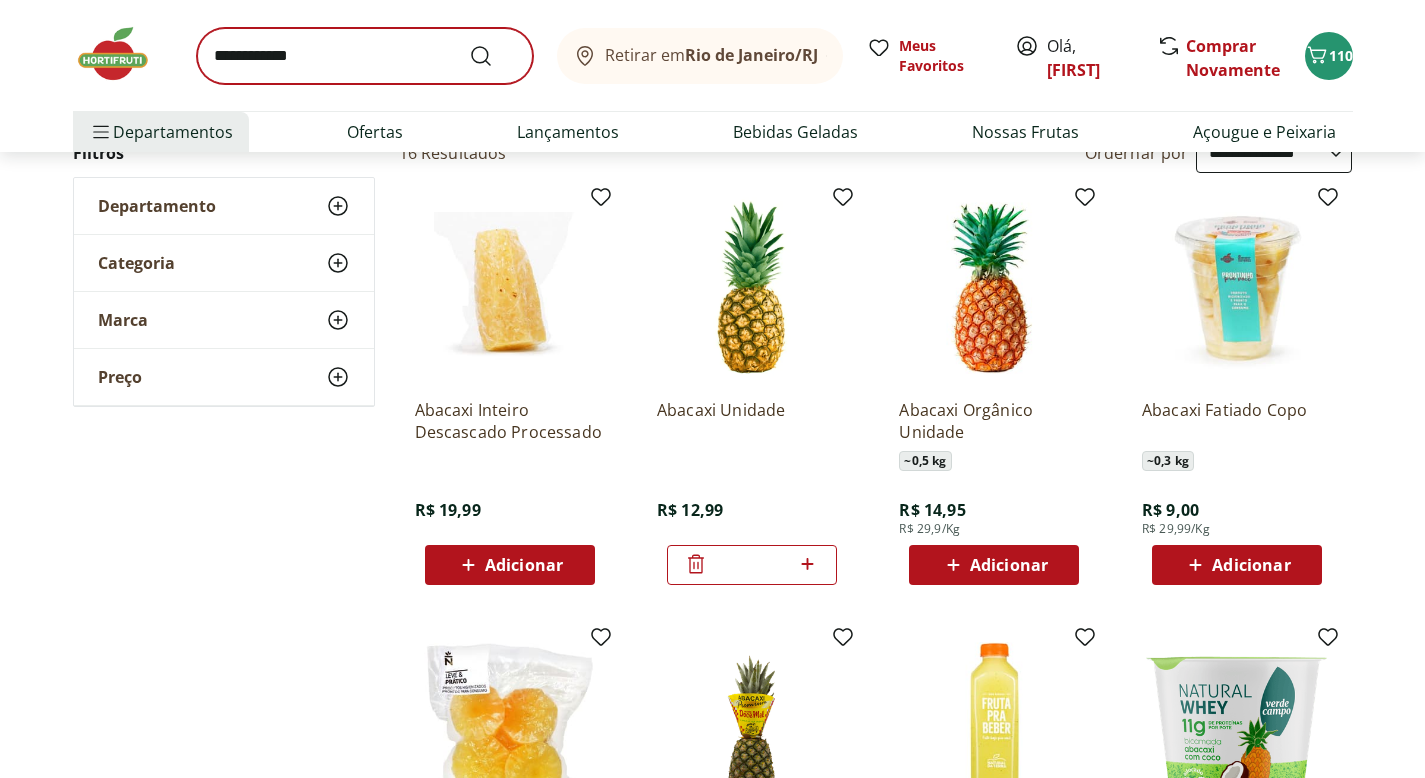 scroll, scrollTop: 0, scrollLeft: 0, axis: both 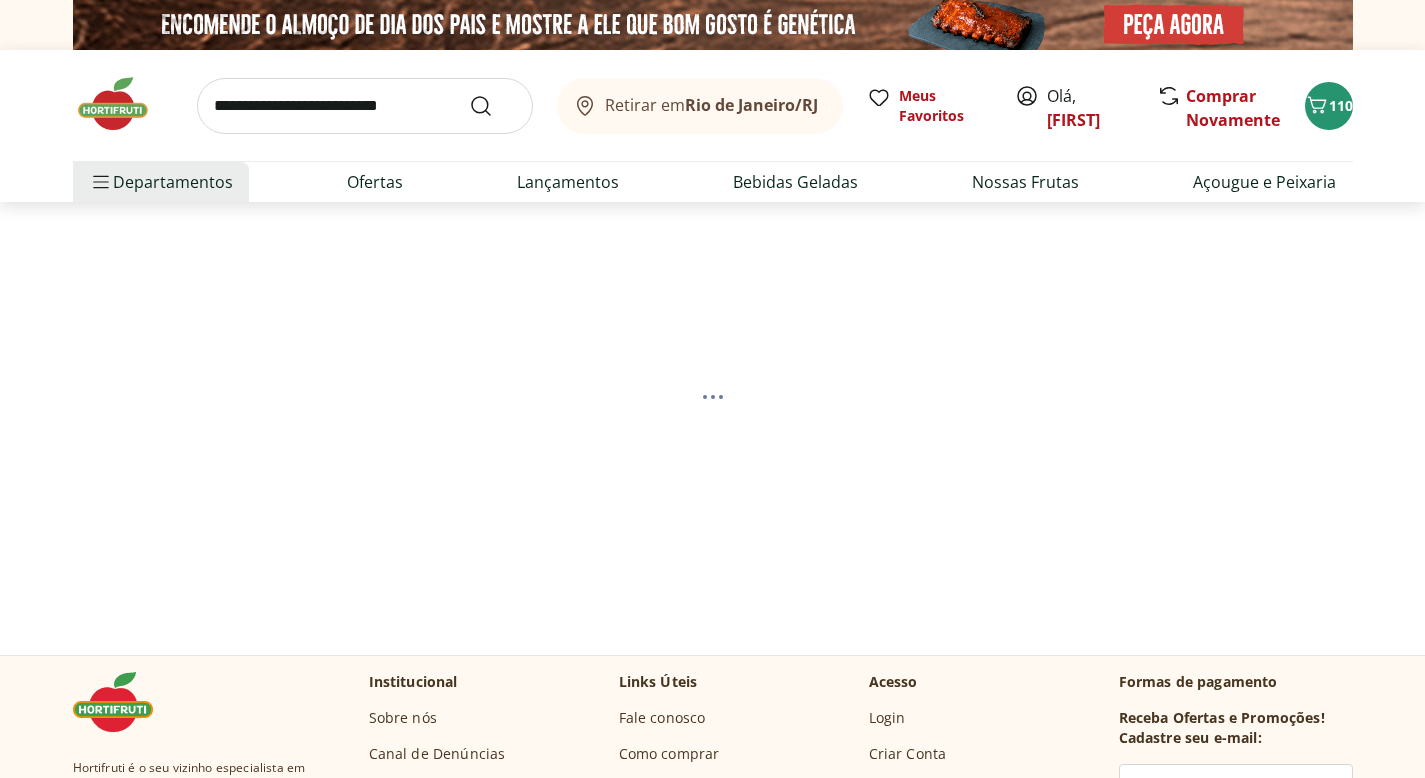 select on "**********" 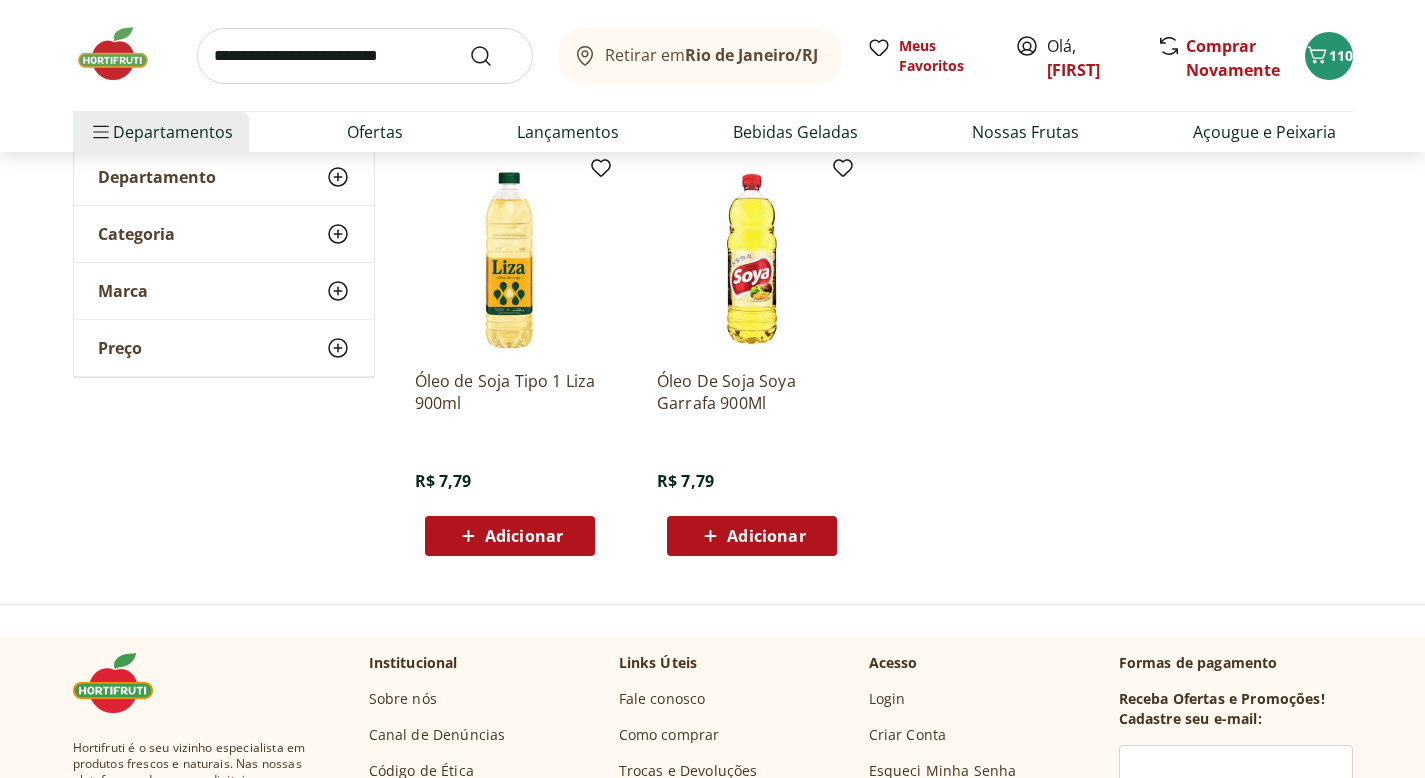 scroll, scrollTop: 387, scrollLeft: 0, axis: vertical 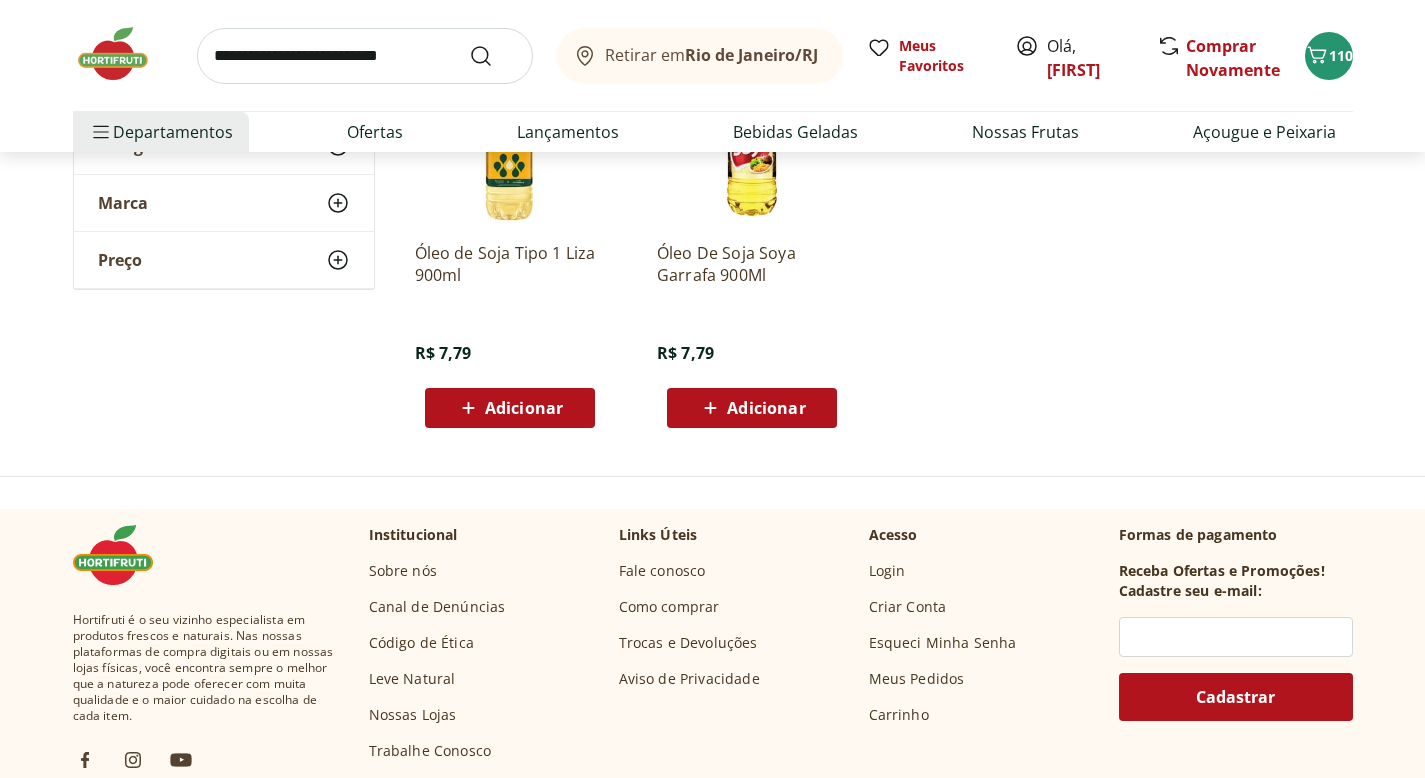 click on "Adicionar" at bounding box center (524, 408) 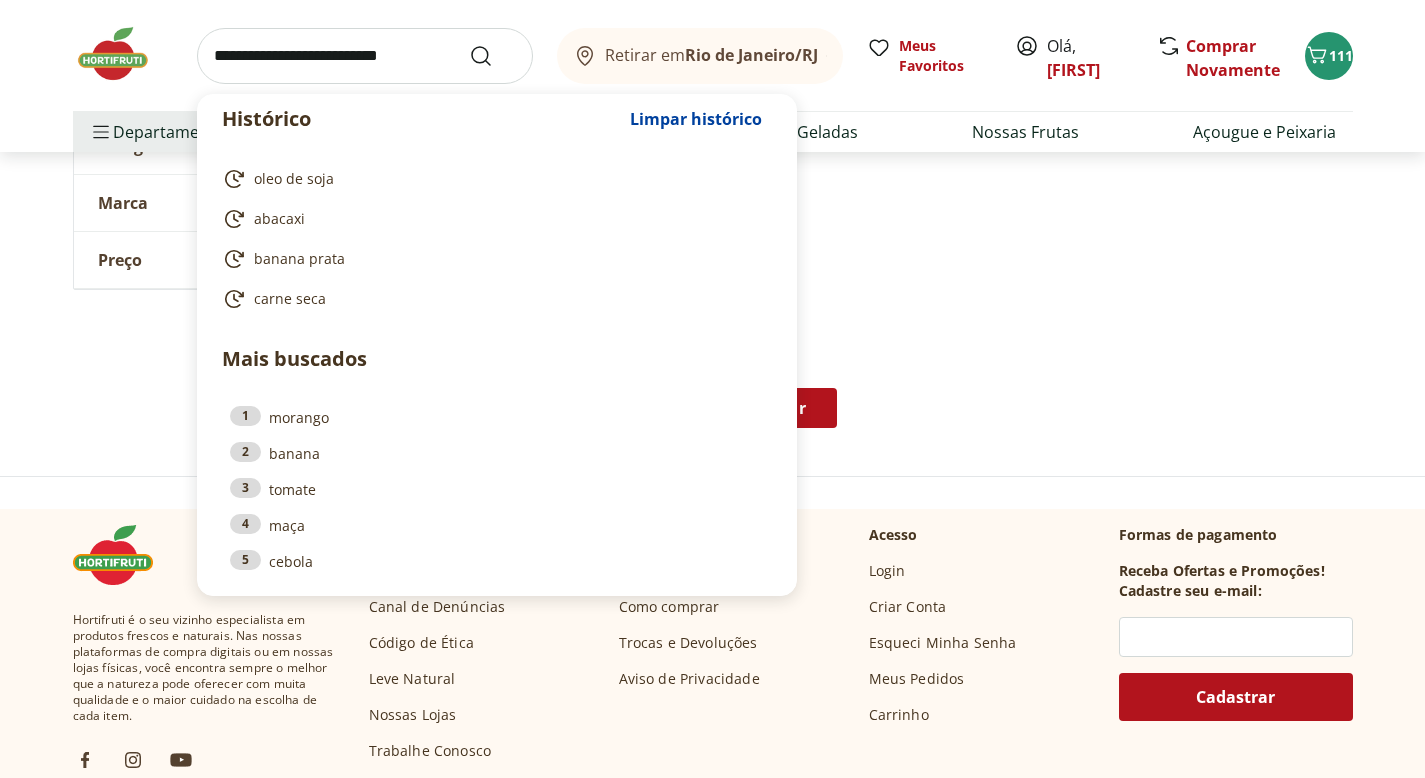 click at bounding box center (365, 56) 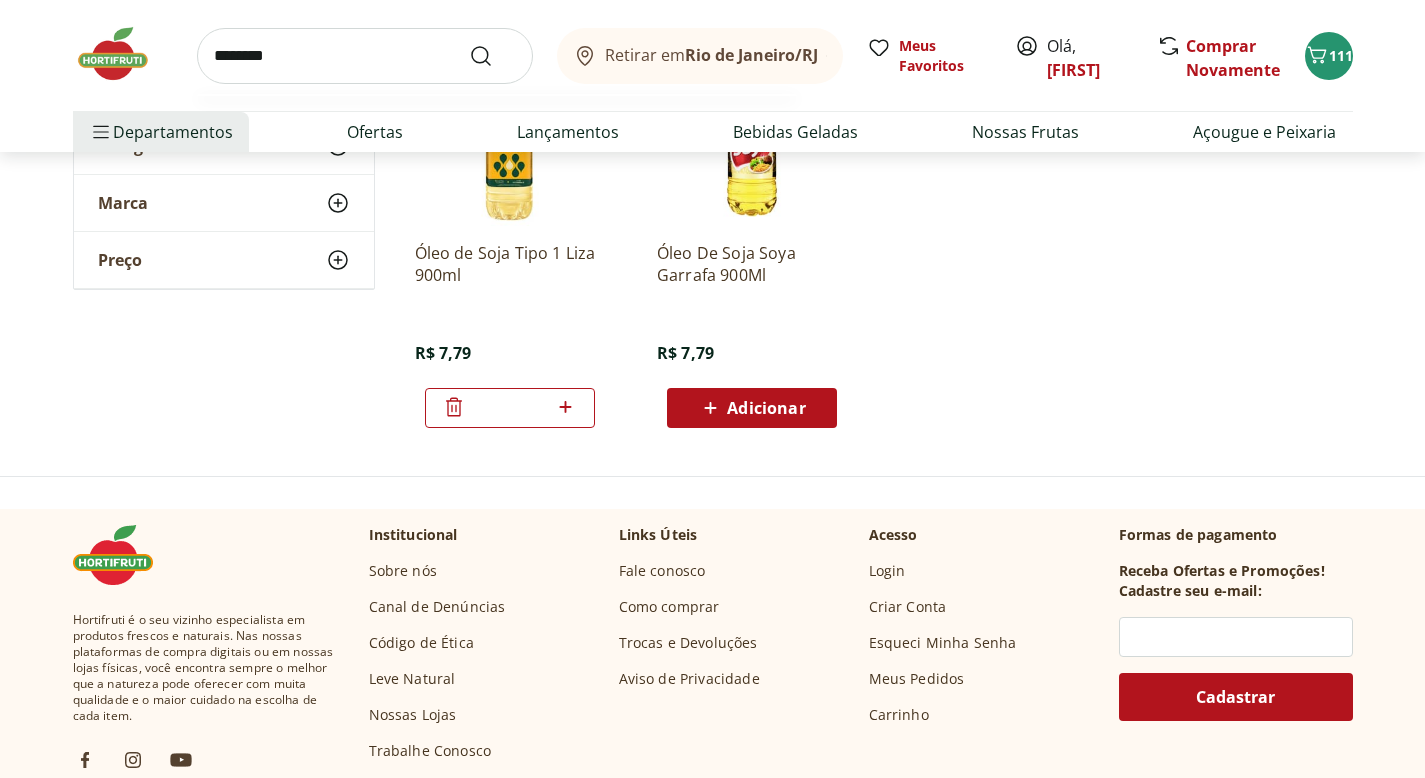 type on "********" 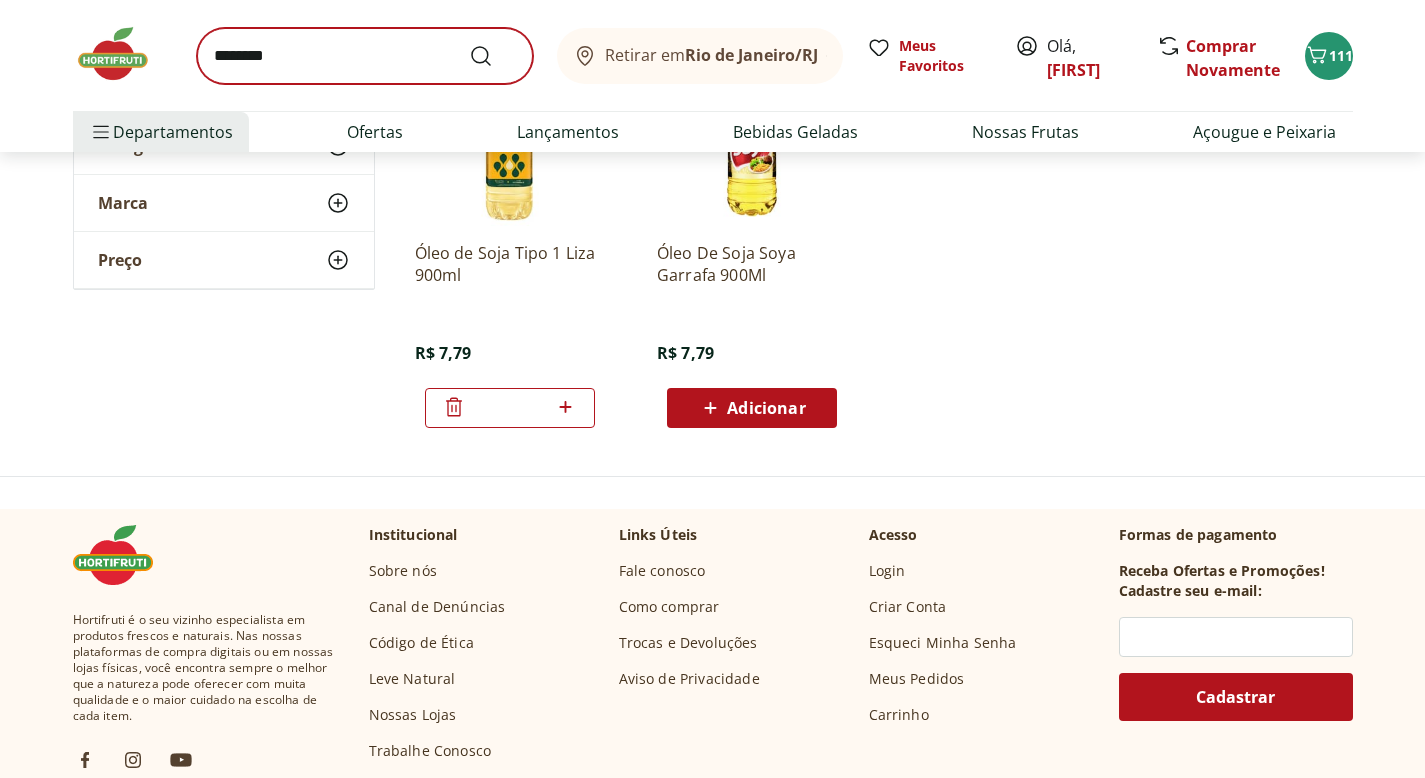 scroll, scrollTop: 0, scrollLeft: 0, axis: both 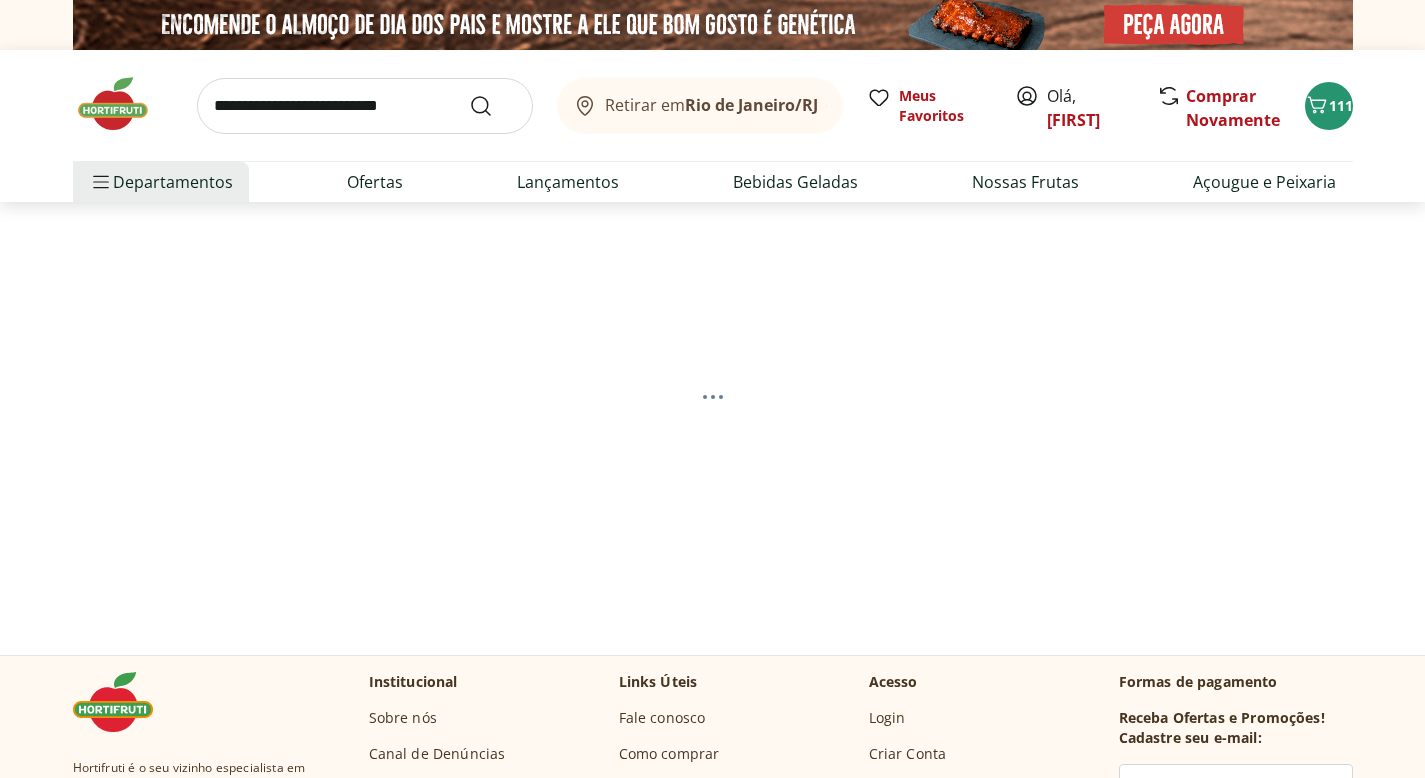 select on "**********" 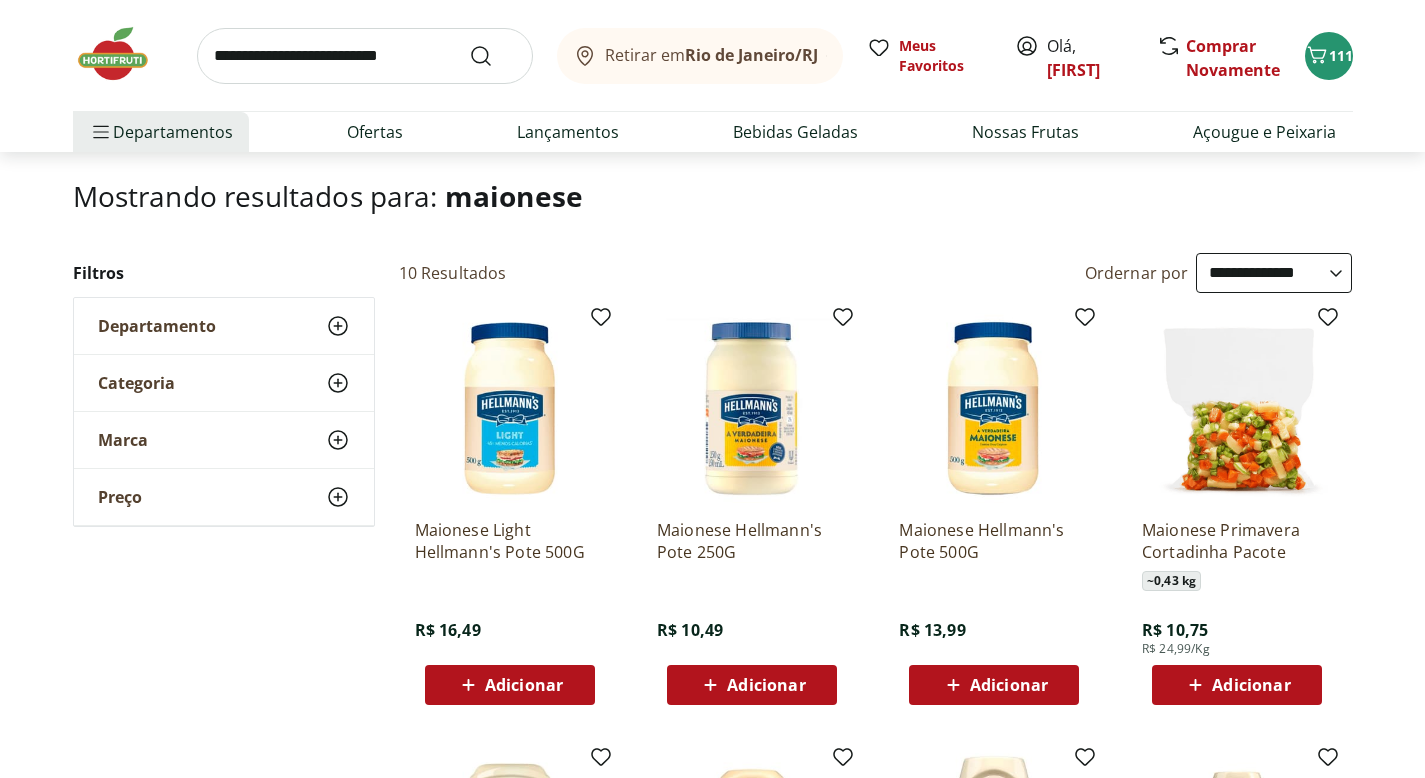 scroll, scrollTop: 111, scrollLeft: 0, axis: vertical 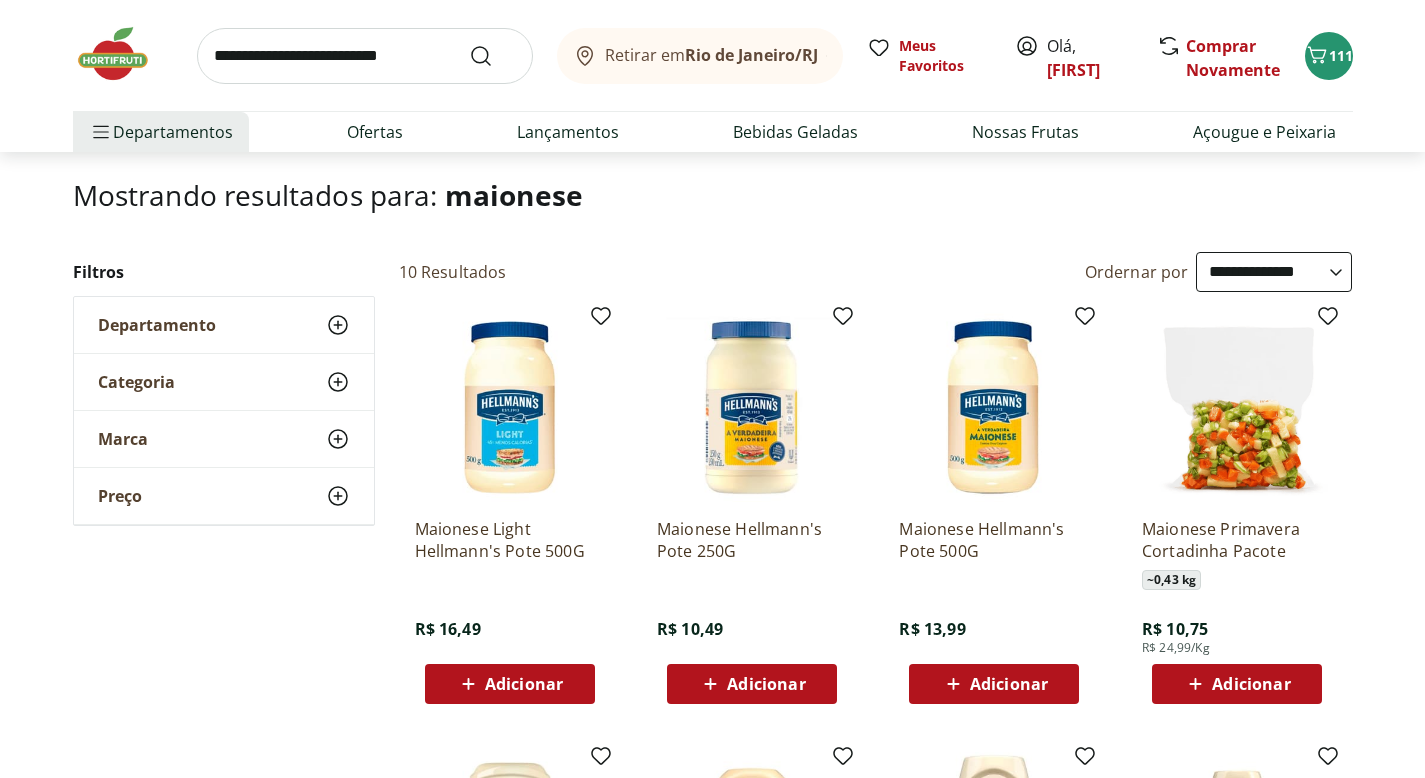 click on "Adicionar" at bounding box center (1009, 684) 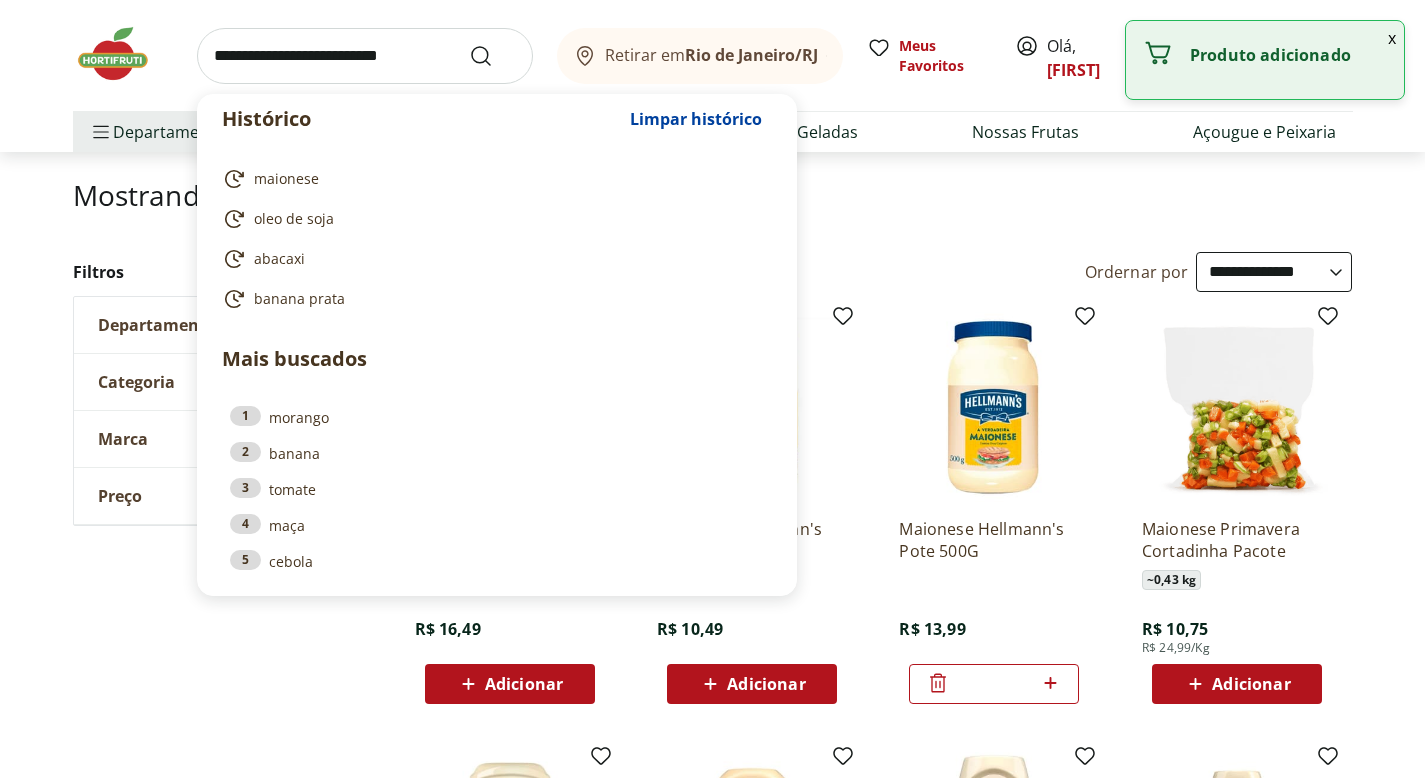 click at bounding box center [365, 56] 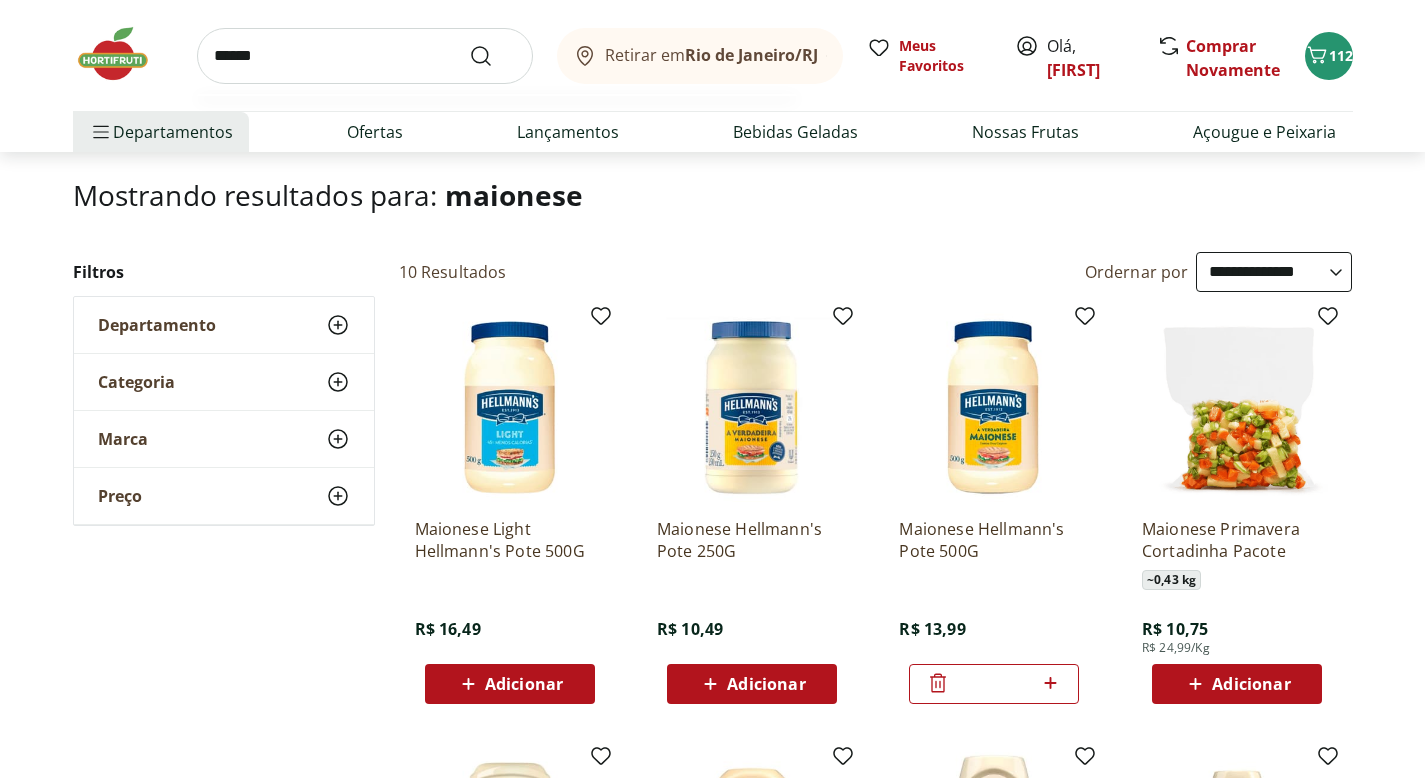 type on "******" 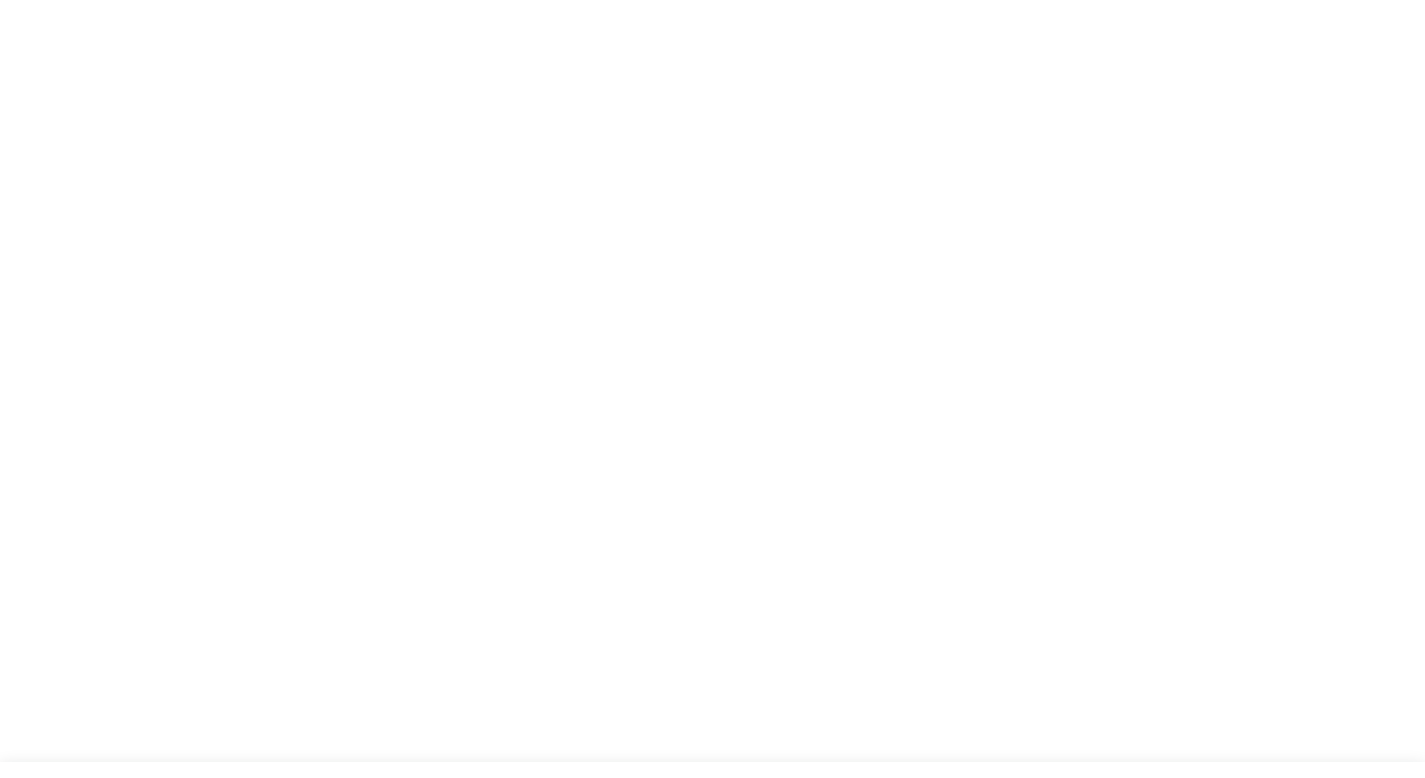 scroll, scrollTop: 0, scrollLeft: 0, axis: both 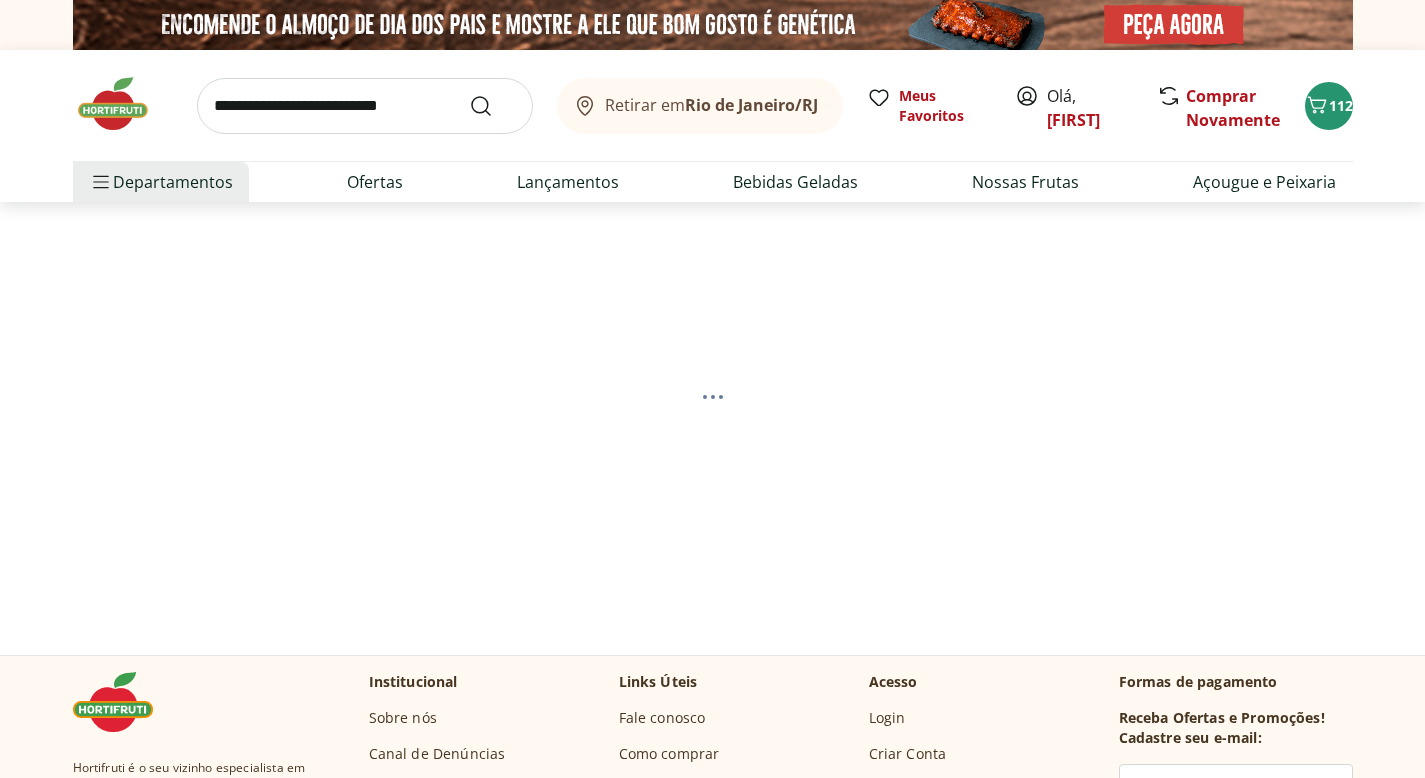 select on "**********" 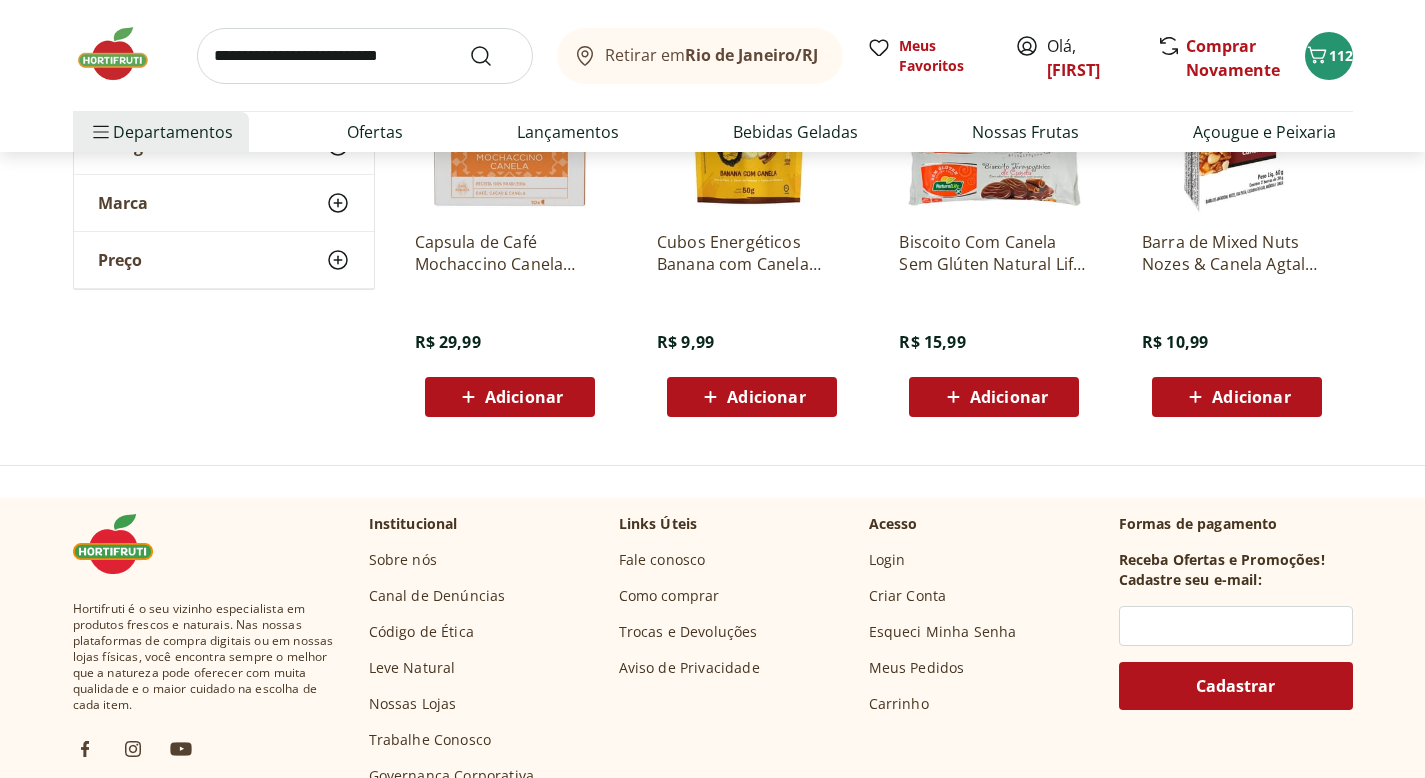 scroll, scrollTop: 1268, scrollLeft: 0, axis: vertical 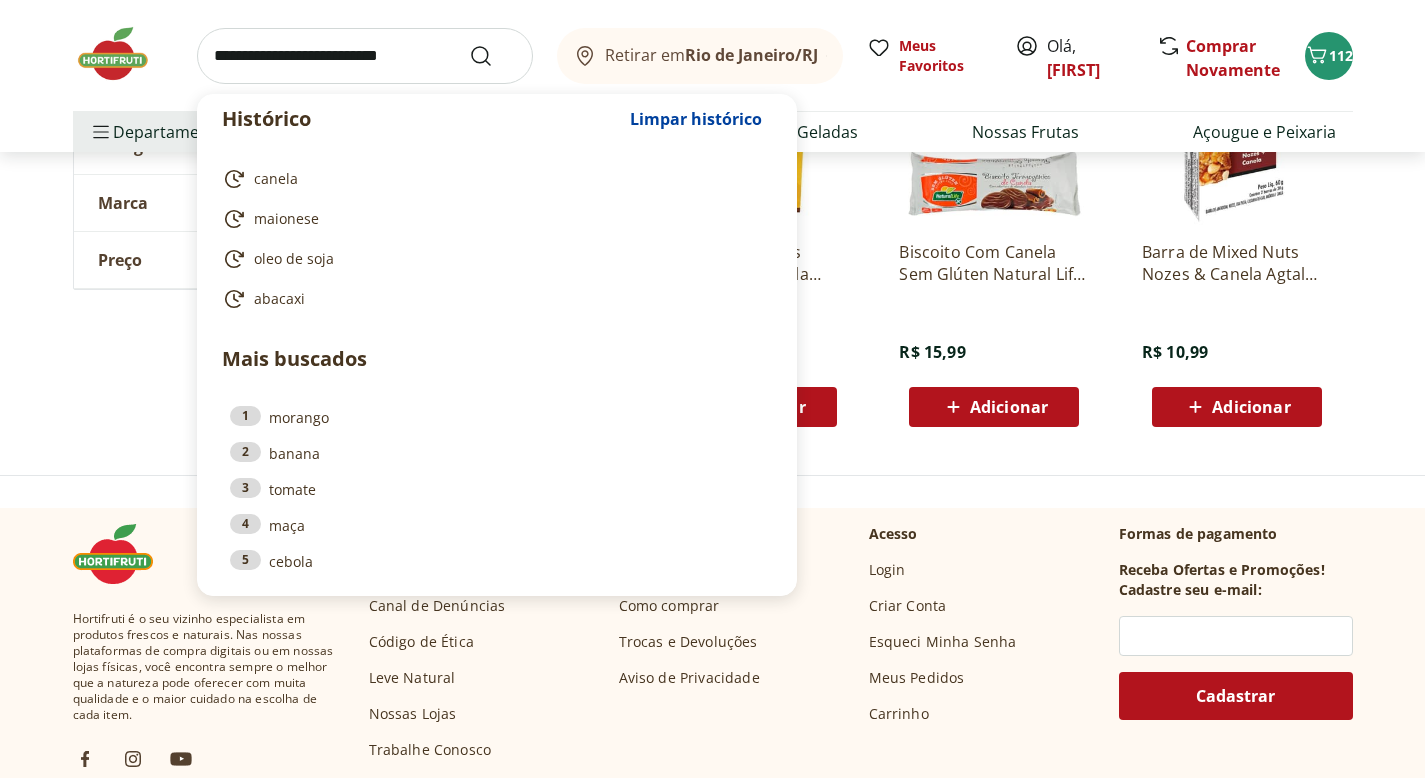 click at bounding box center [365, 56] 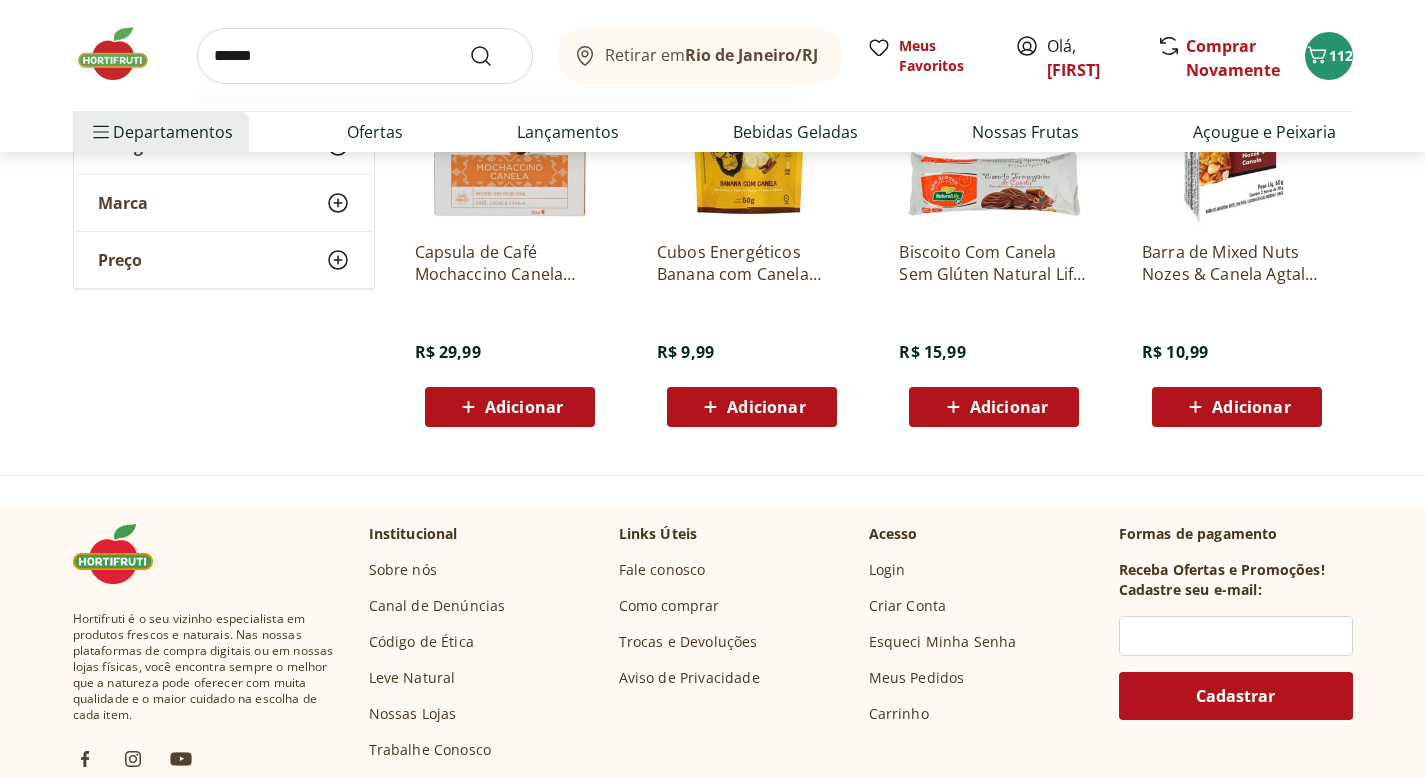 type on "******" 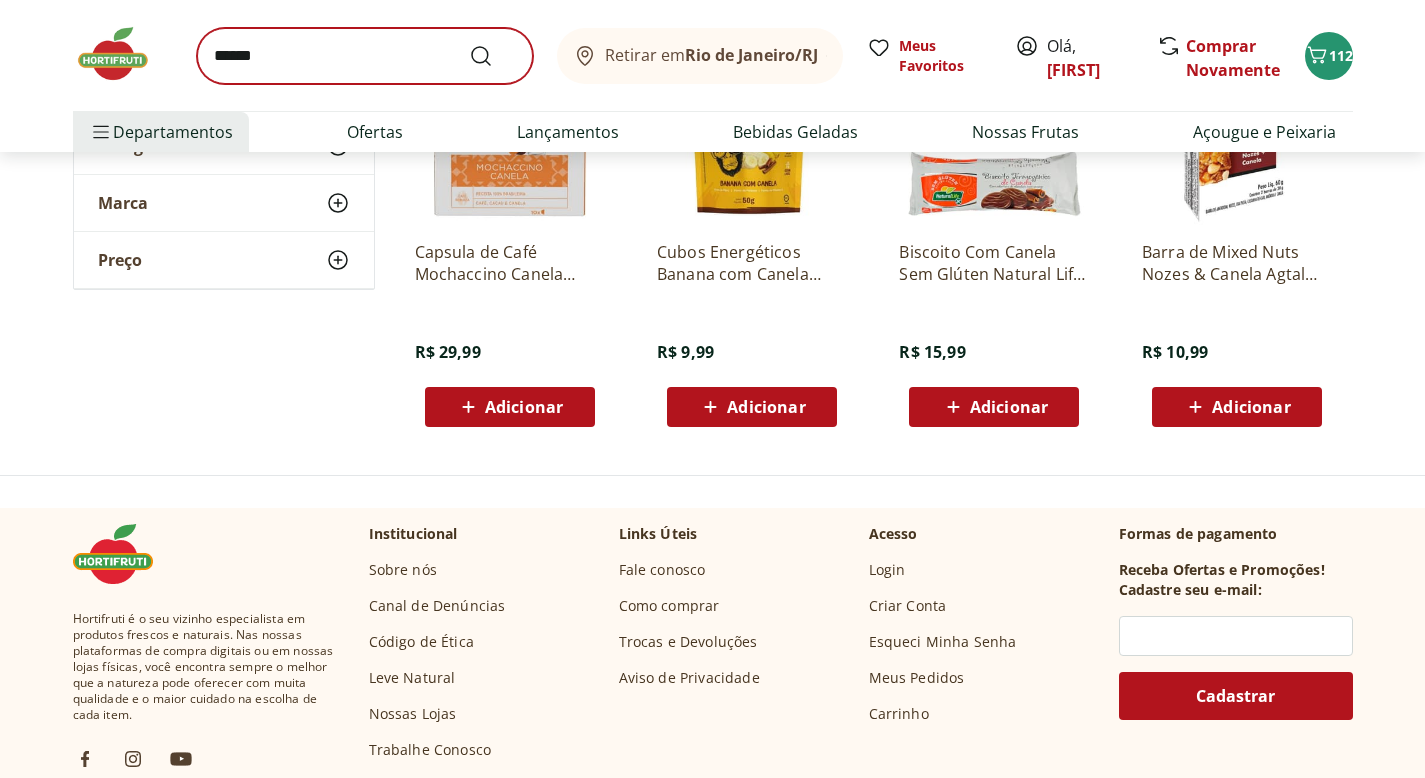 scroll, scrollTop: 0, scrollLeft: 0, axis: both 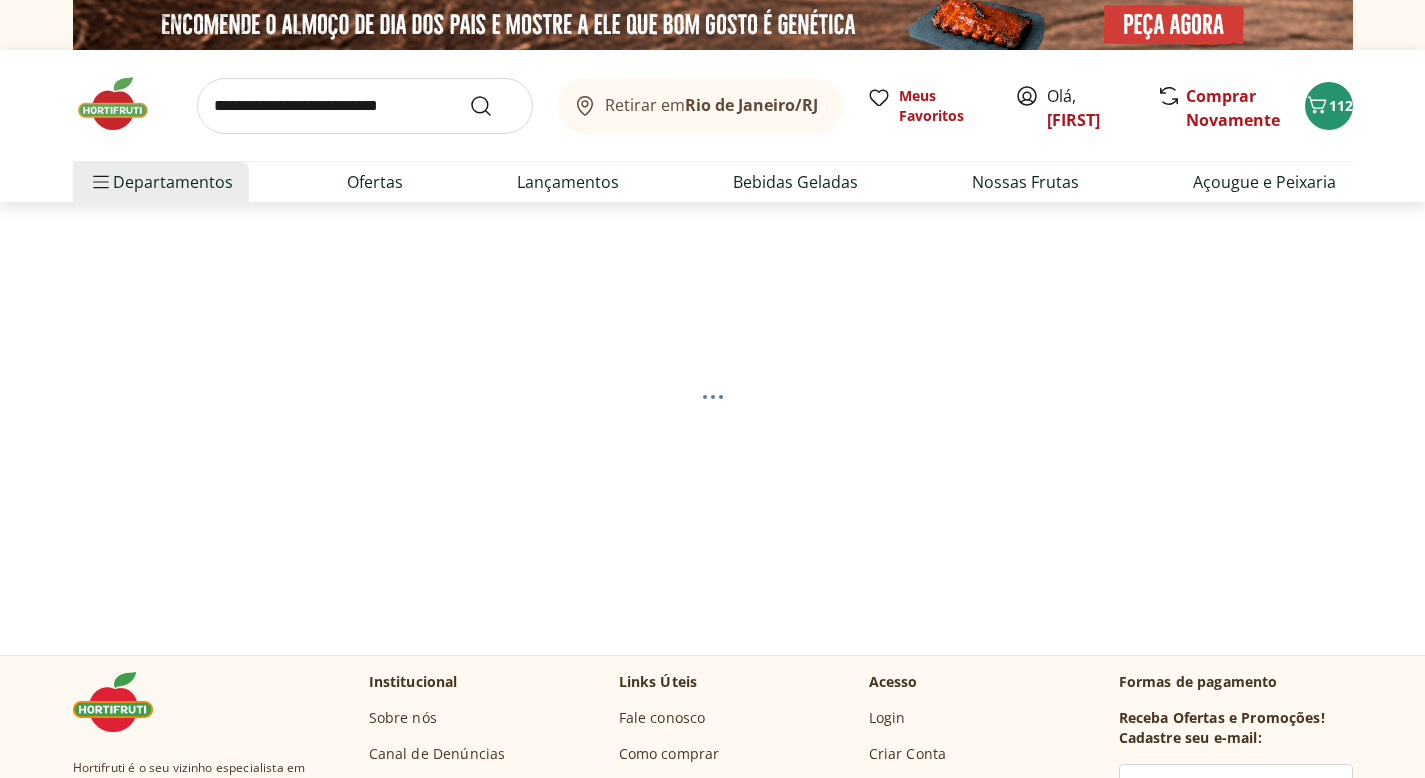 select on "**********" 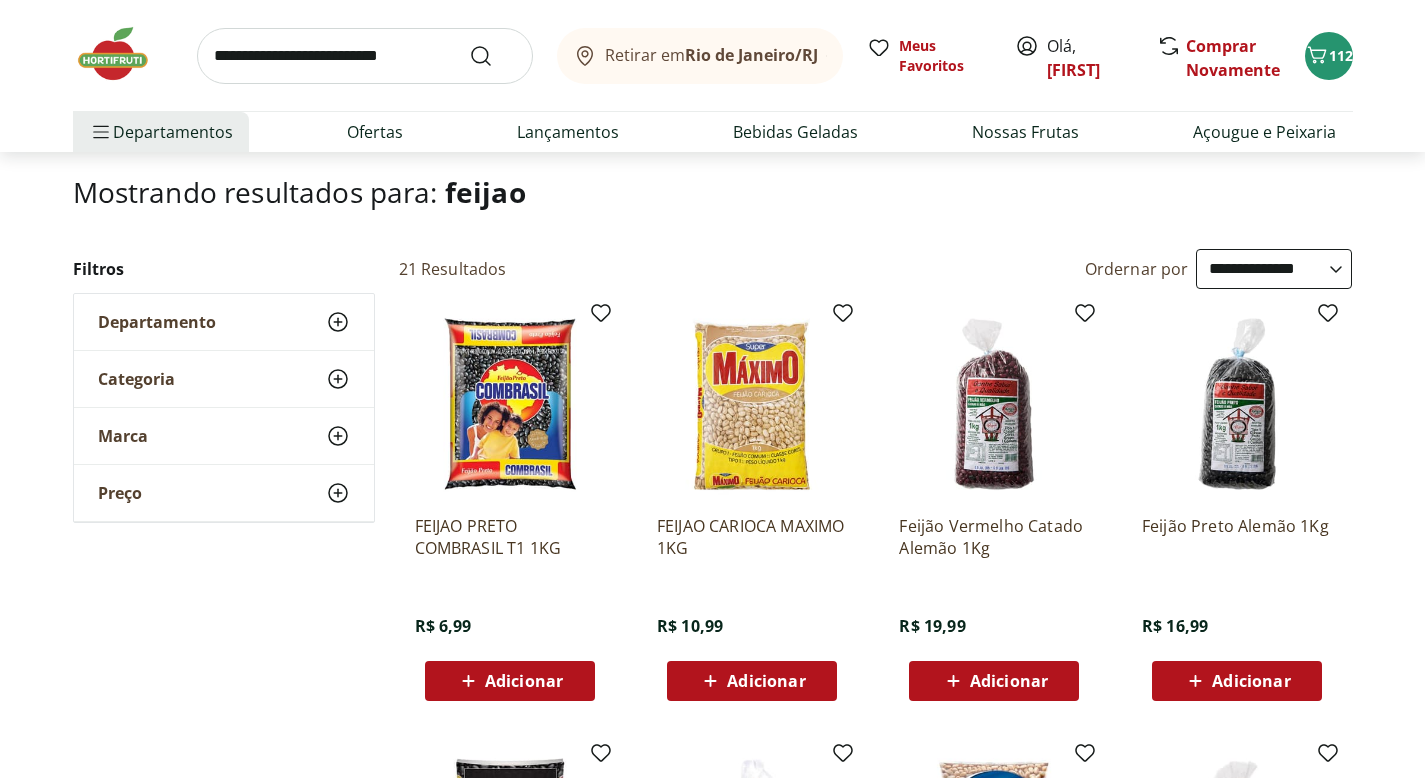 scroll, scrollTop: 208, scrollLeft: 0, axis: vertical 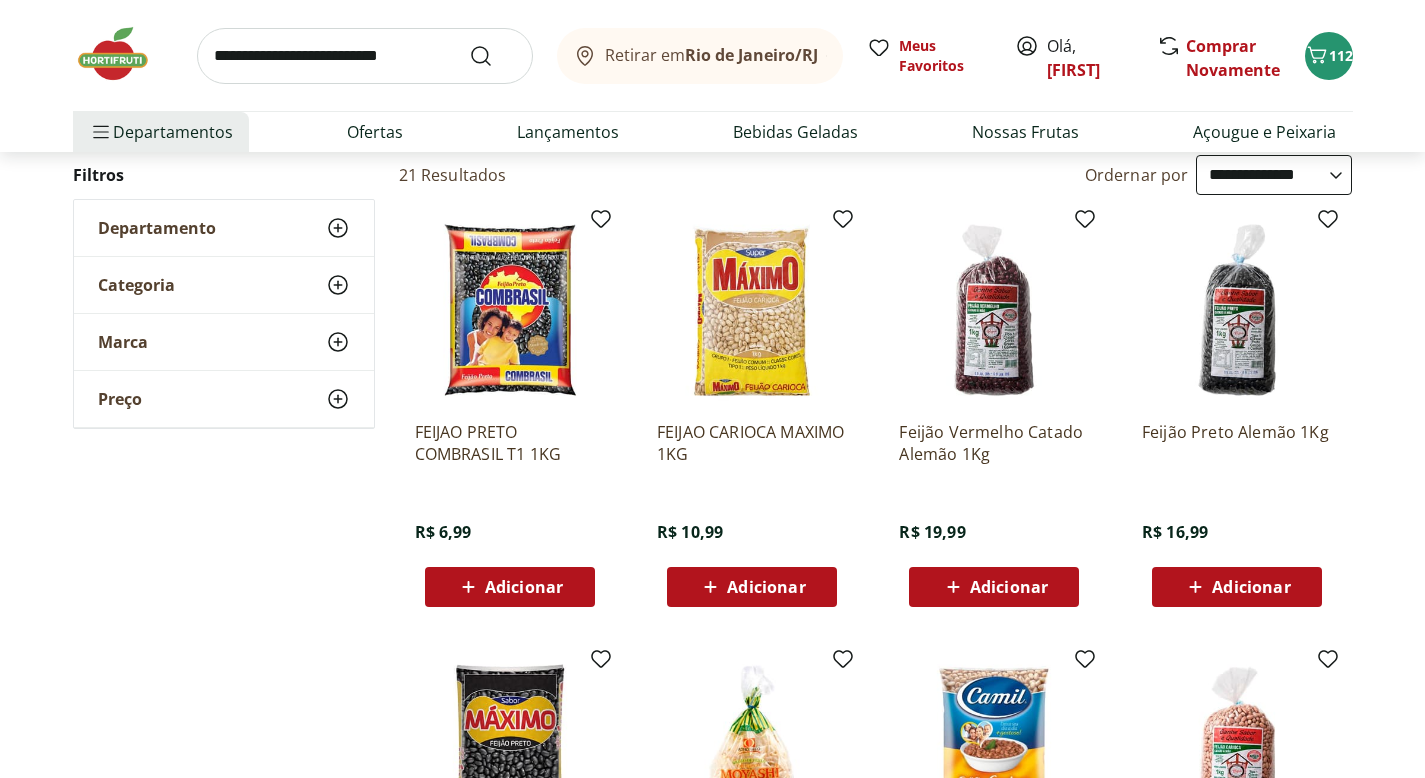 click on "FEIJAO PRETO COMBRASIL T1 1KG" at bounding box center (510, 443) 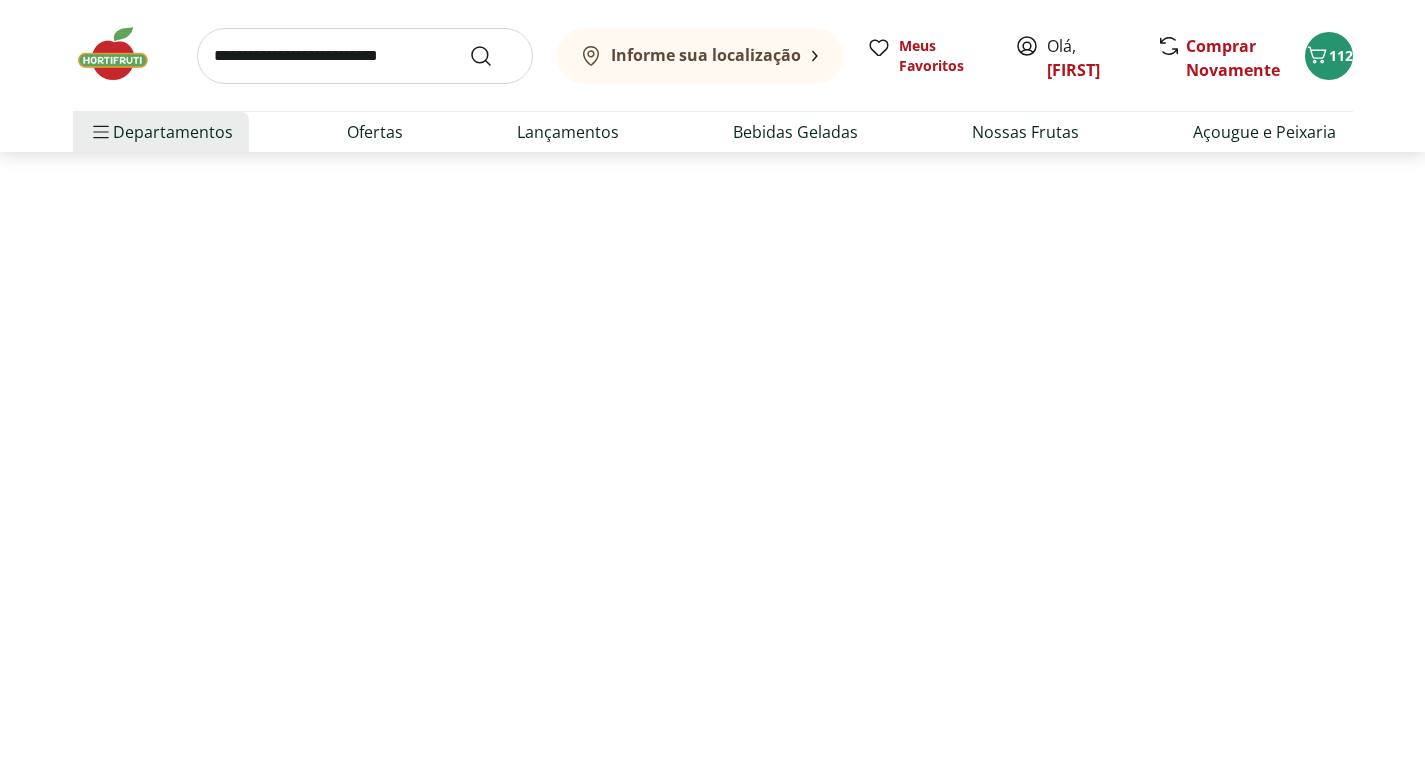 scroll, scrollTop: 0, scrollLeft: 0, axis: both 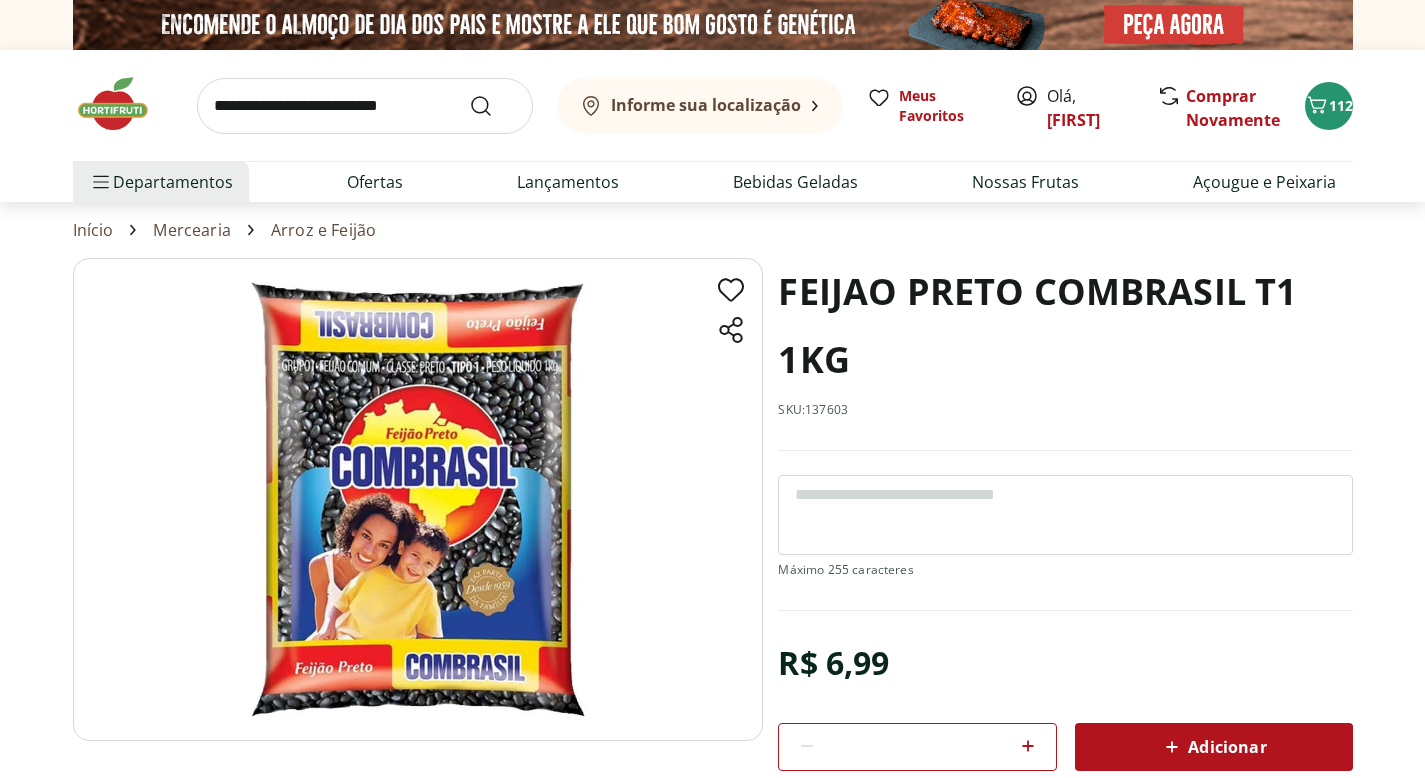 click 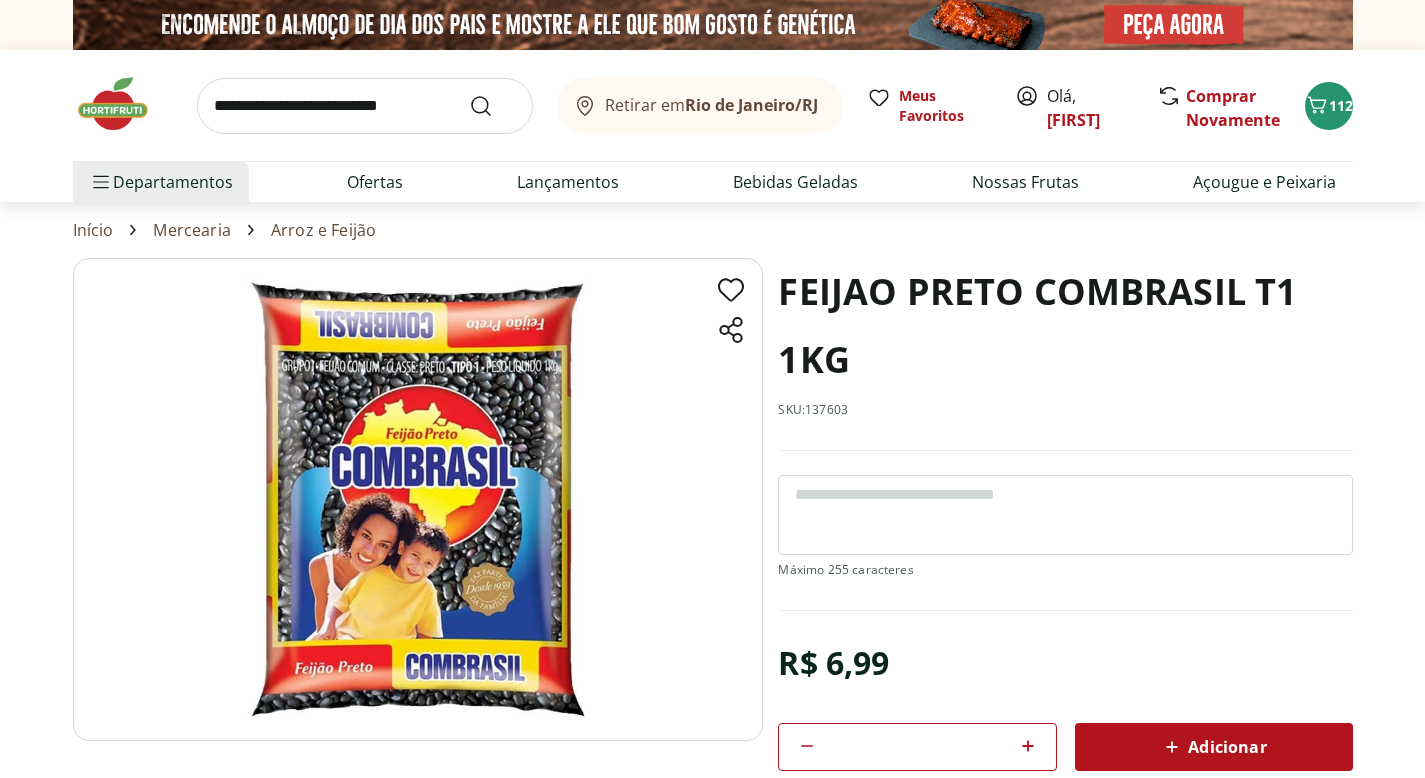 click on "Adicionar" at bounding box center (1214, 747) 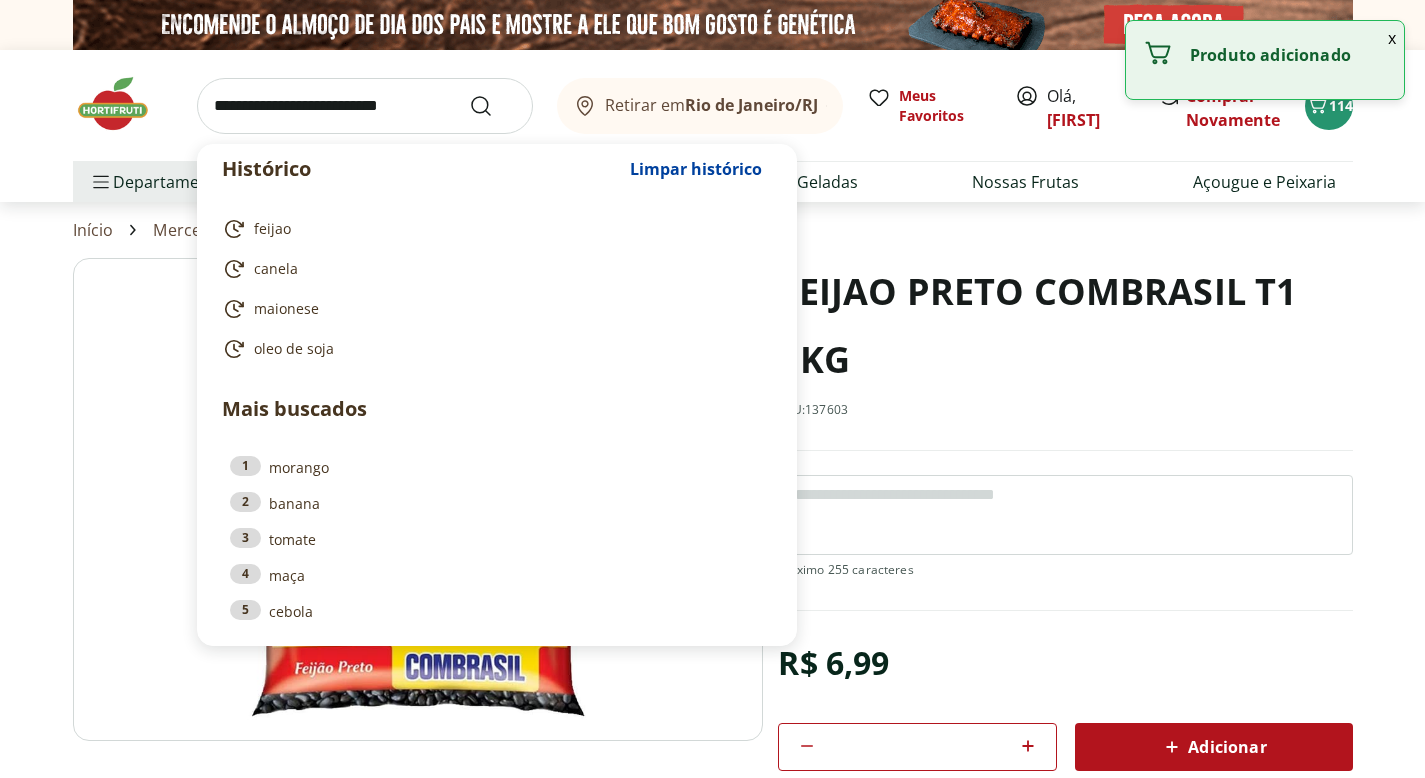 click at bounding box center [365, 106] 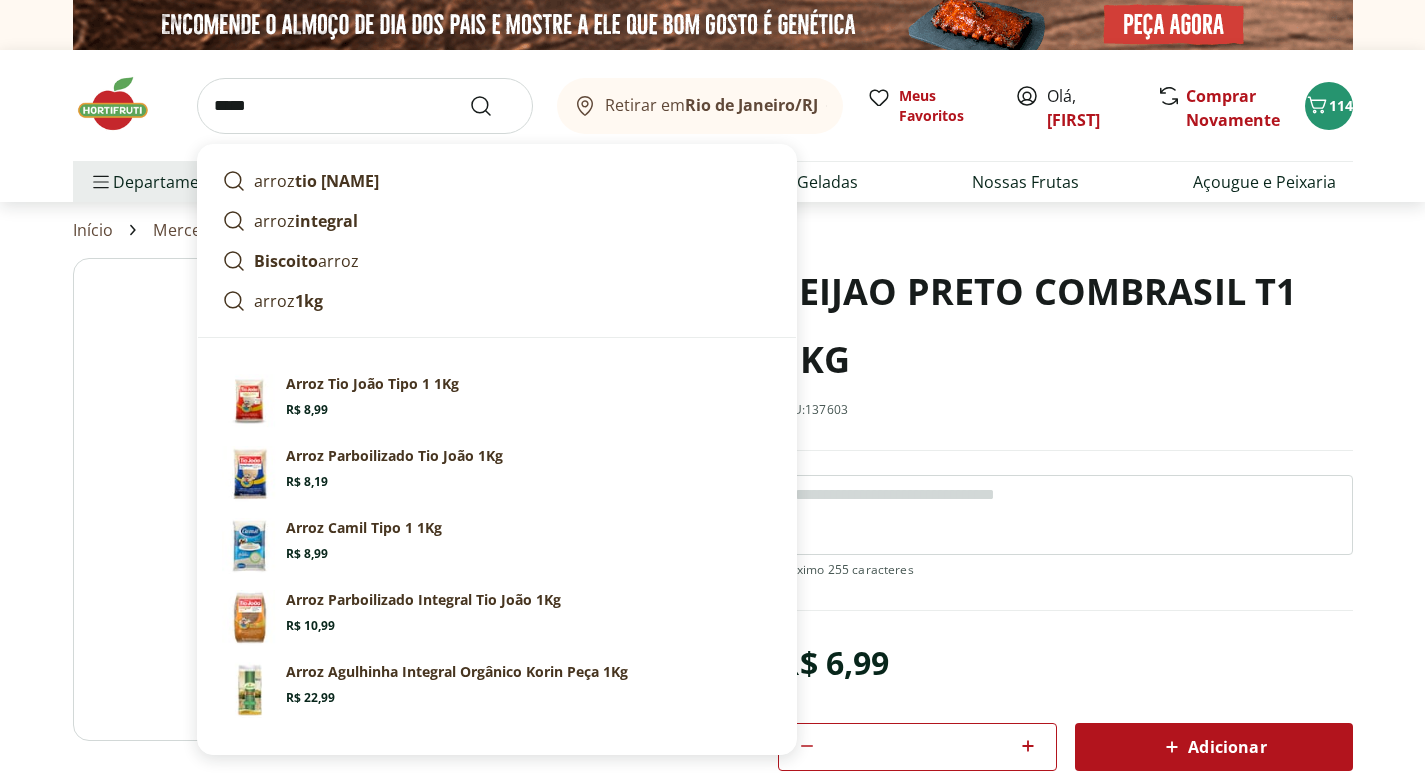 type on "*****" 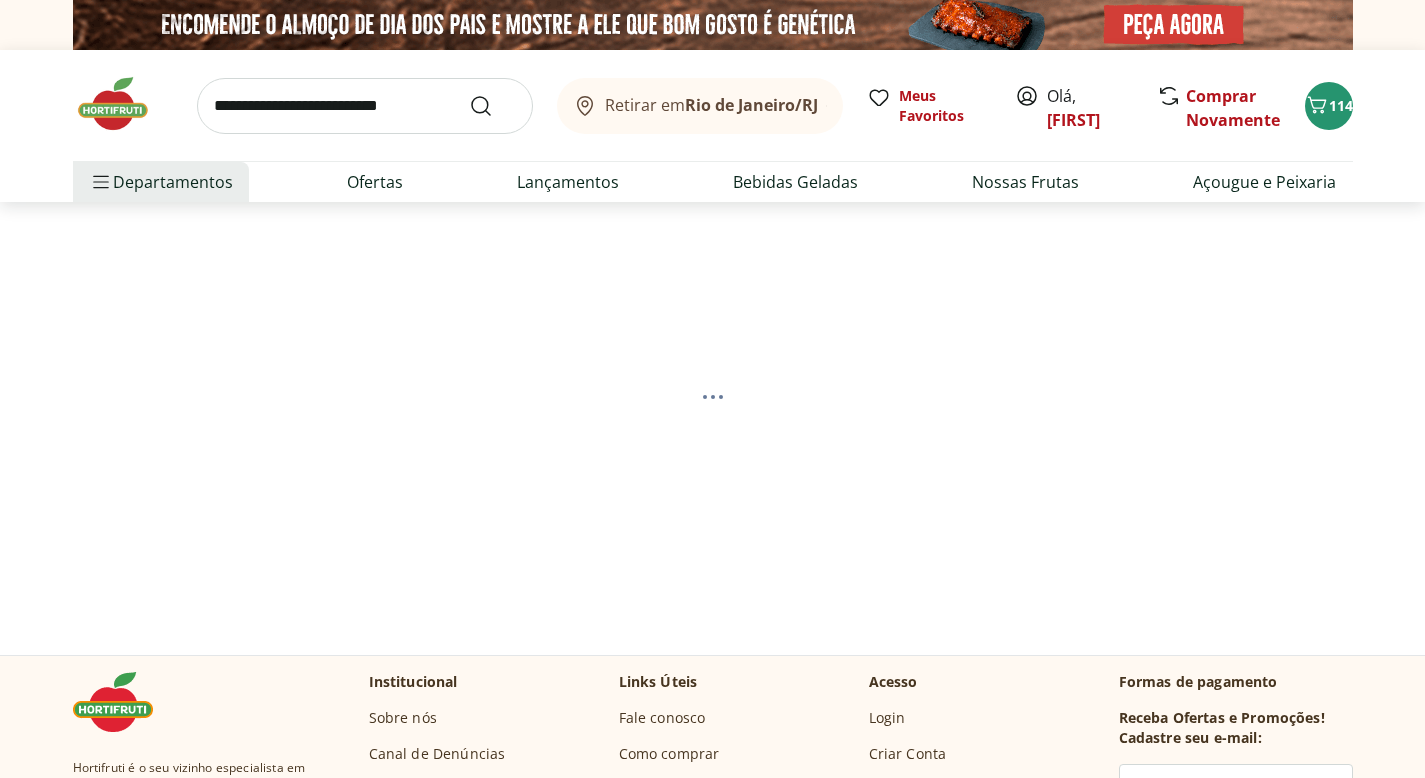 select on "**********" 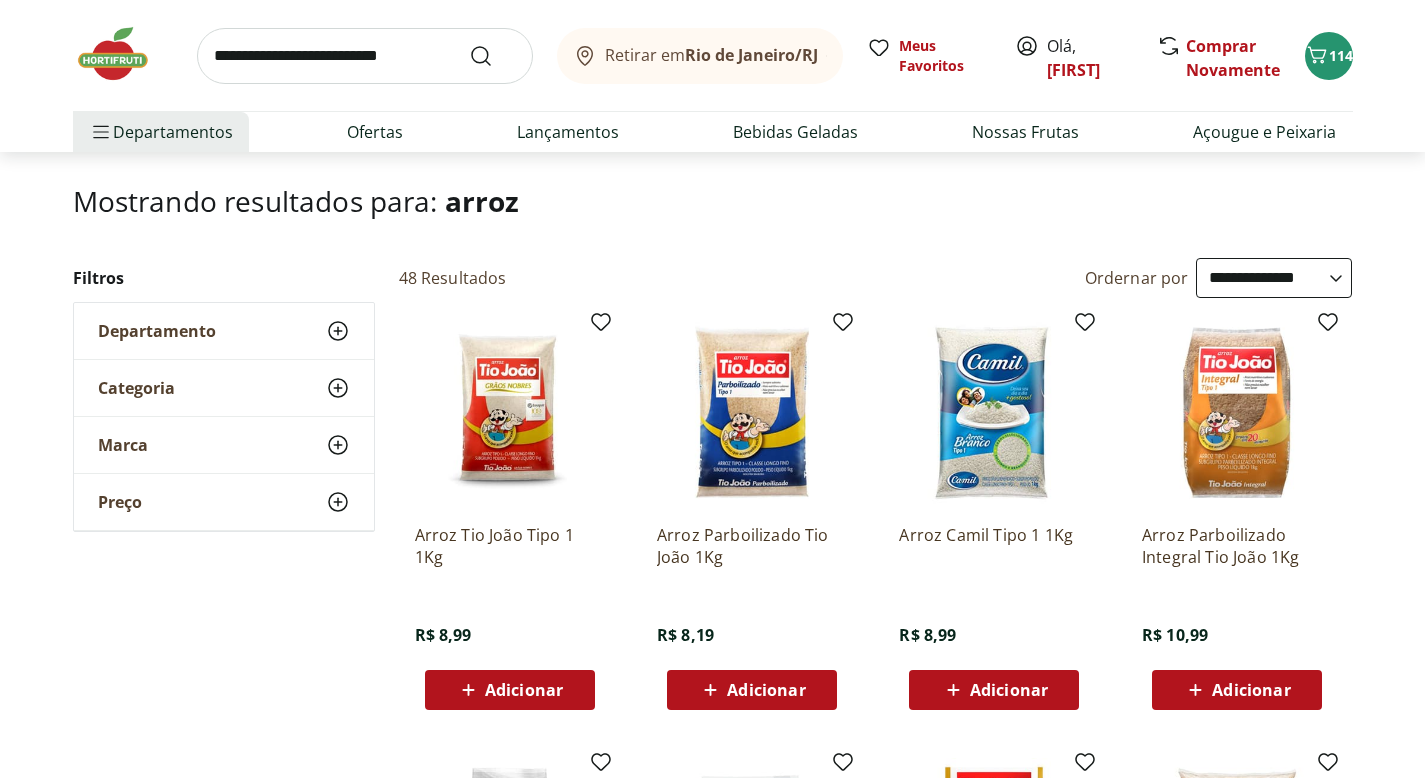 scroll, scrollTop: 179, scrollLeft: 0, axis: vertical 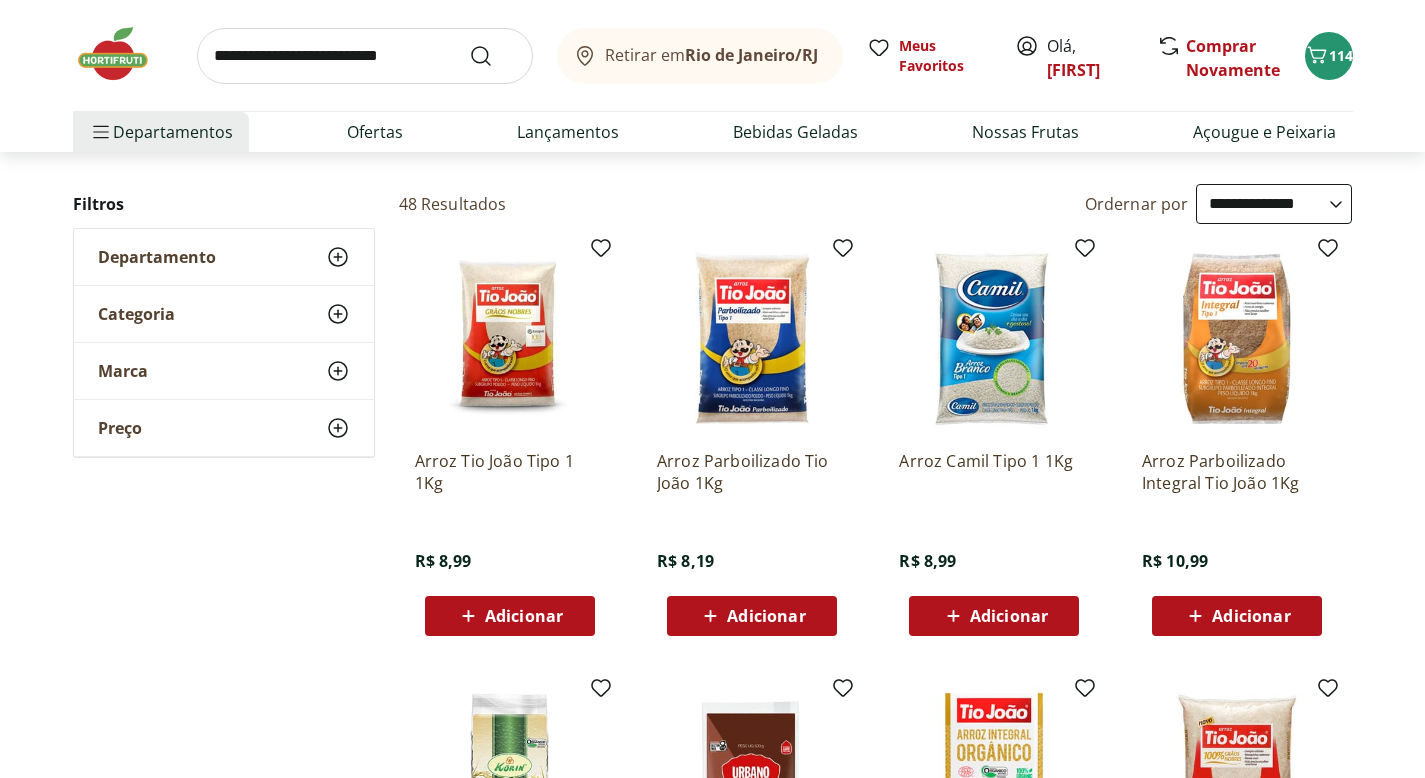 click on "Arroz Tio João Tipo 1 1Kg" at bounding box center (510, 472) 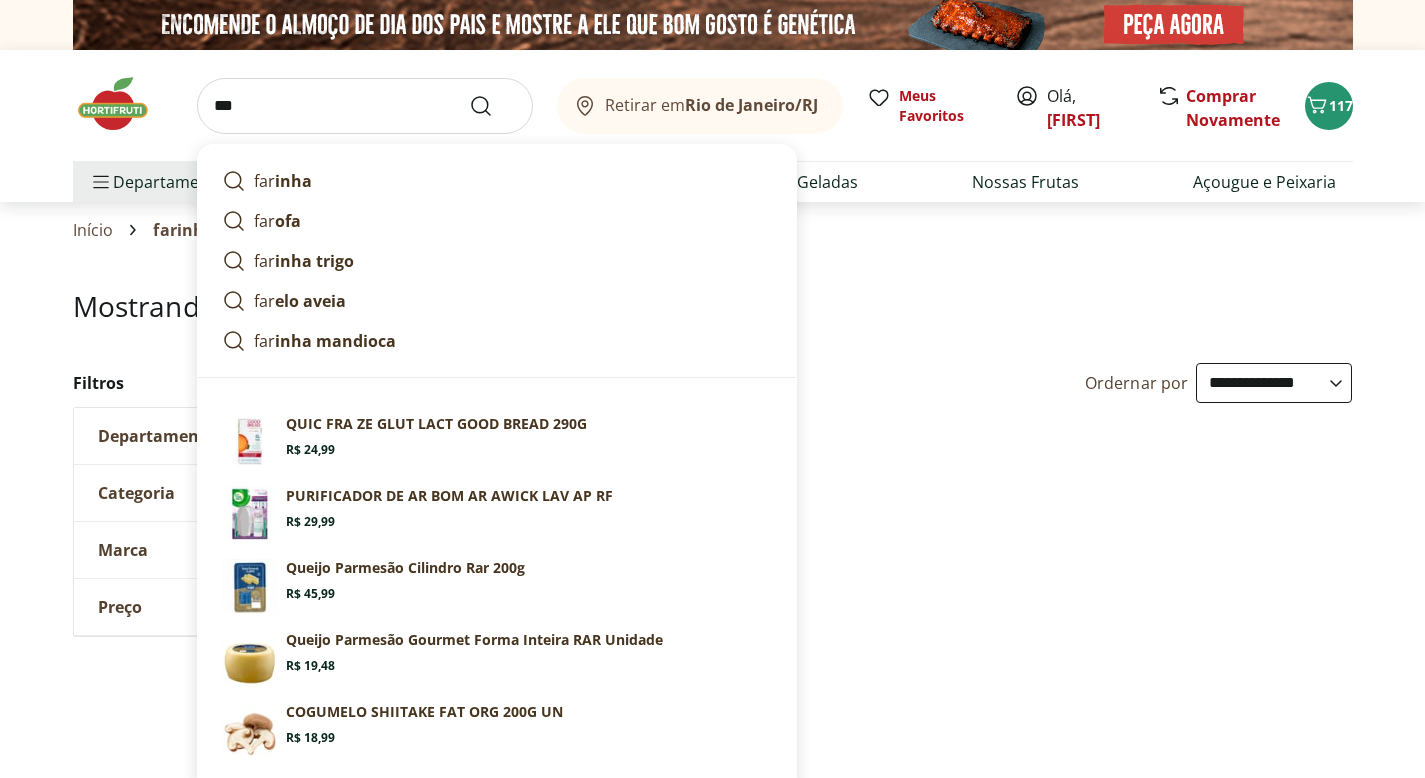 select on "**********" 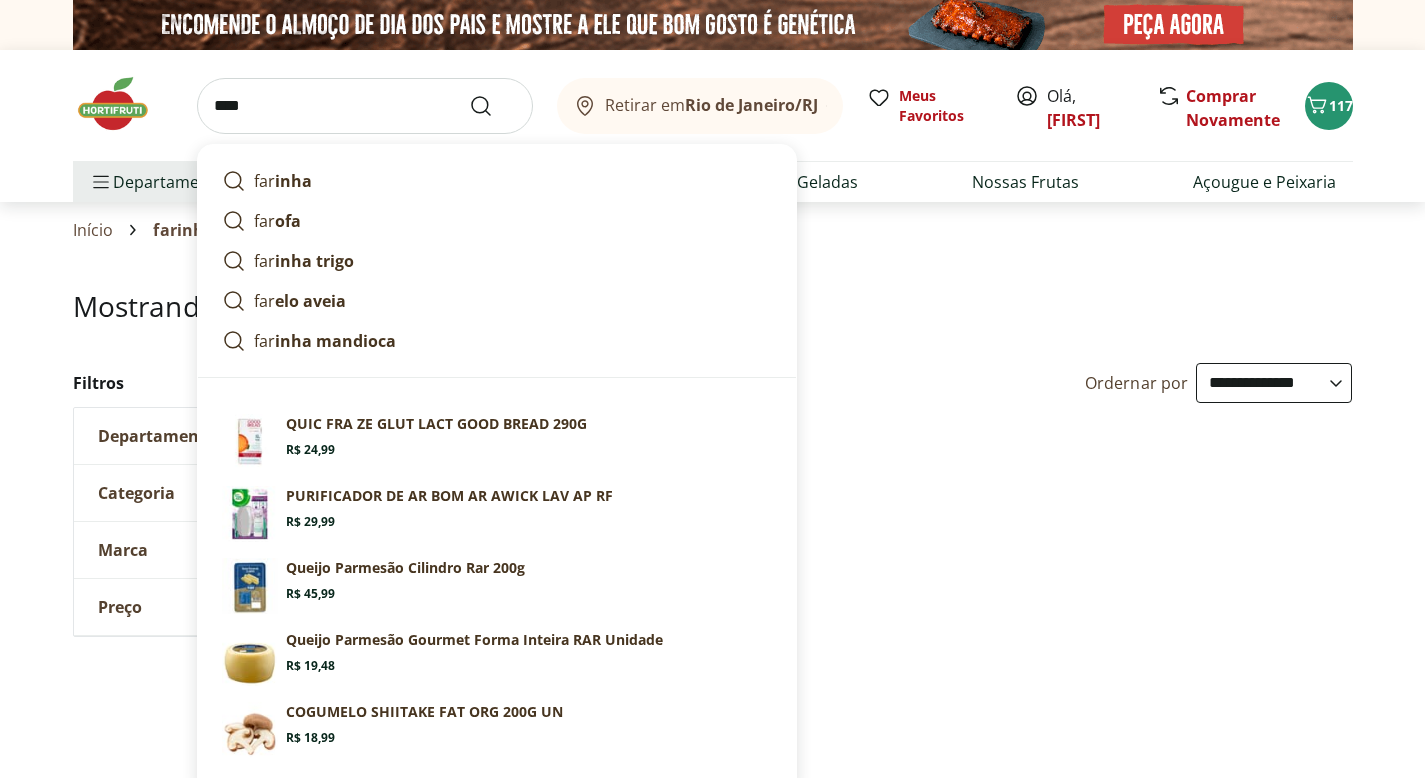 scroll, scrollTop: 187, scrollLeft: 0, axis: vertical 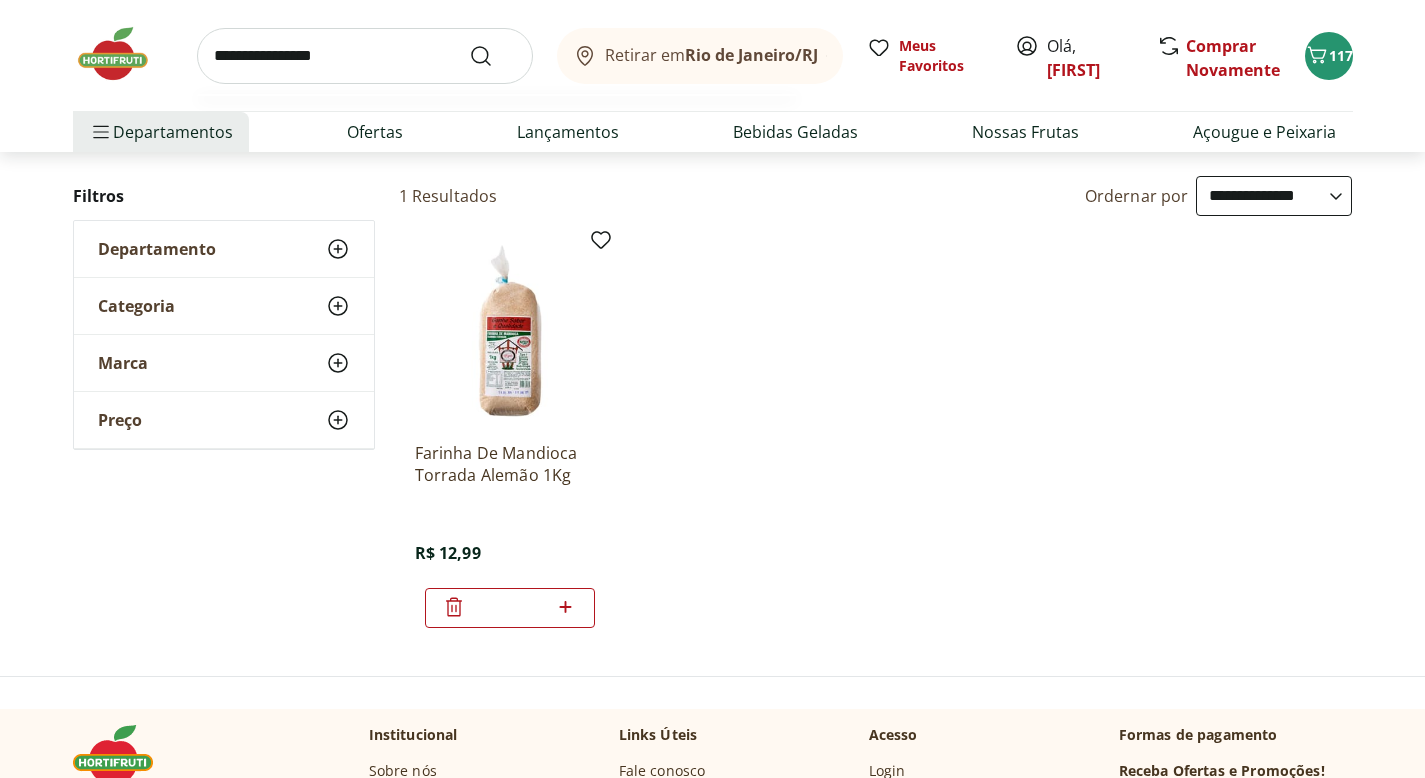 type on "**********" 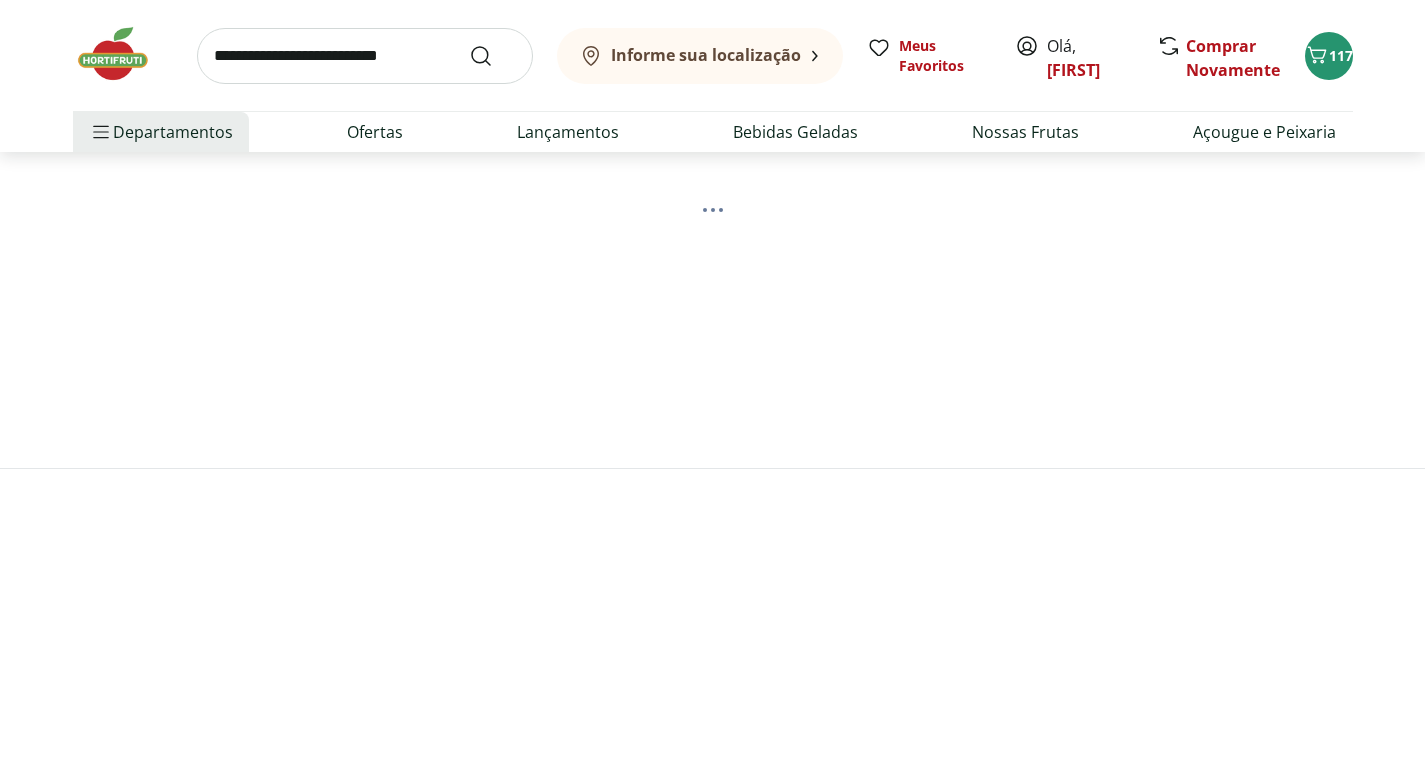 scroll, scrollTop: 0, scrollLeft: 0, axis: both 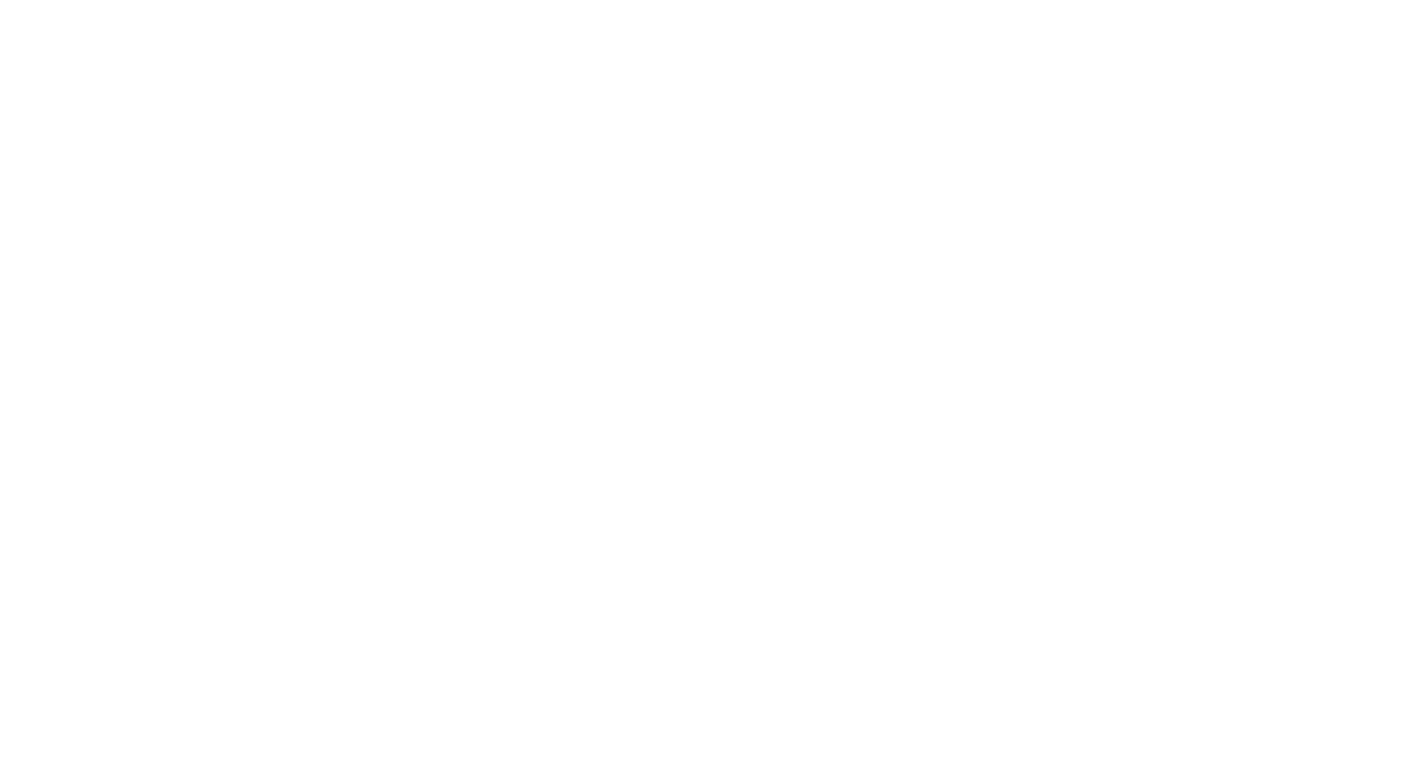select on "**********" 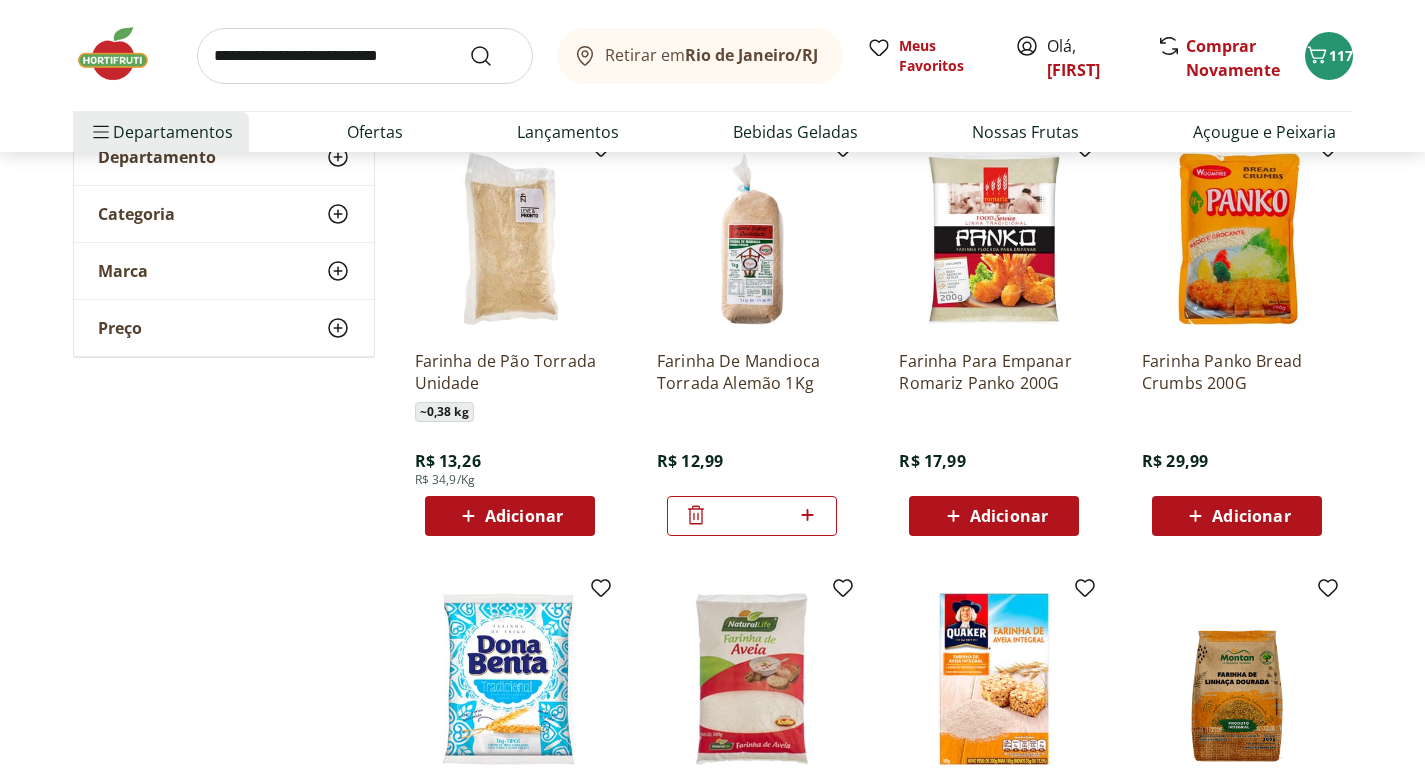 scroll, scrollTop: 357, scrollLeft: 0, axis: vertical 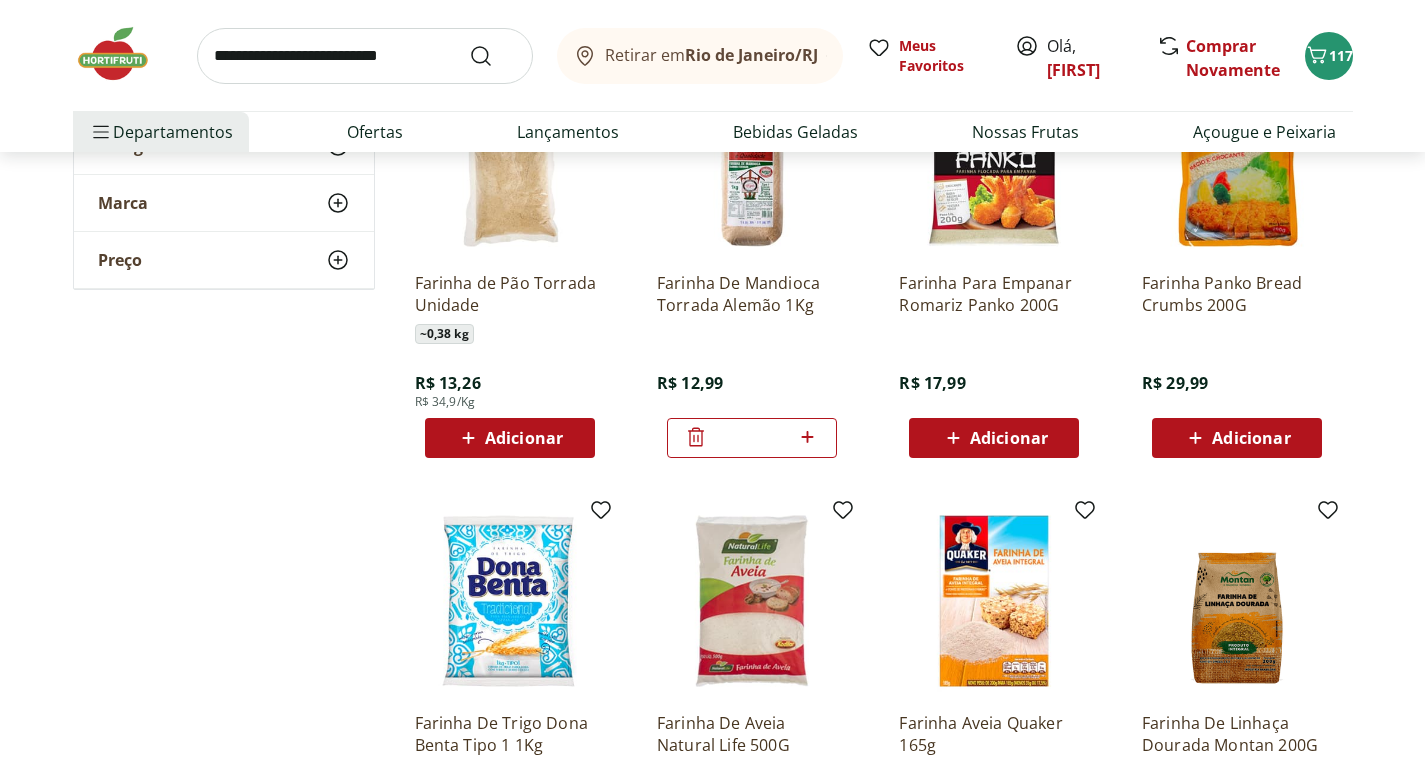 click on "Adicionar" at bounding box center [524, 438] 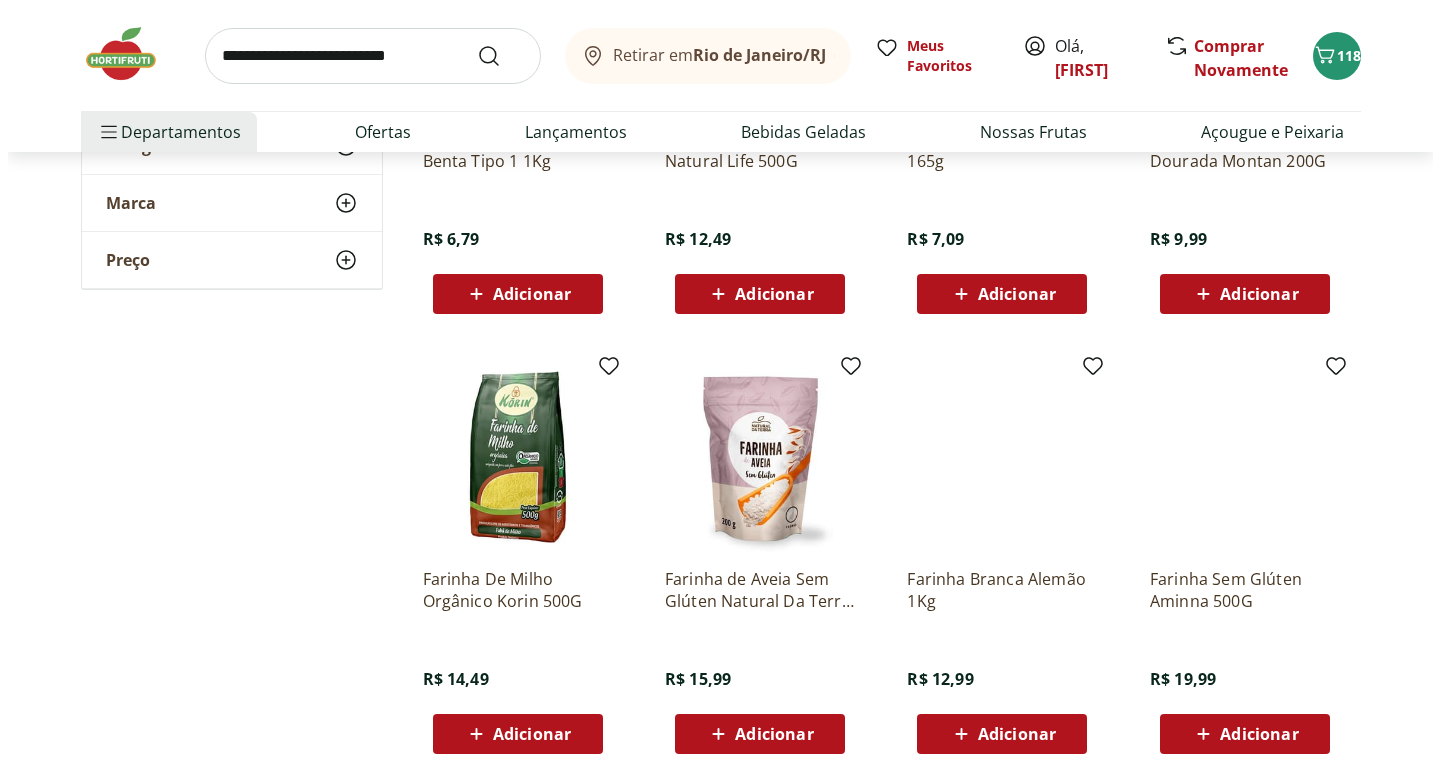scroll, scrollTop: 942, scrollLeft: 0, axis: vertical 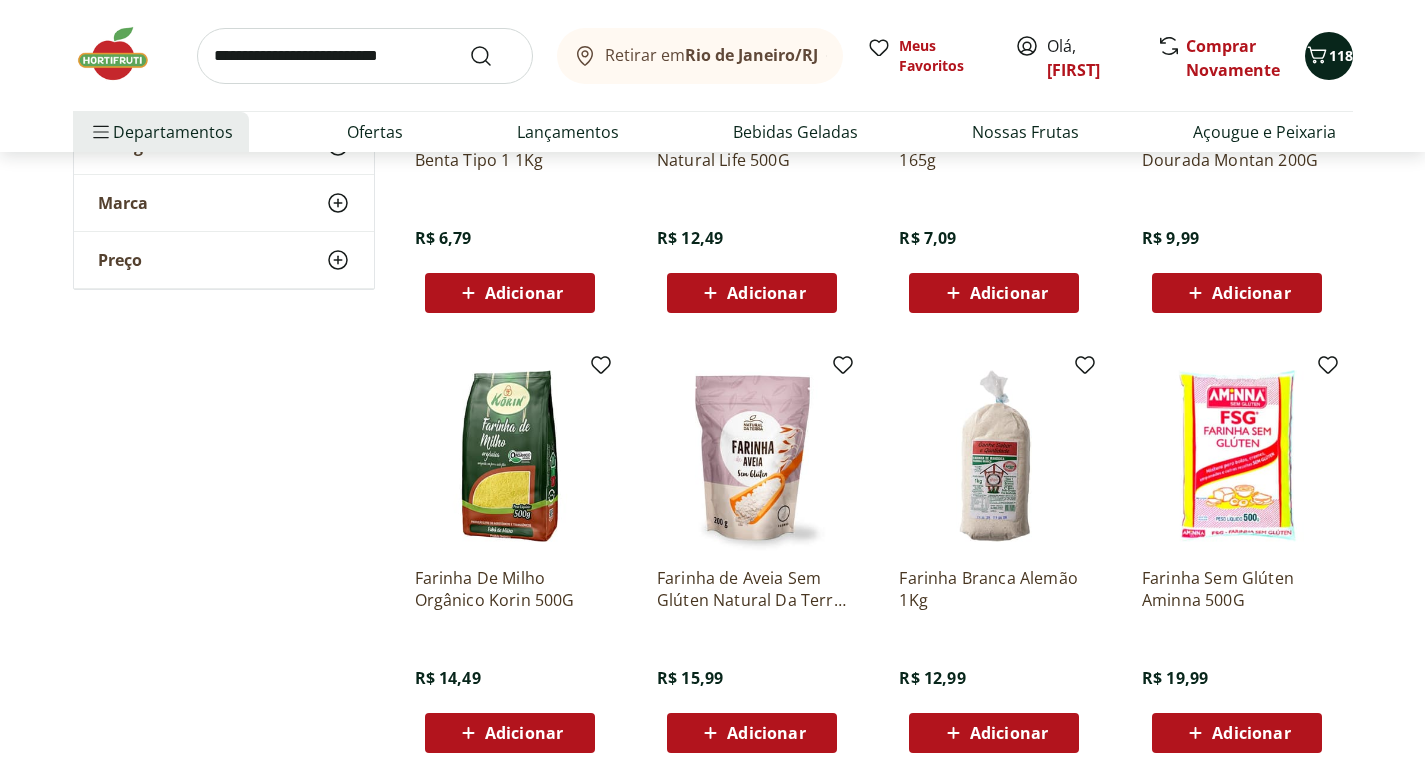 click on "118" at bounding box center [1329, 56] 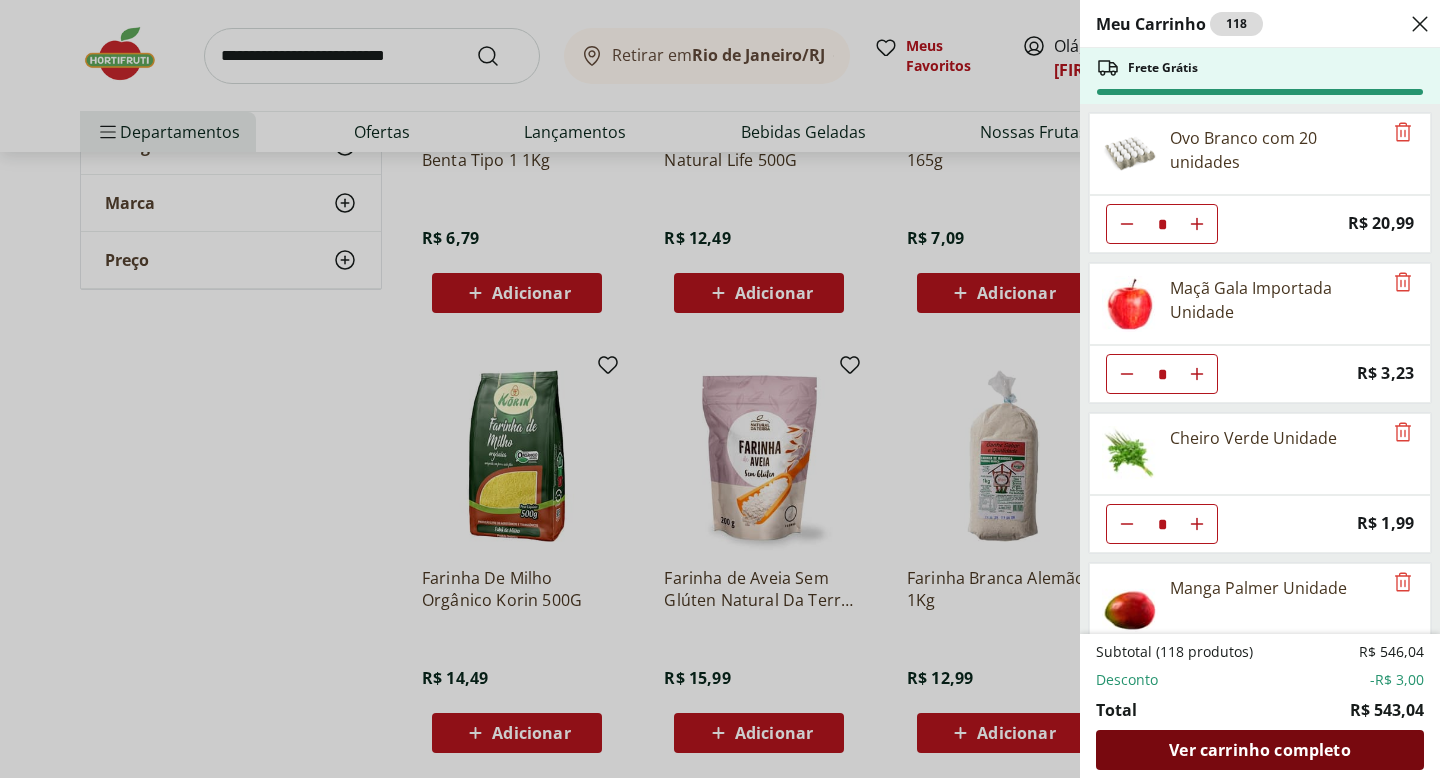 click on "Ver carrinho completo" at bounding box center [1259, 750] 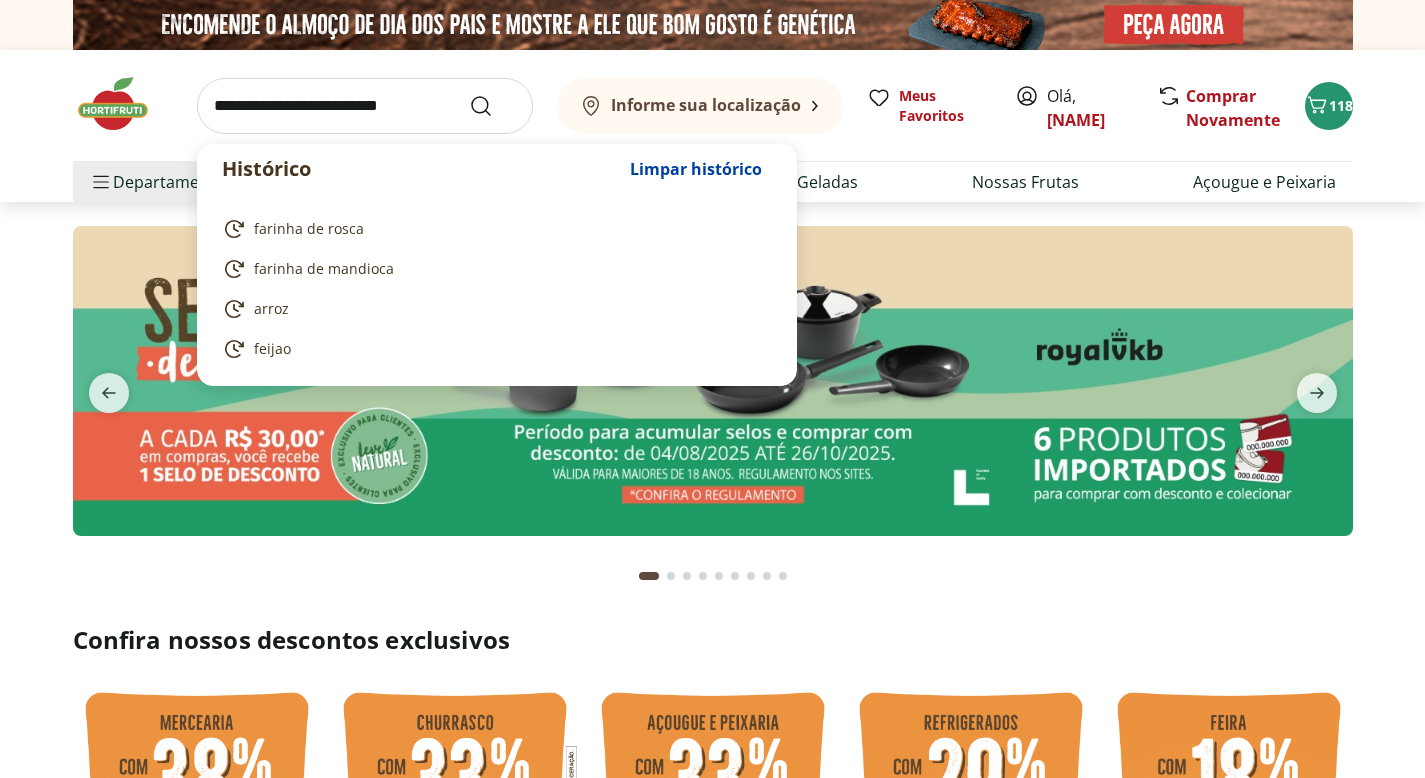scroll, scrollTop: 0, scrollLeft: 0, axis: both 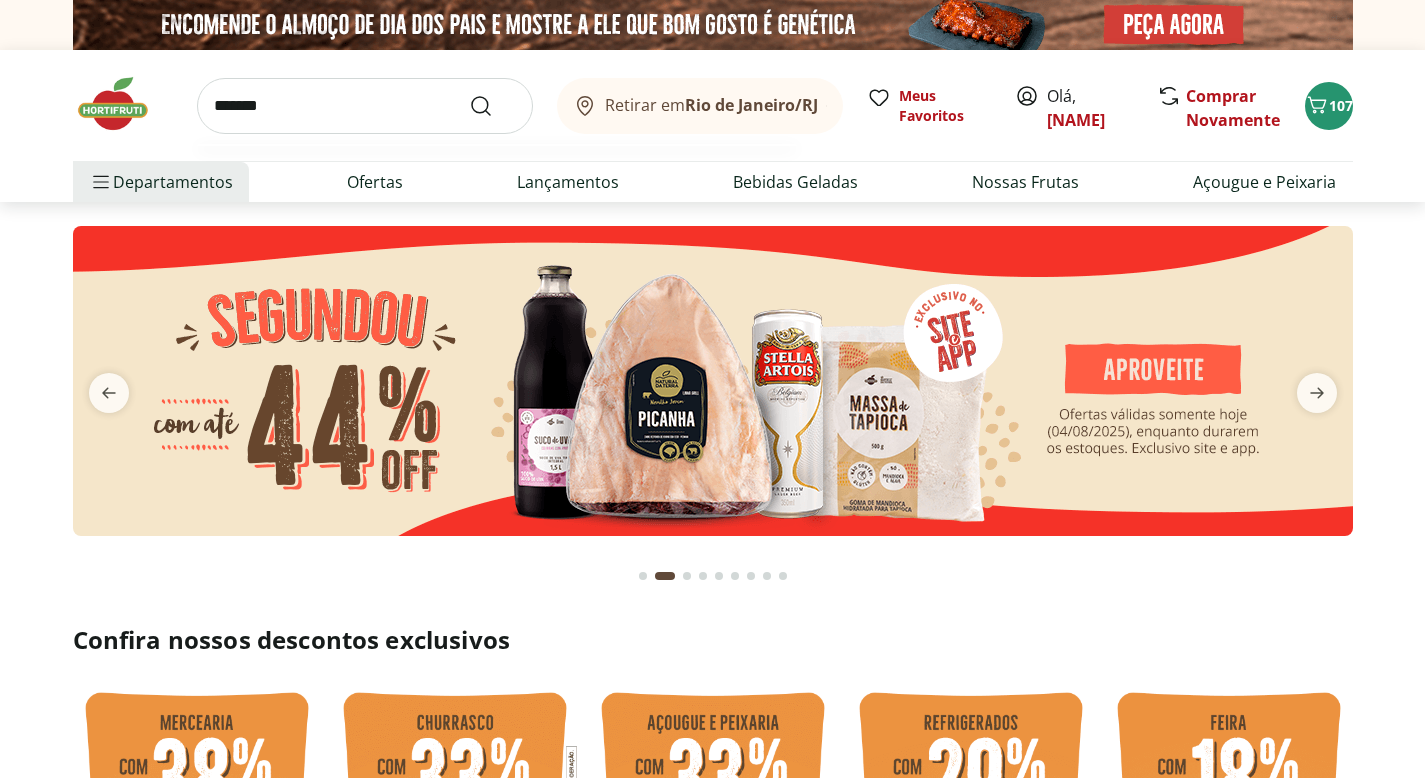 type on "*******" 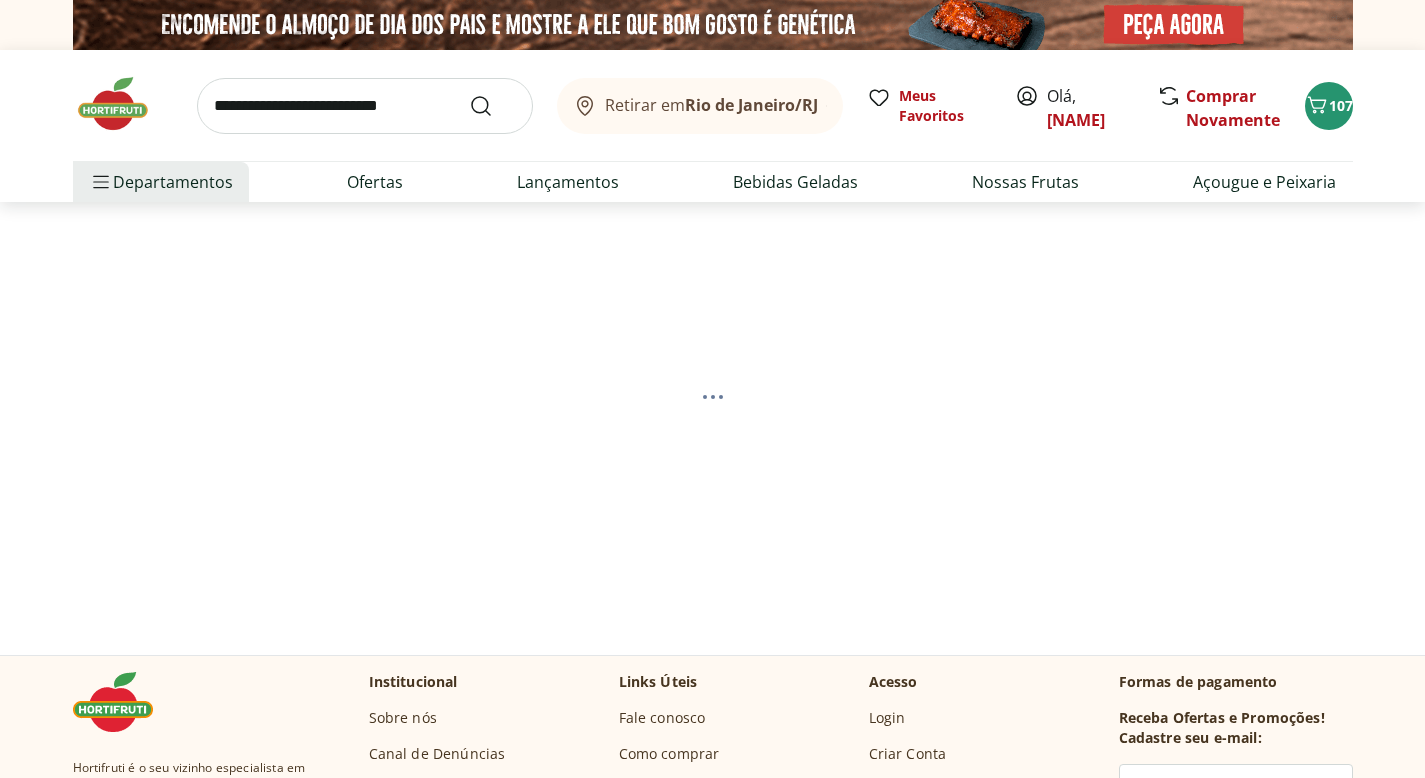 select on "**********" 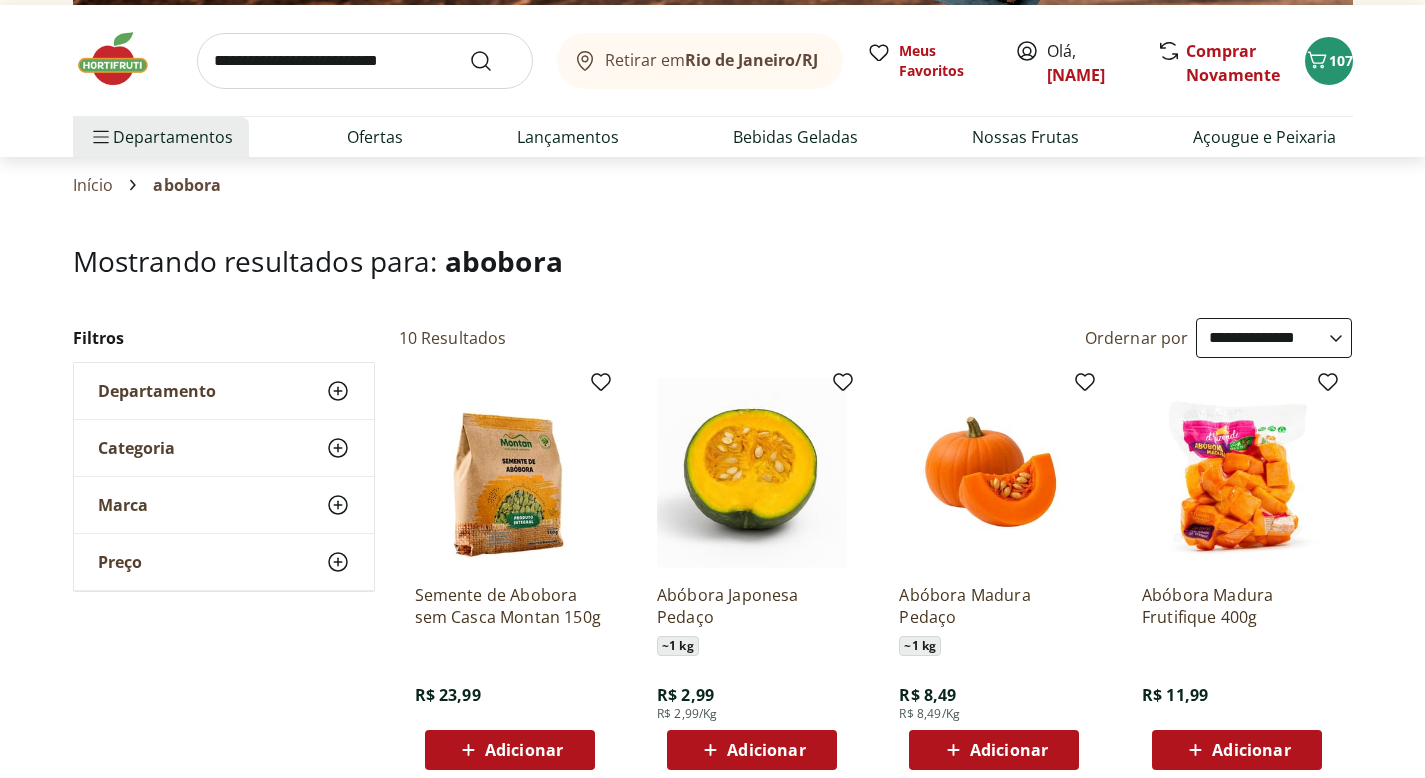 scroll, scrollTop: 249, scrollLeft: 0, axis: vertical 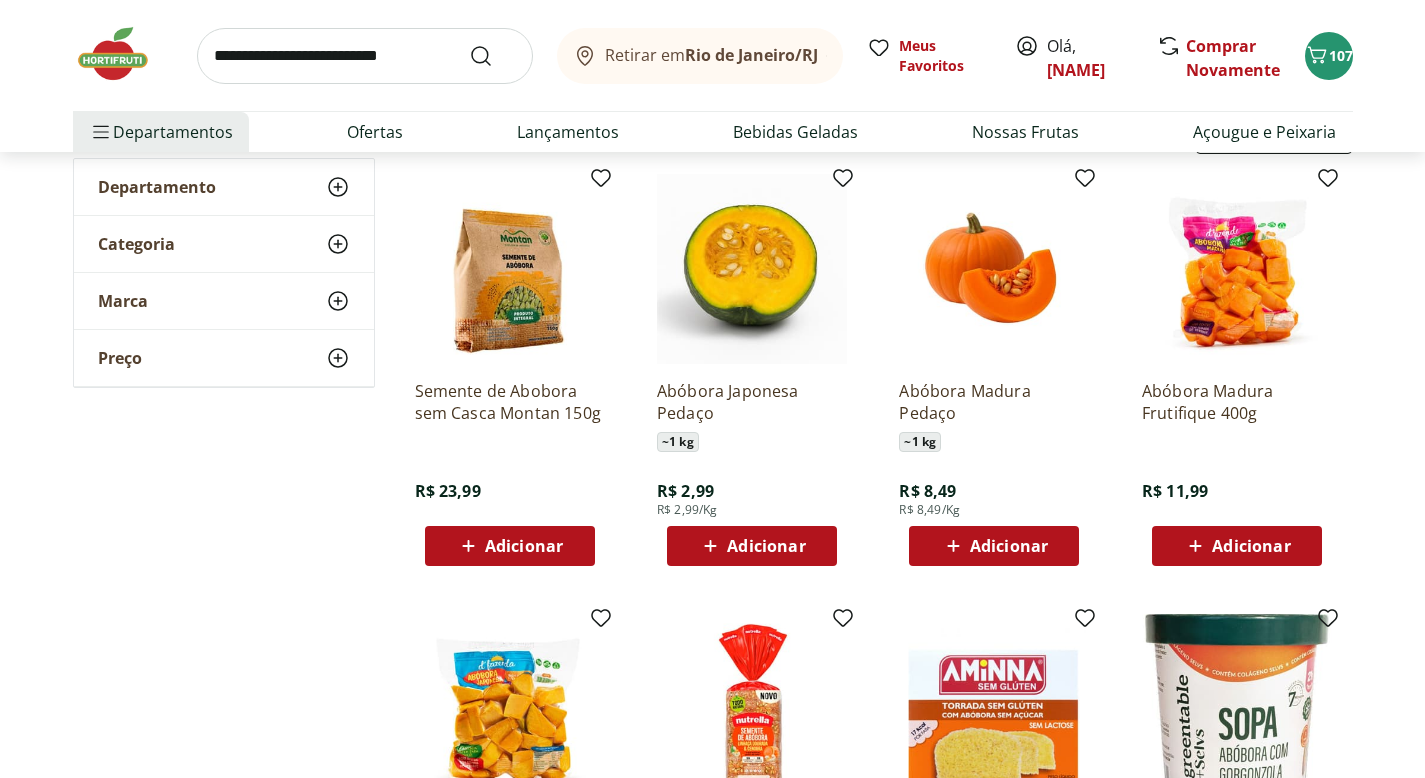 click on "Adicionar" at bounding box center [1009, 546] 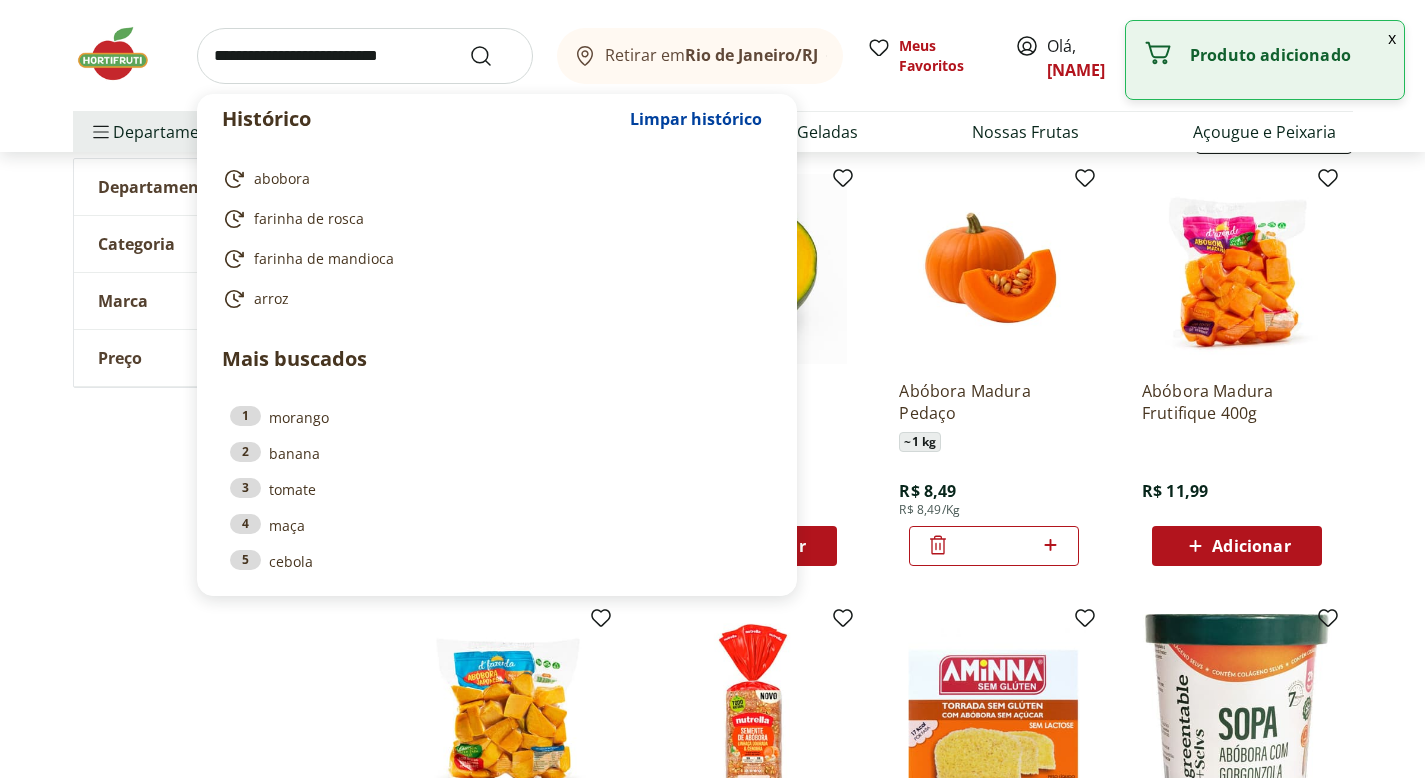 click at bounding box center (365, 56) 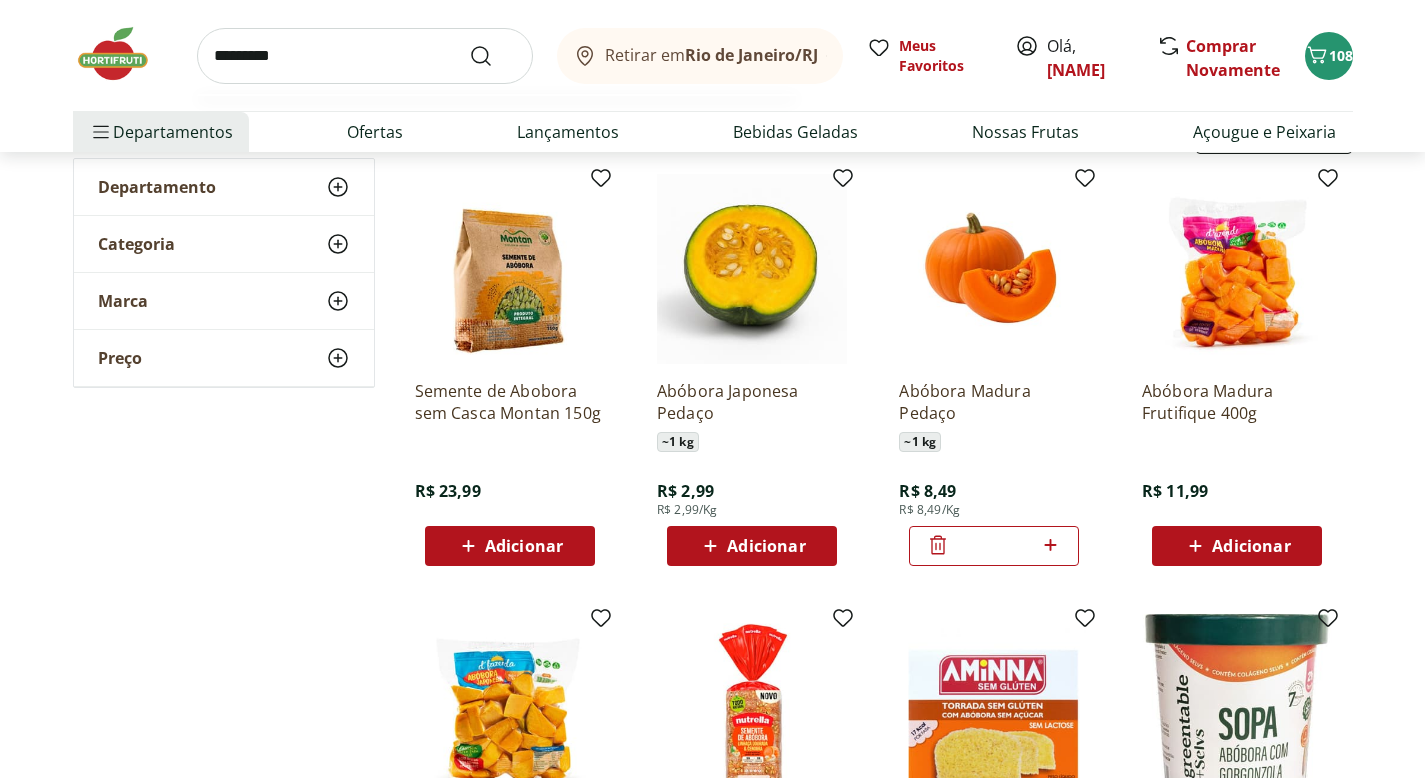 type on "*********" 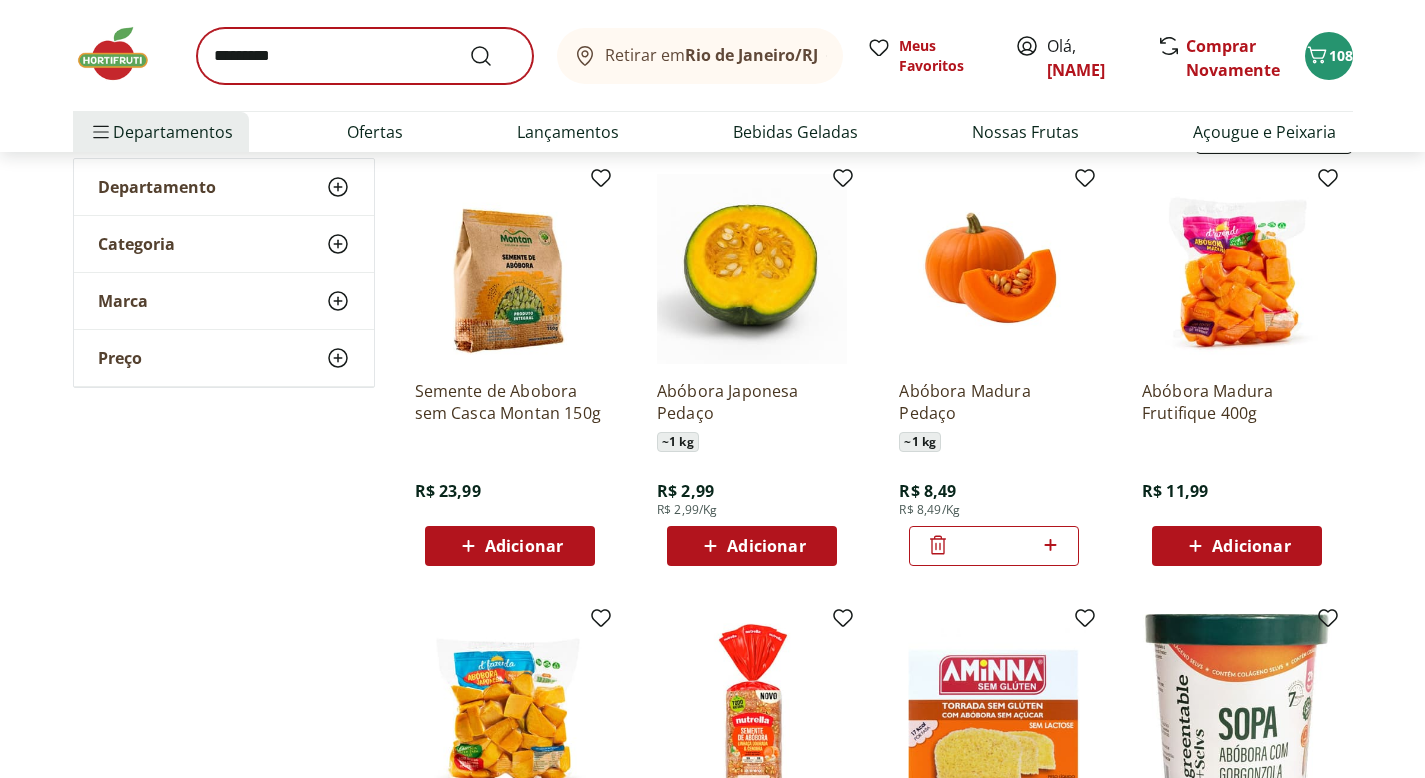 scroll, scrollTop: 0, scrollLeft: 0, axis: both 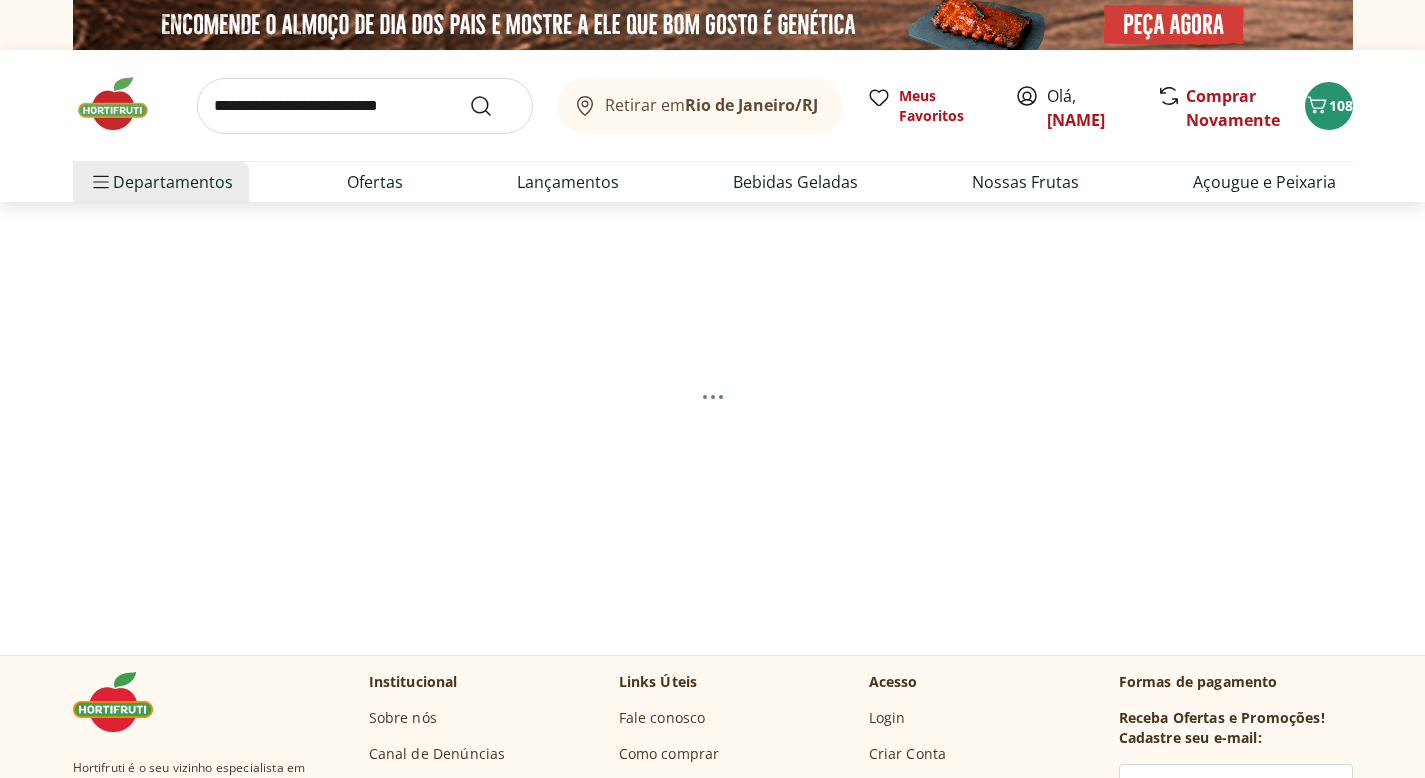 select on "**********" 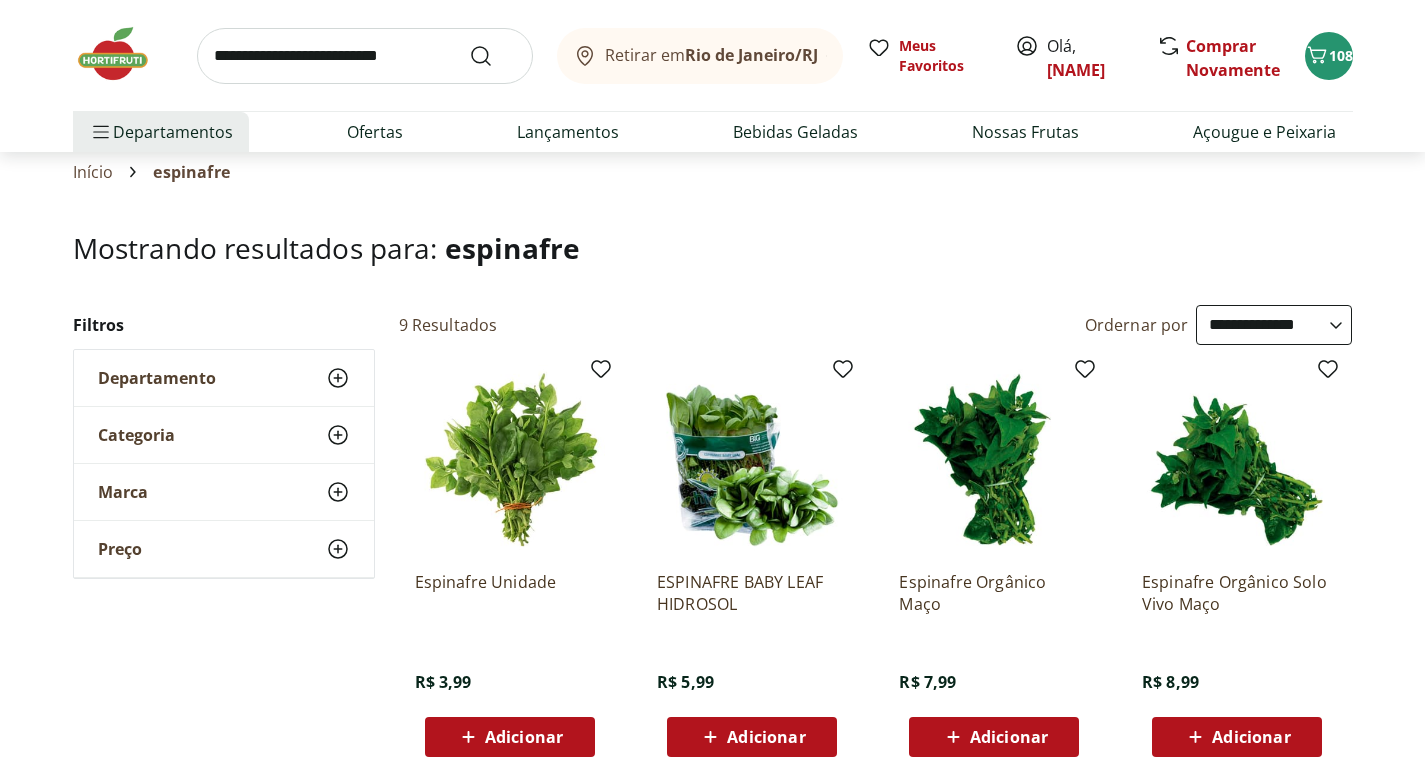 scroll, scrollTop: 186, scrollLeft: 0, axis: vertical 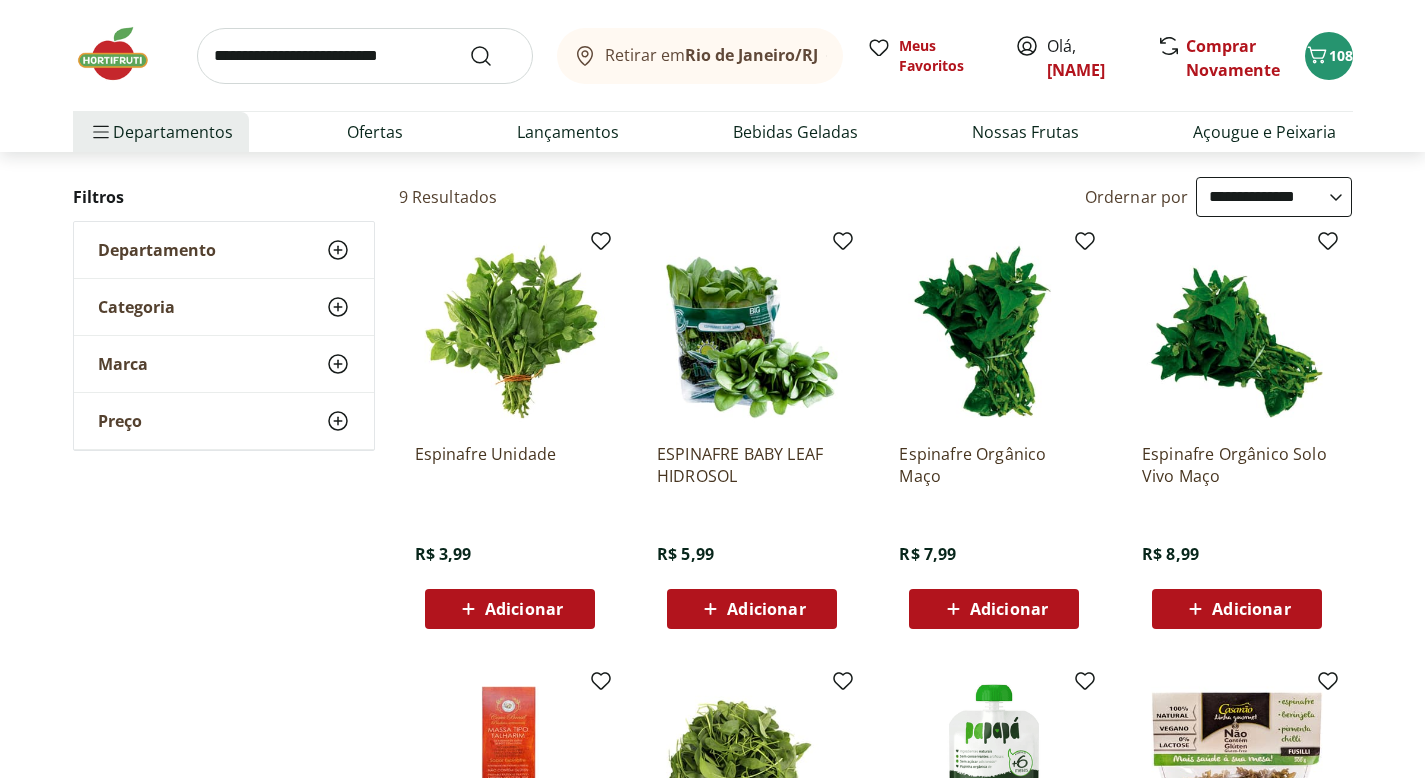 click on "Adicionar" at bounding box center (524, 609) 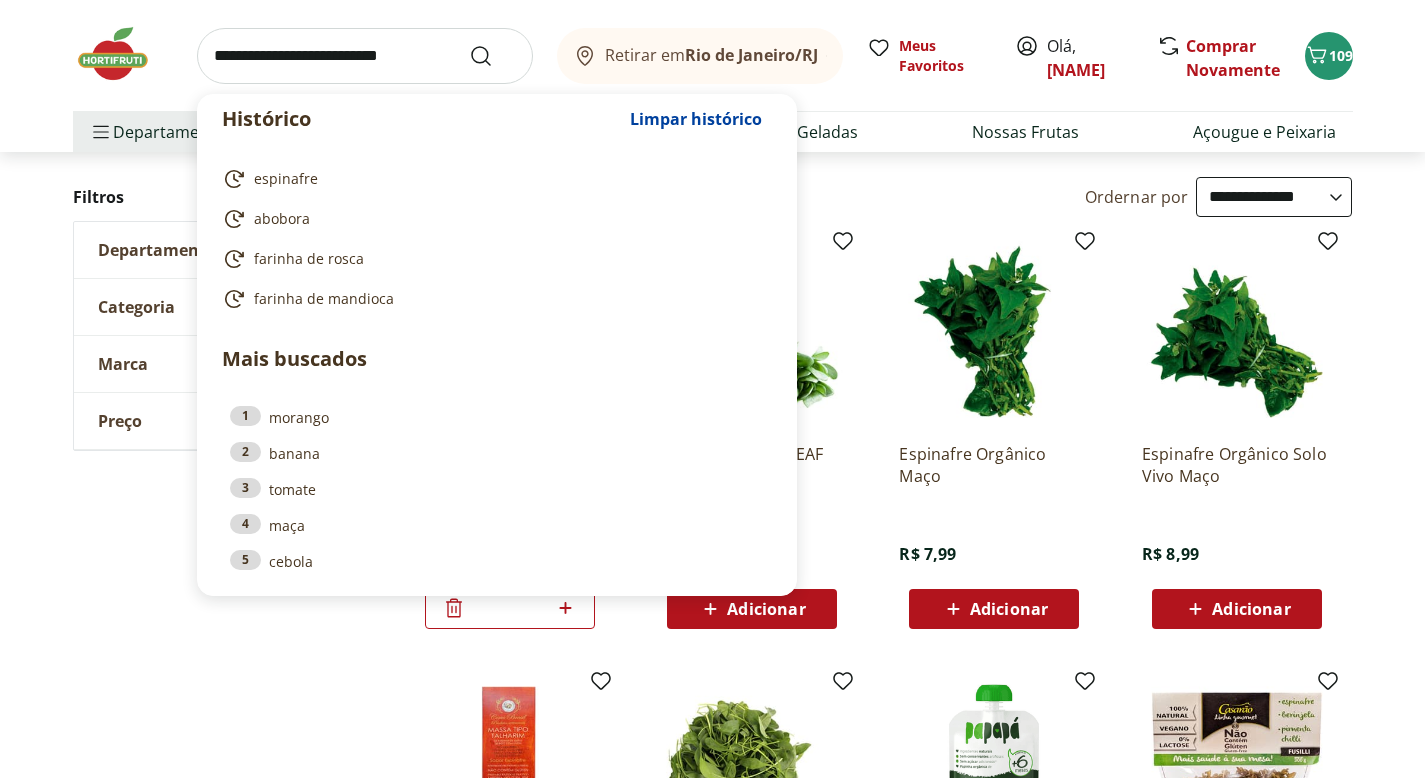 click at bounding box center (365, 56) 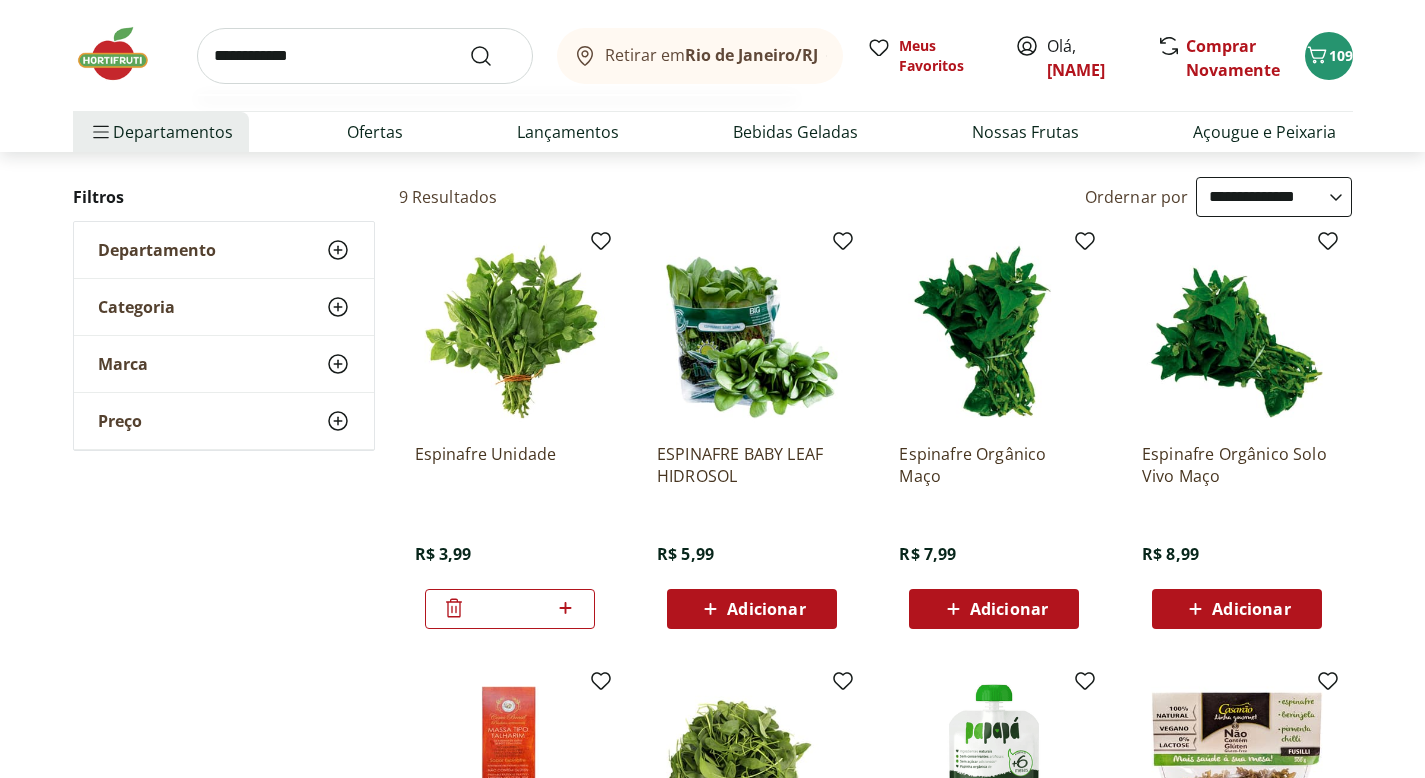 type on "**********" 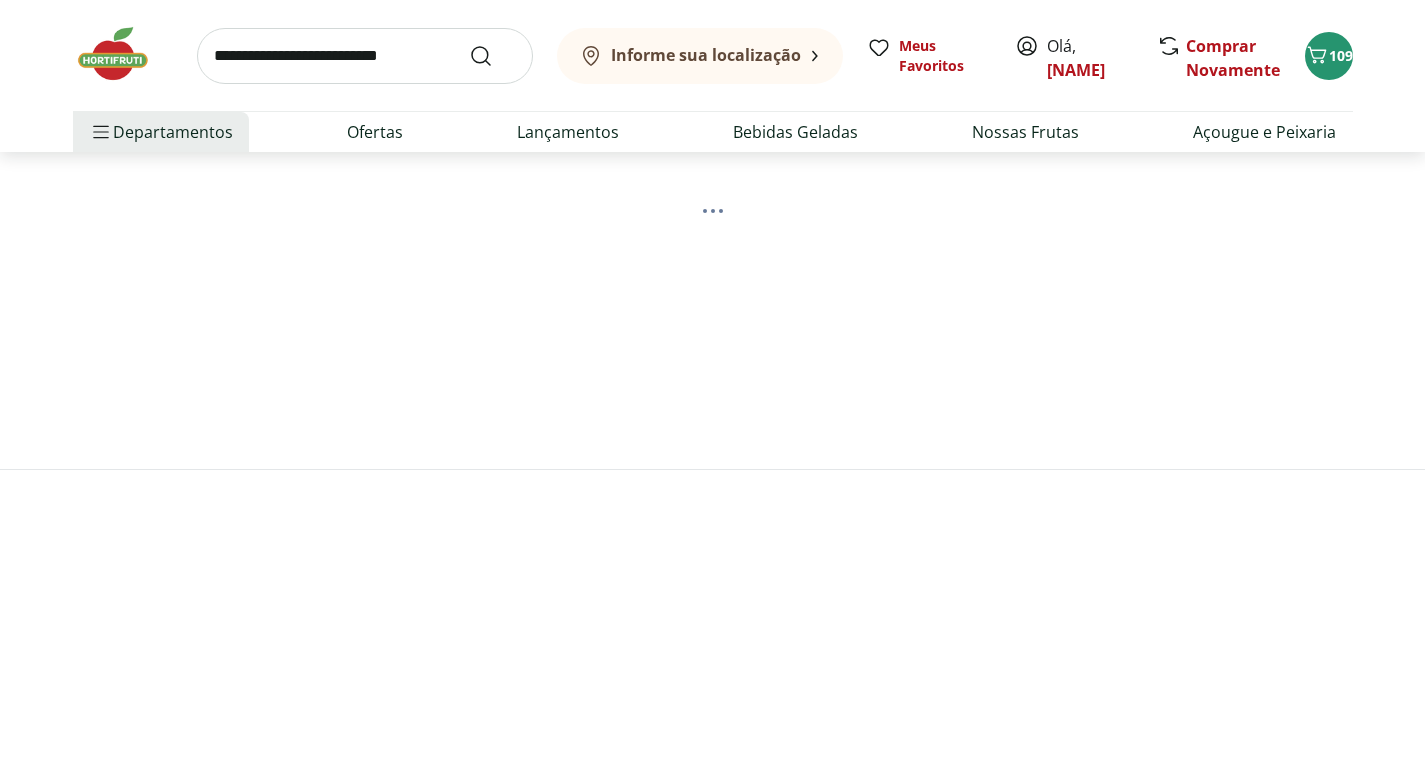 scroll, scrollTop: 0, scrollLeft: 0, axis: both 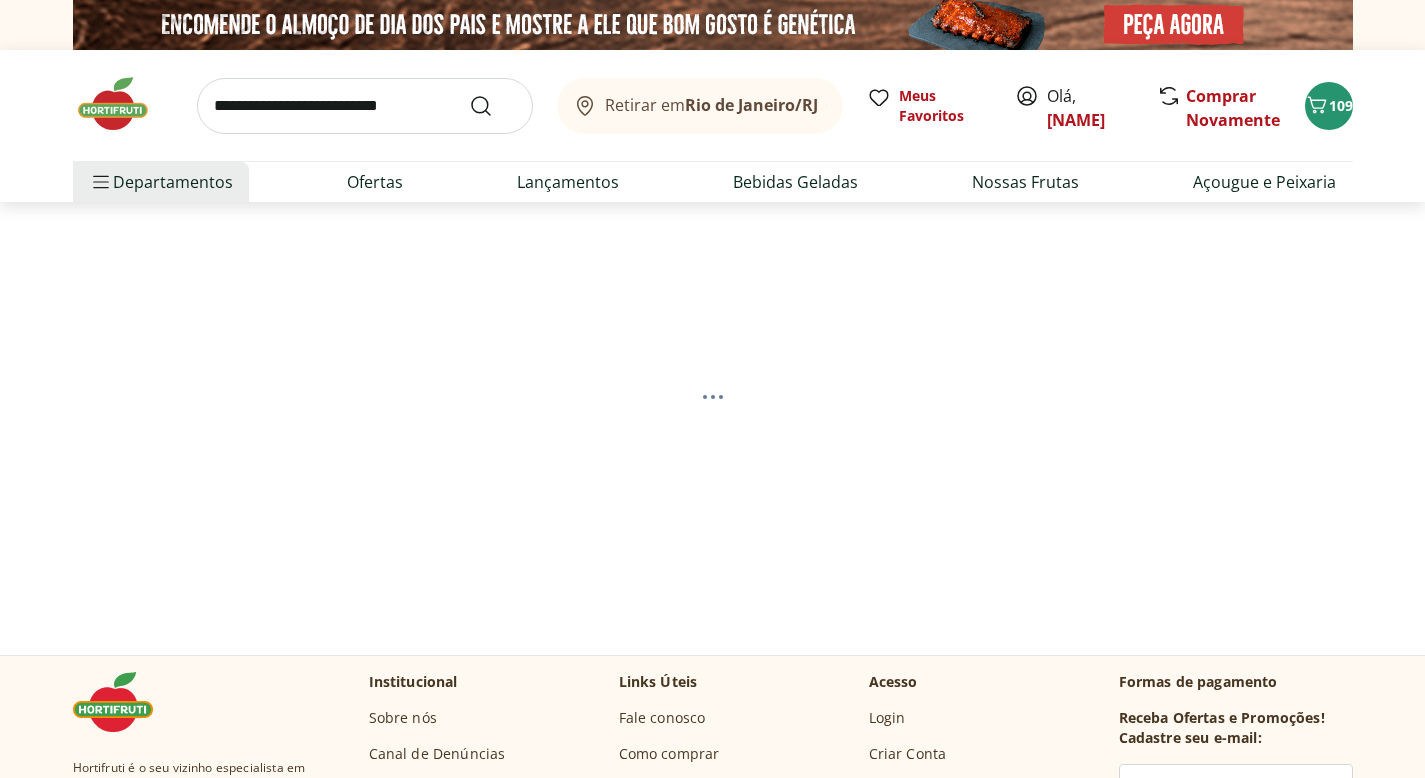 select on "**********" 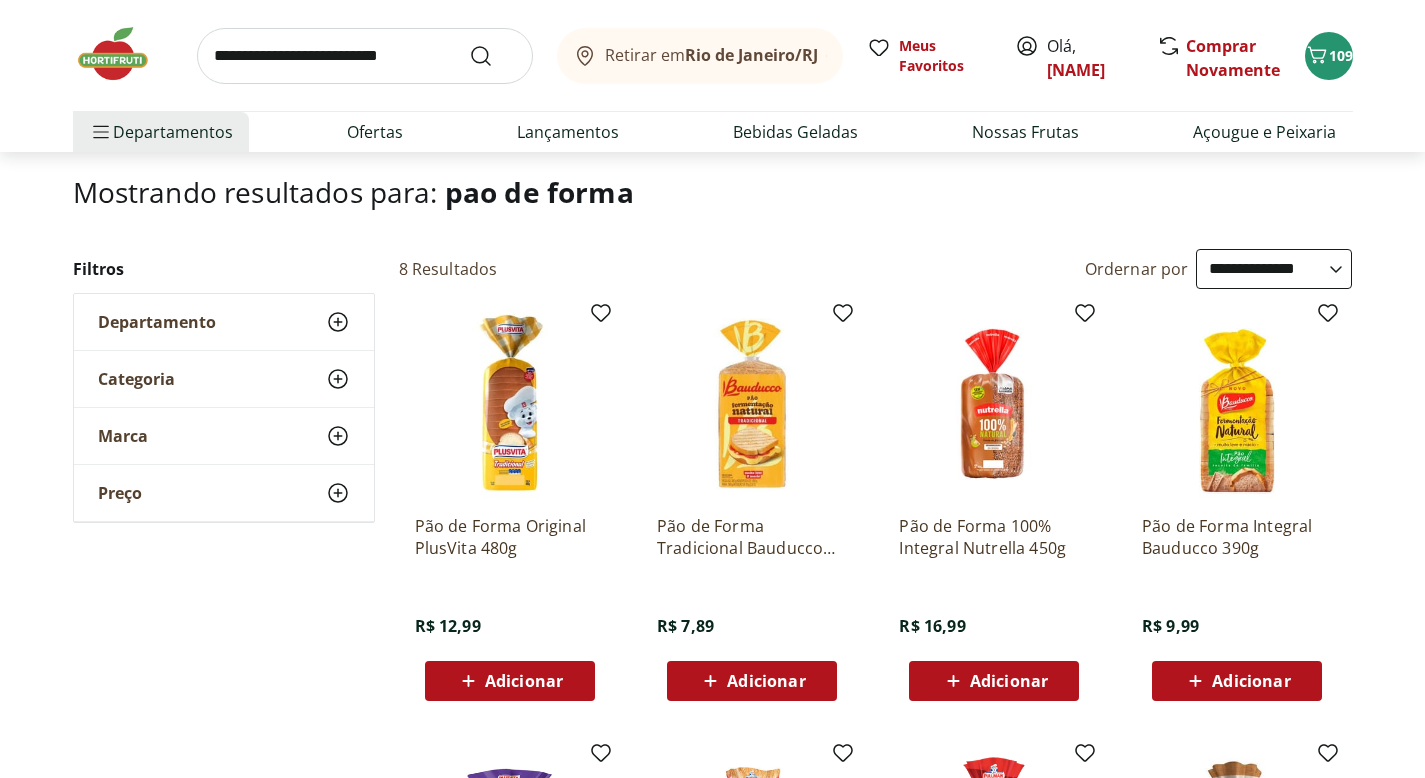 scroll, scrollTop: 111, scrollLeft: 0, axis: vertical 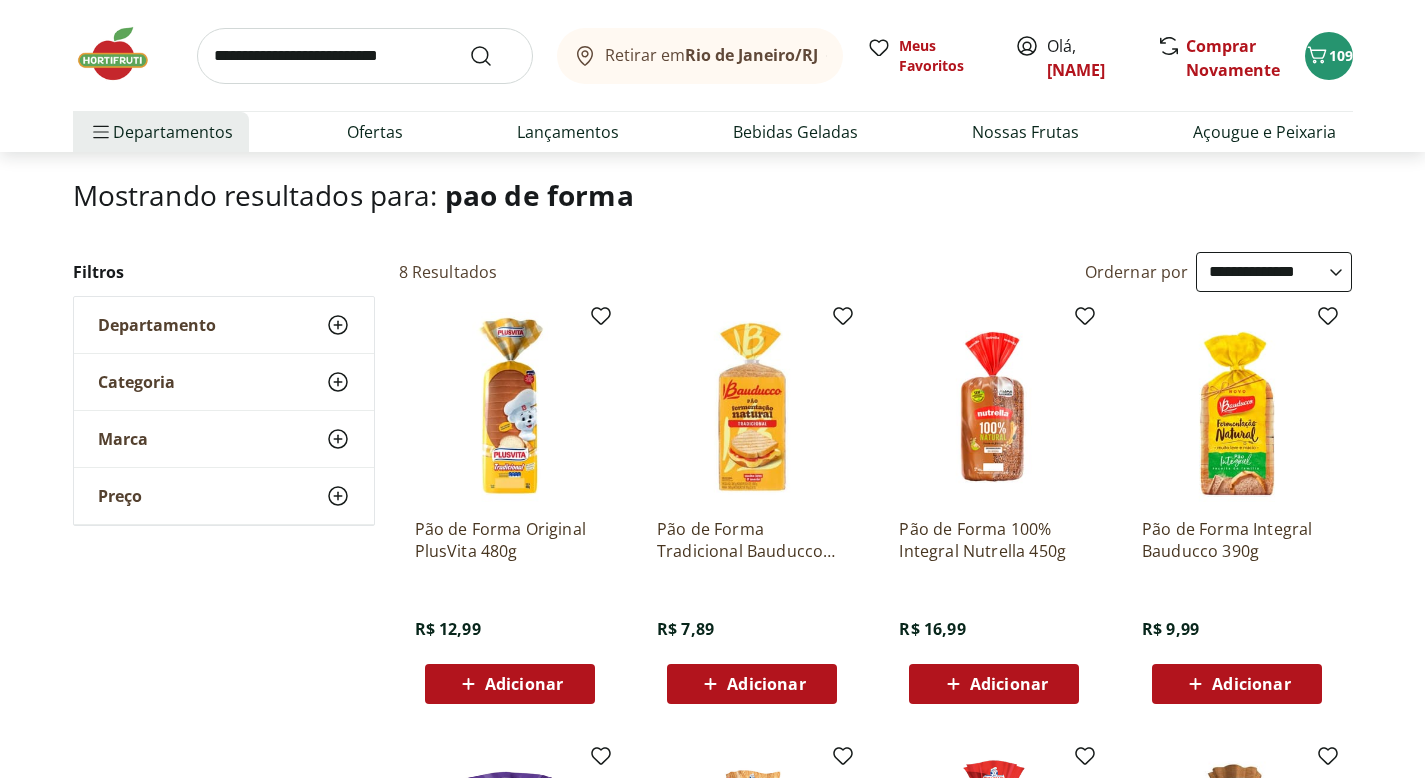 click on "Pão de Forma Tradicional Bauducco 390g" at bounding box center (752, 540) 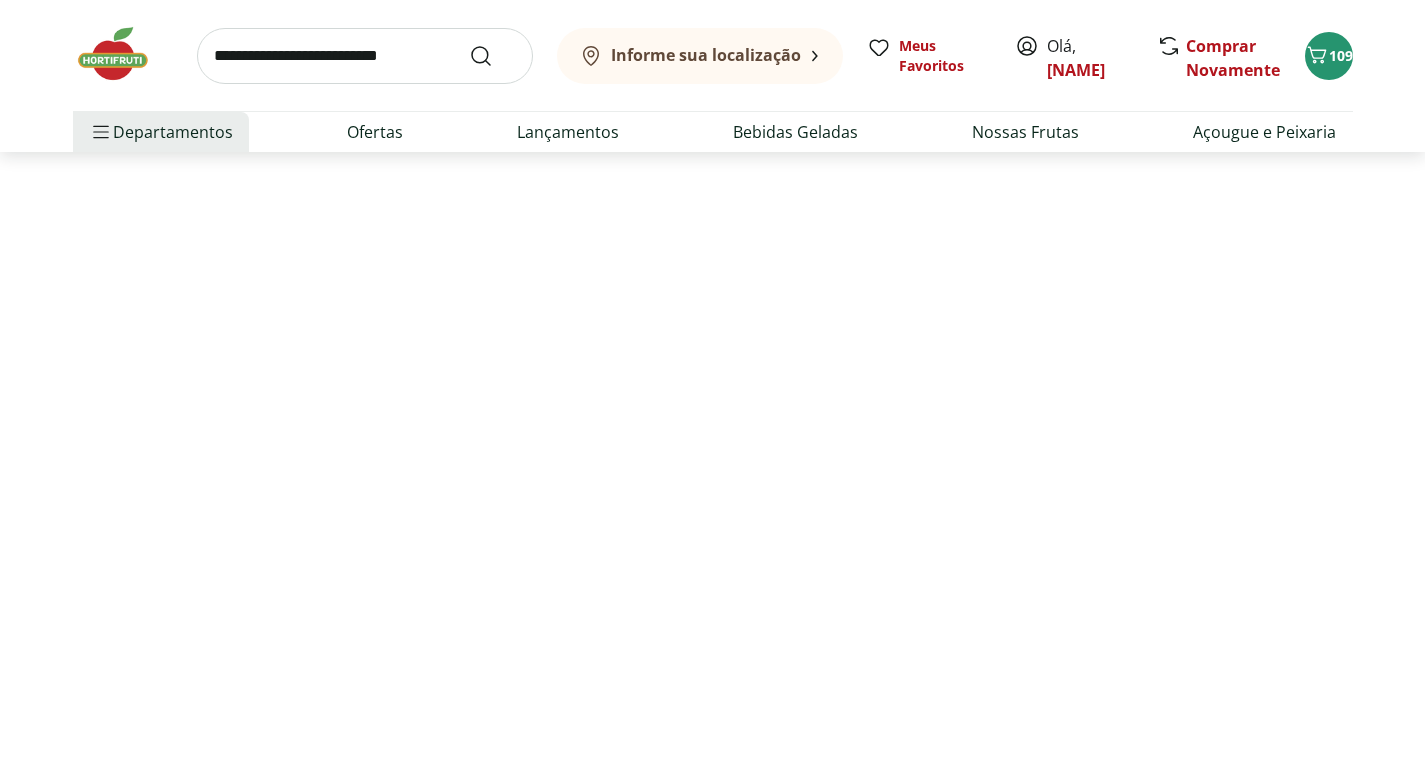 scroll, scrollTop: 0, scrollLeft: 0, axis: both 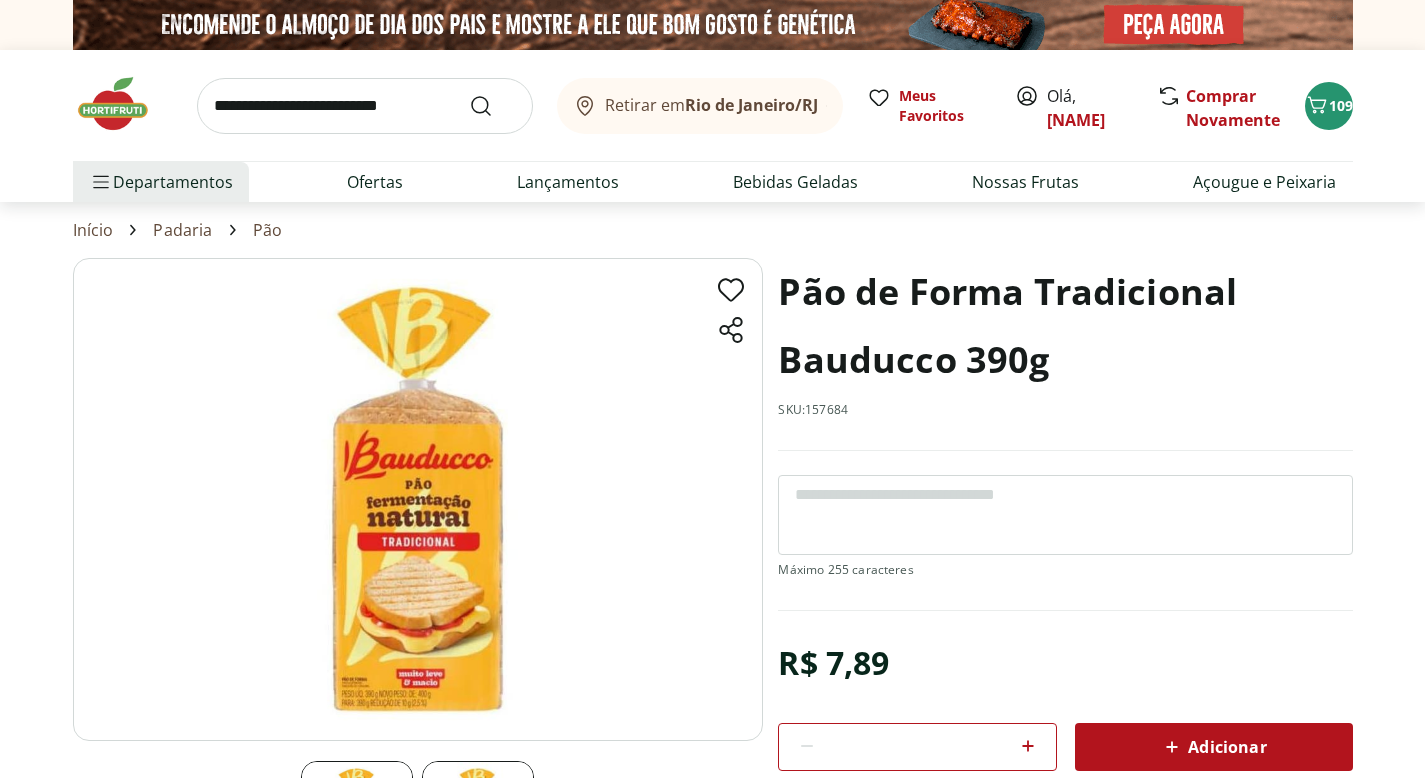 click 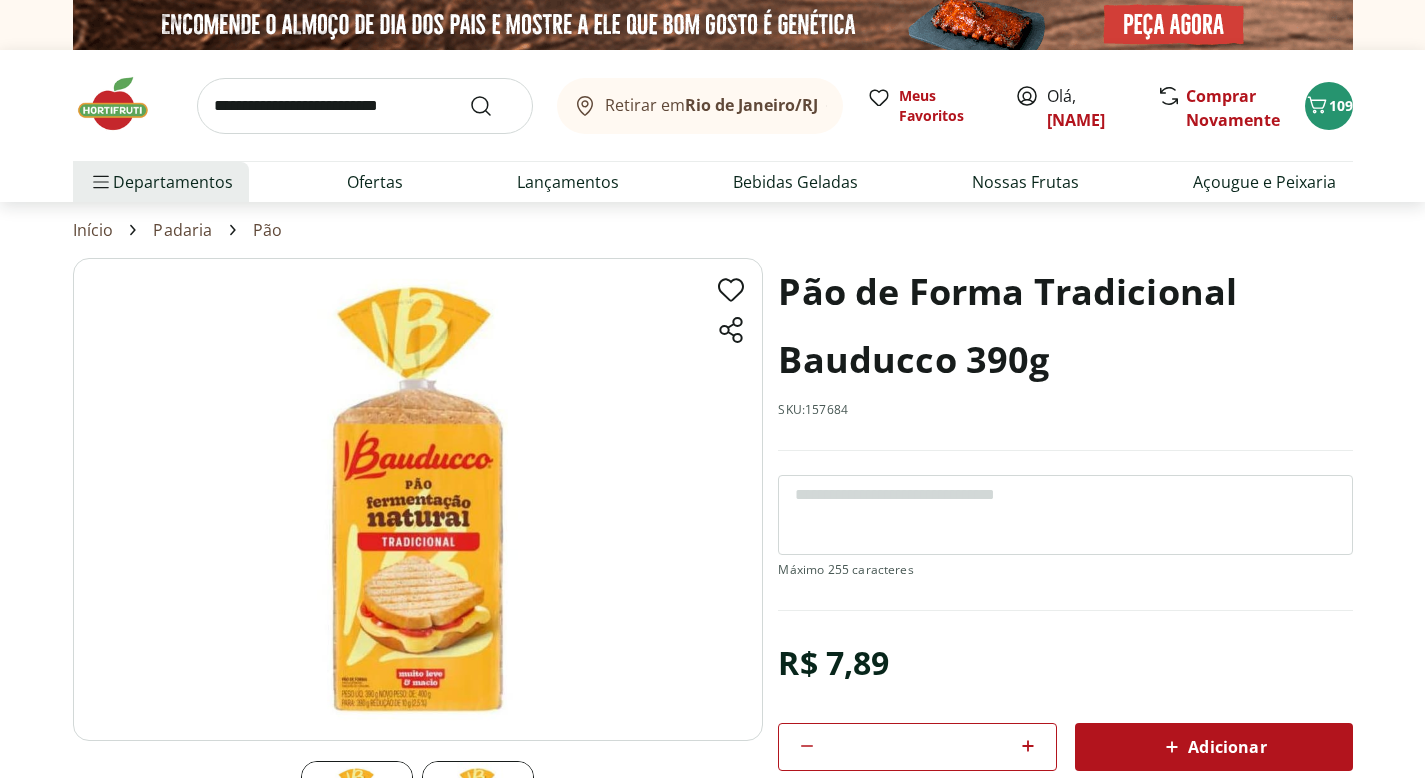 click 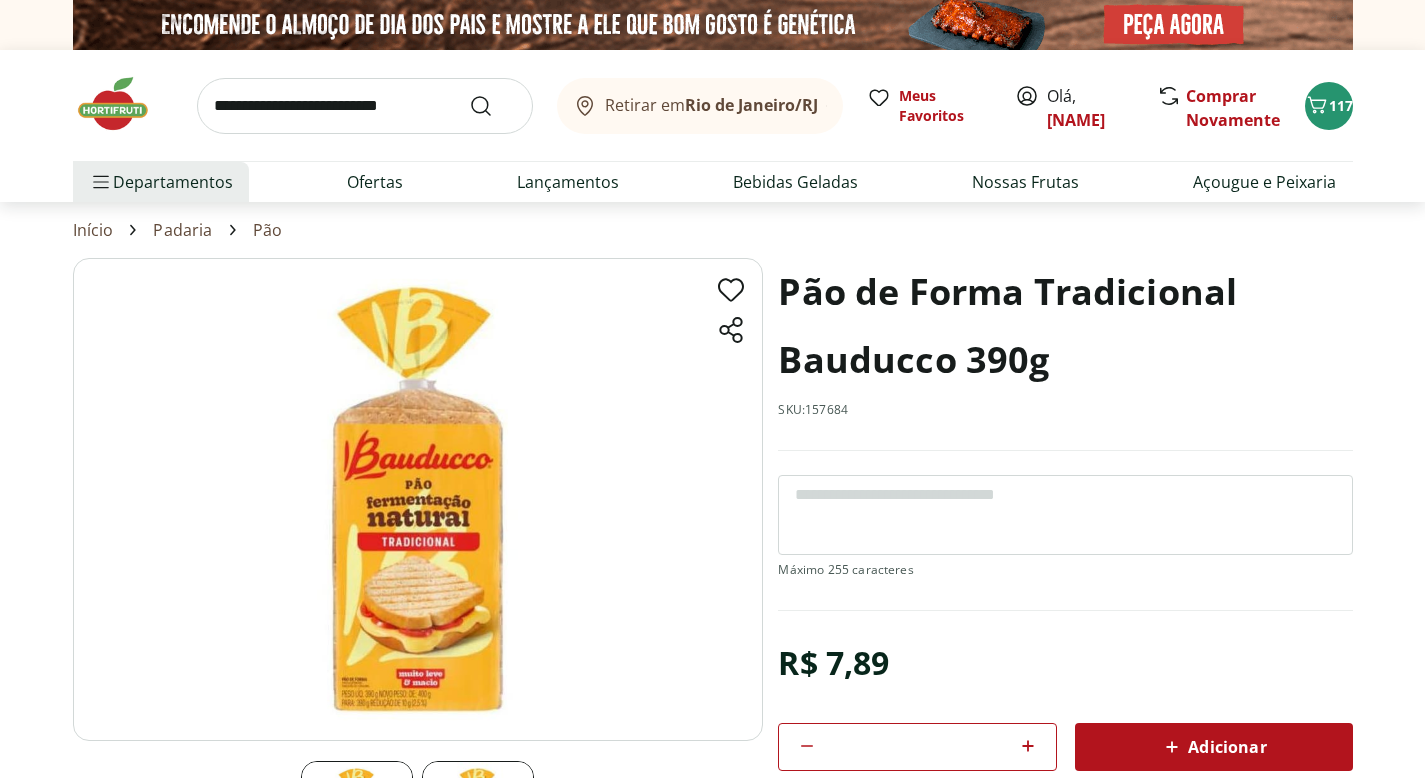 click at bounding box center (365, 106) 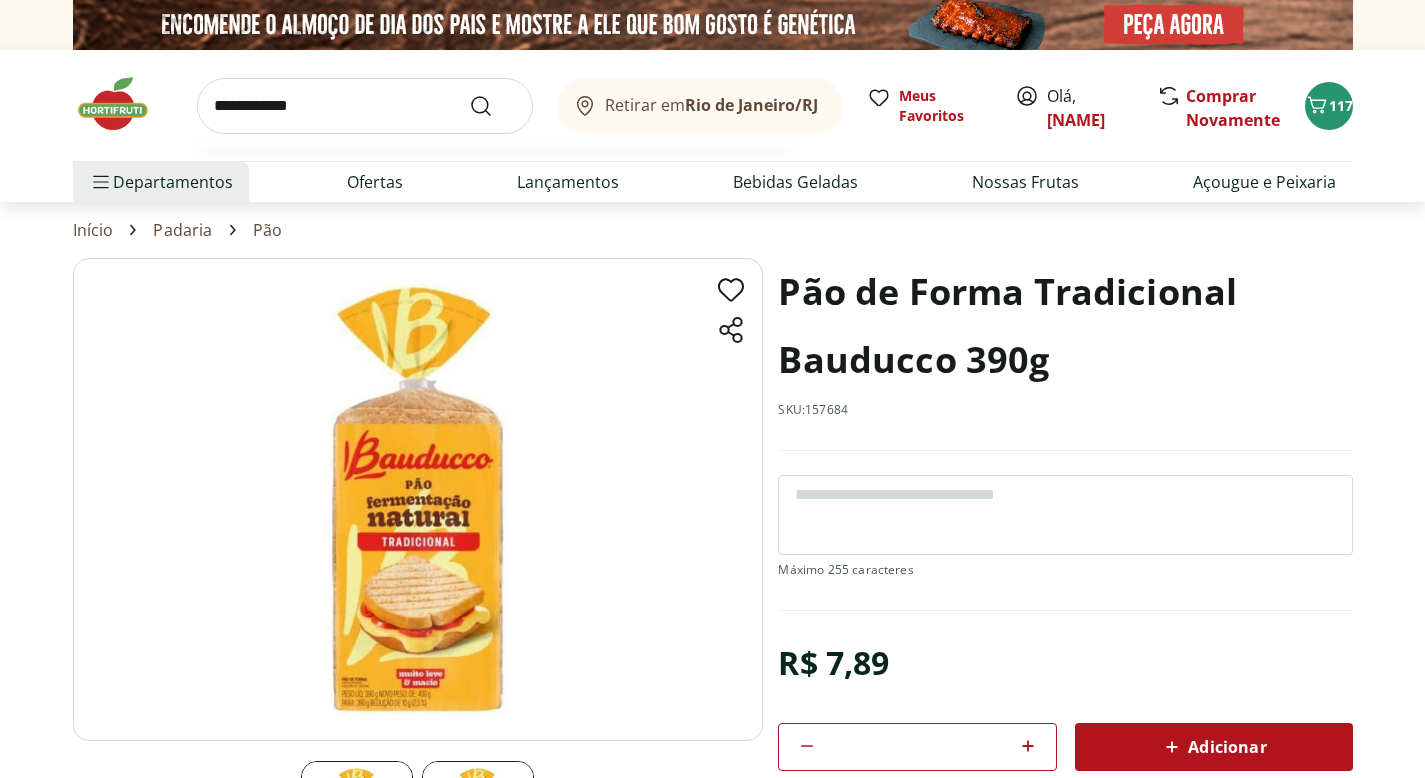 type on "**********" 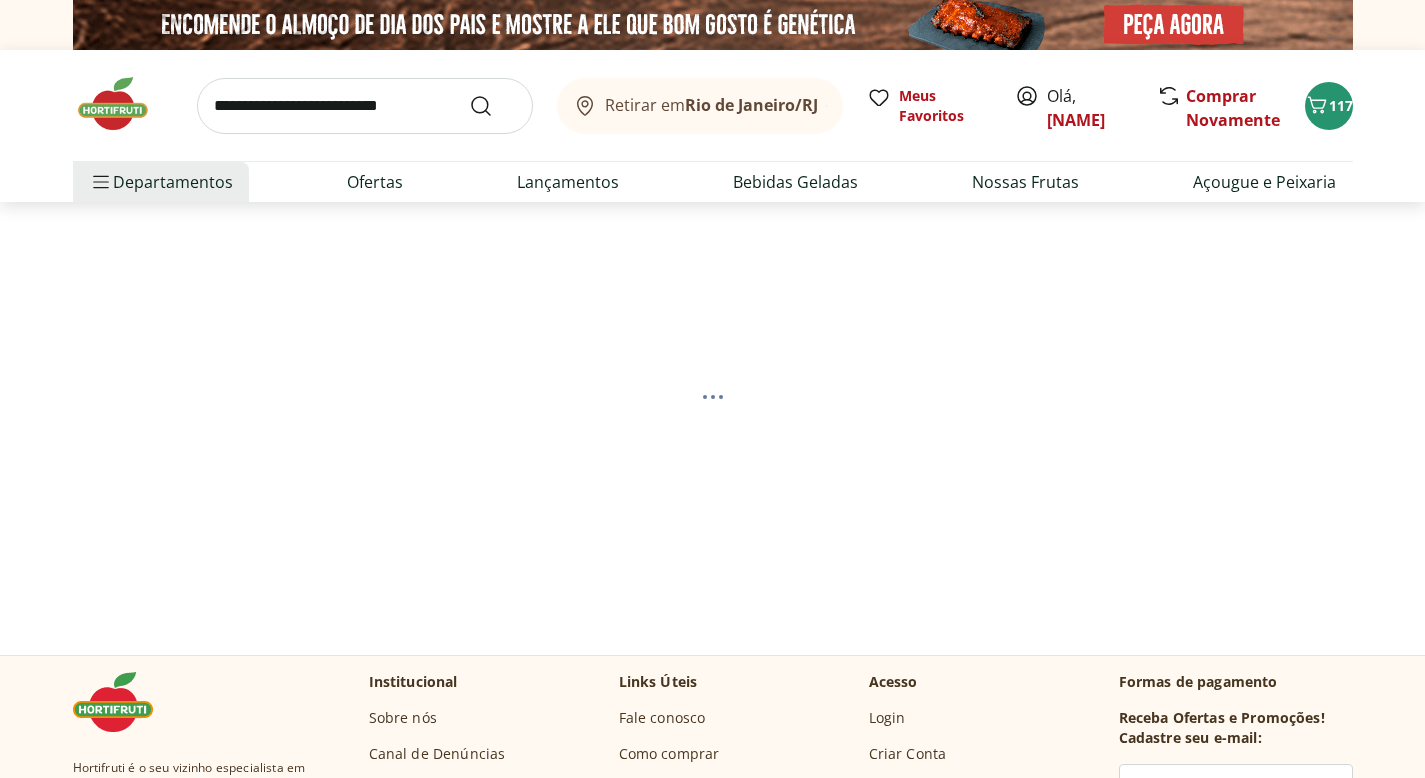select on "**********" 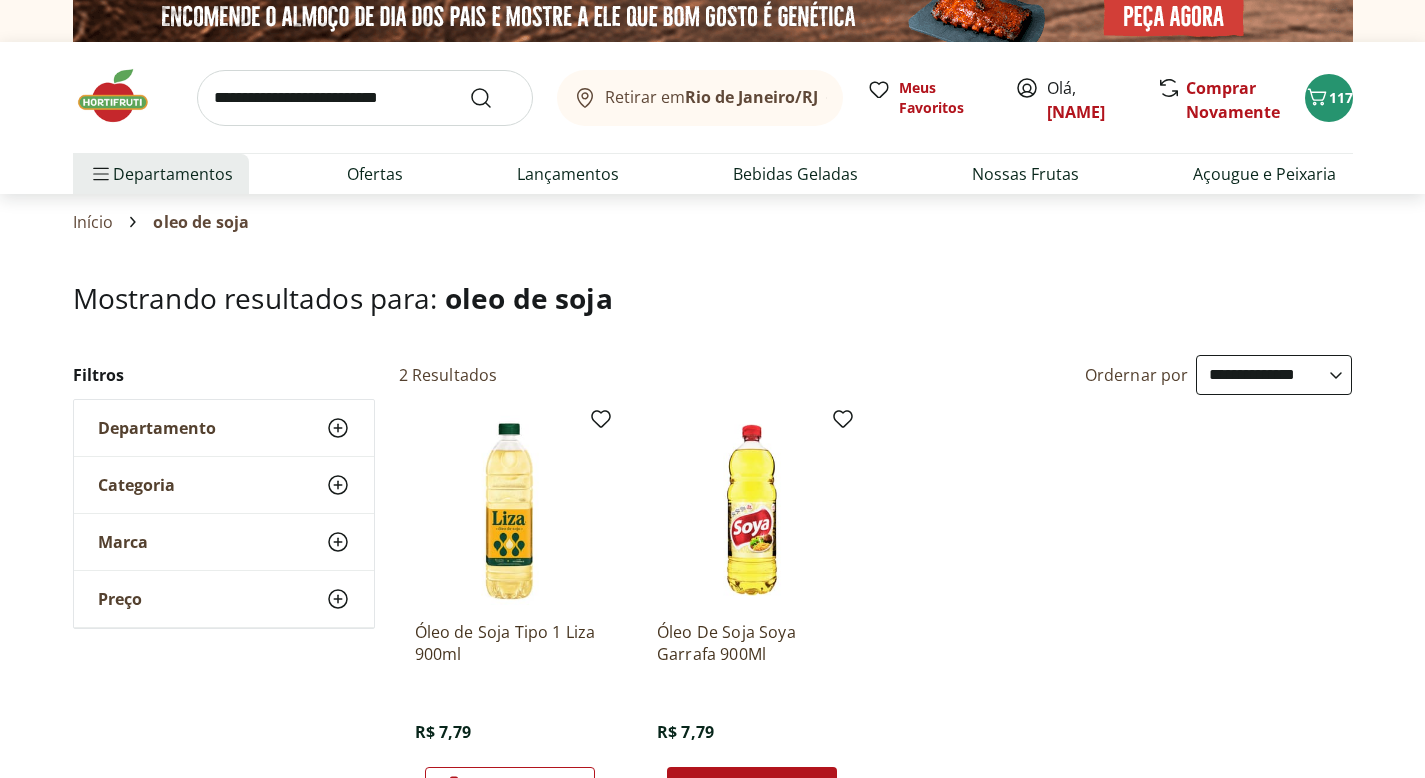 scroll, scrollTop: 86, scrollLeft: 0, axis: vertical 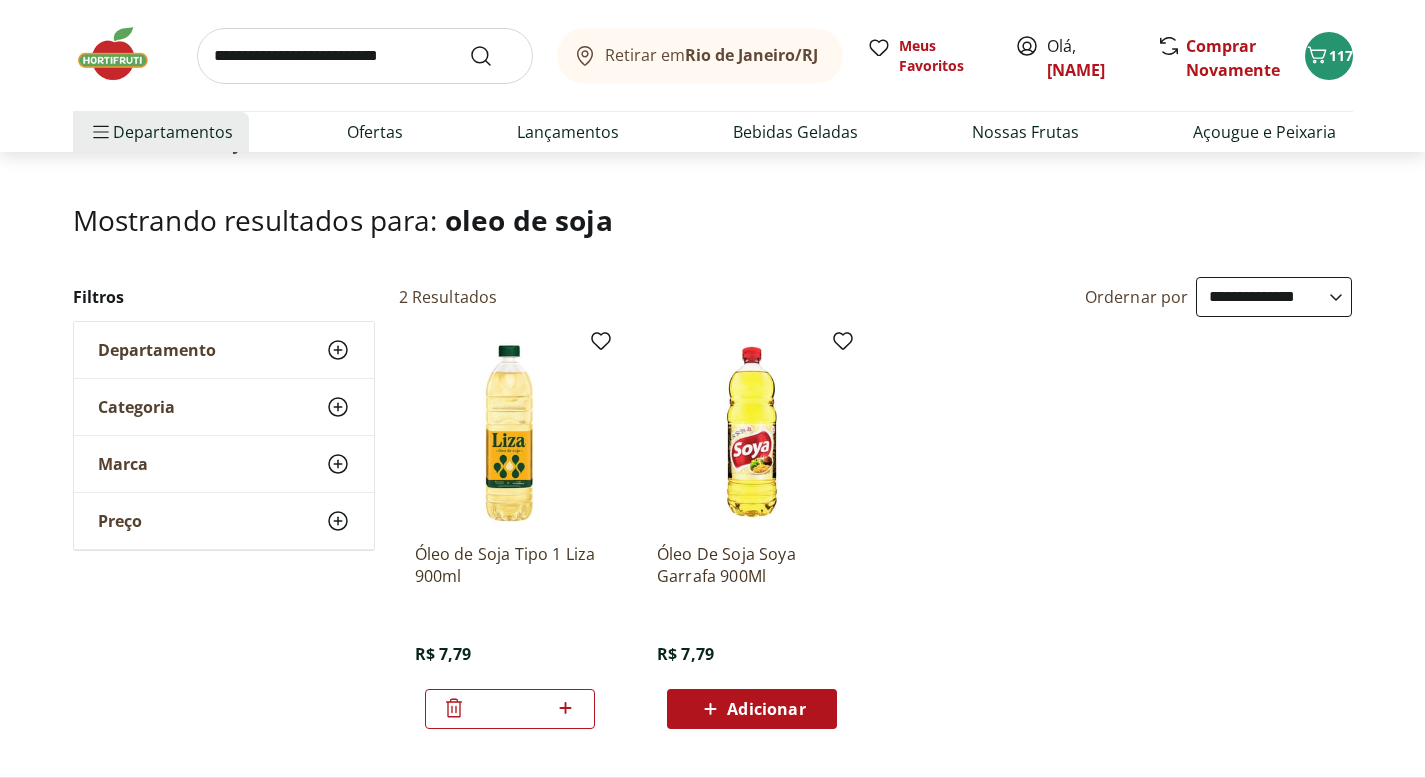 click at bounding box center (365, 56) 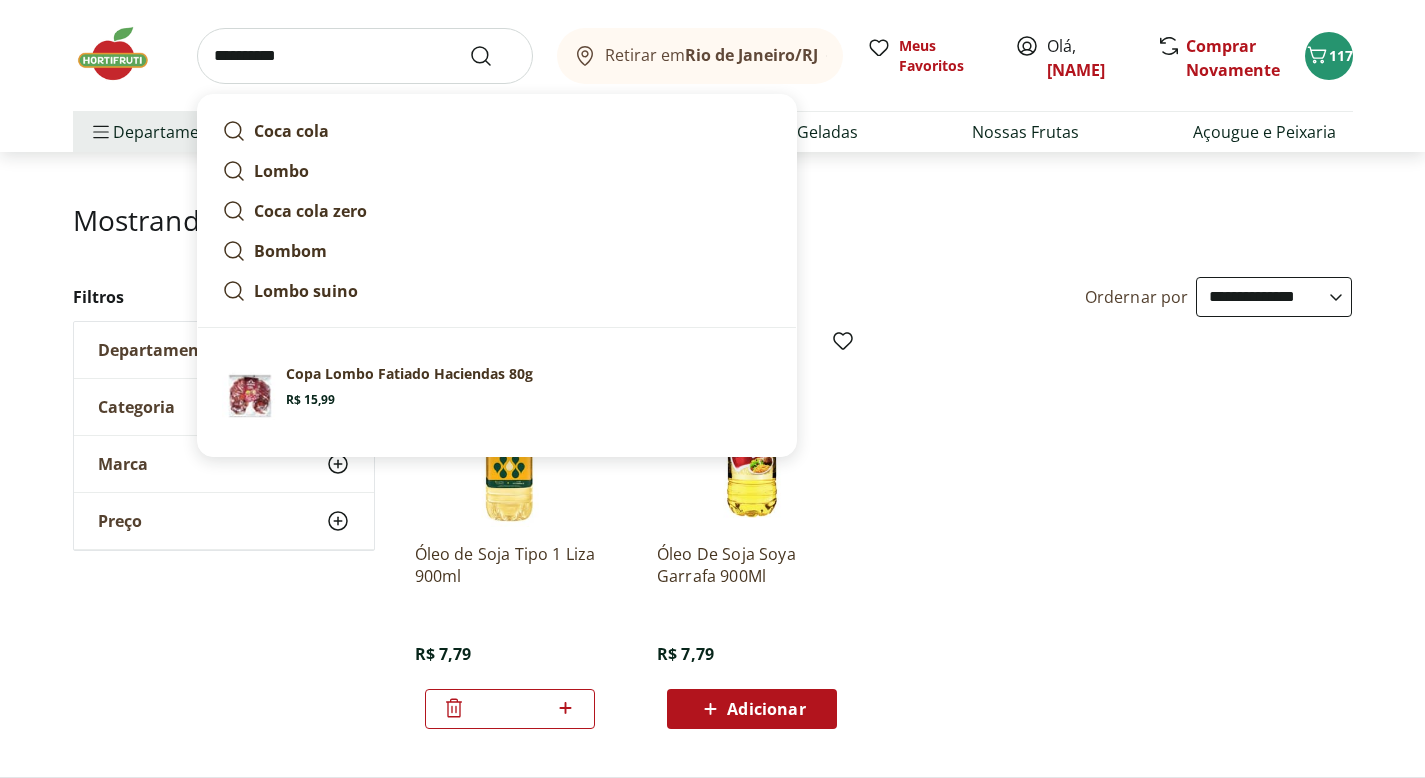 type on "**********" 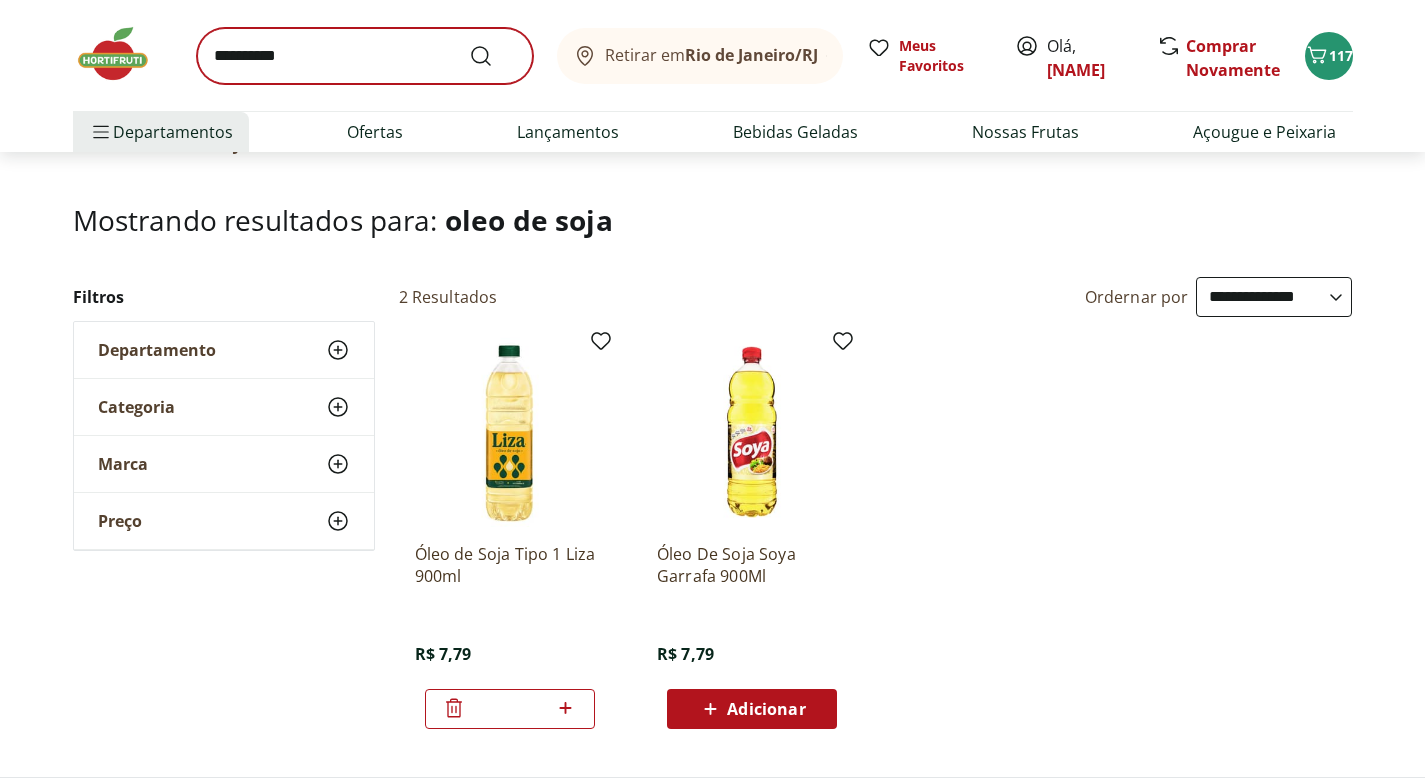 scroll, scrollTop: 0, scrollLeft: 0, axis: both 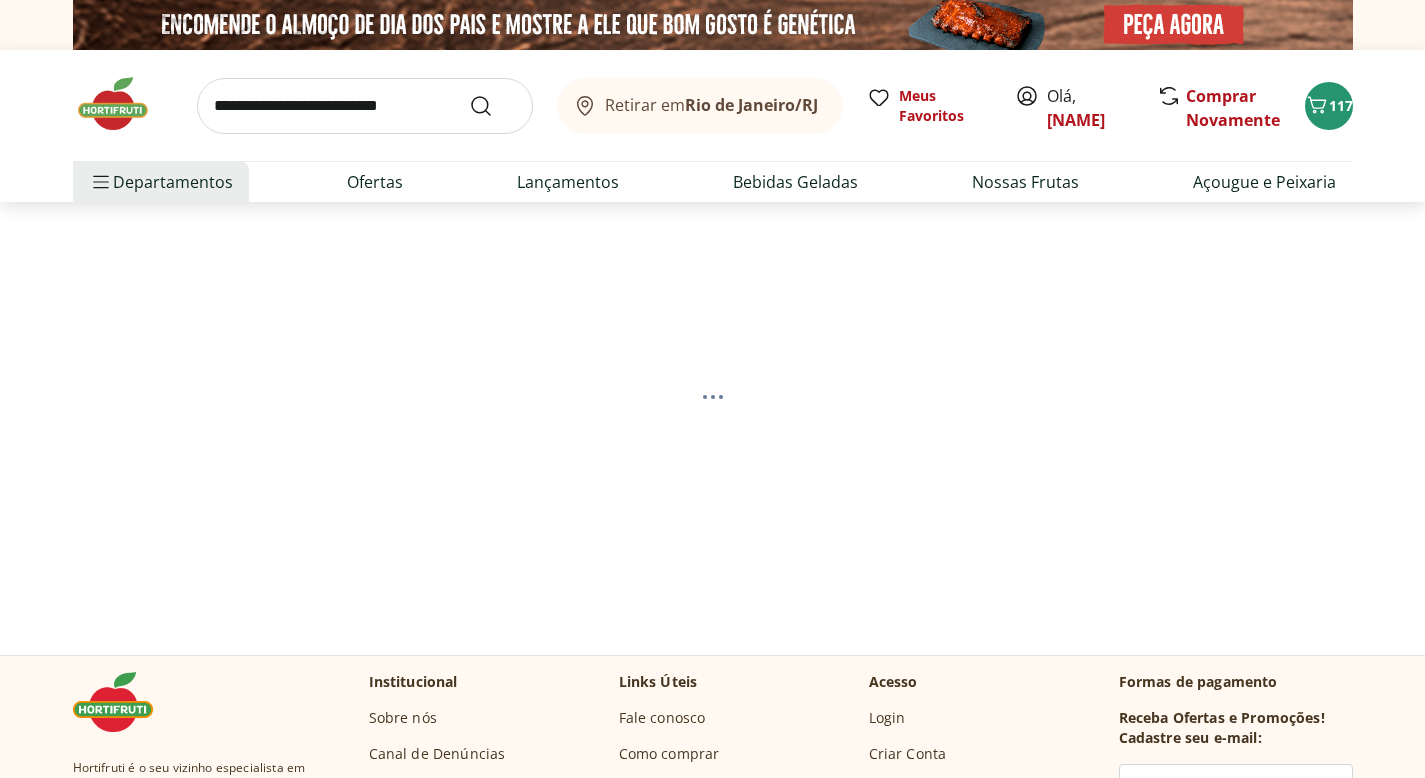 select on "**********" 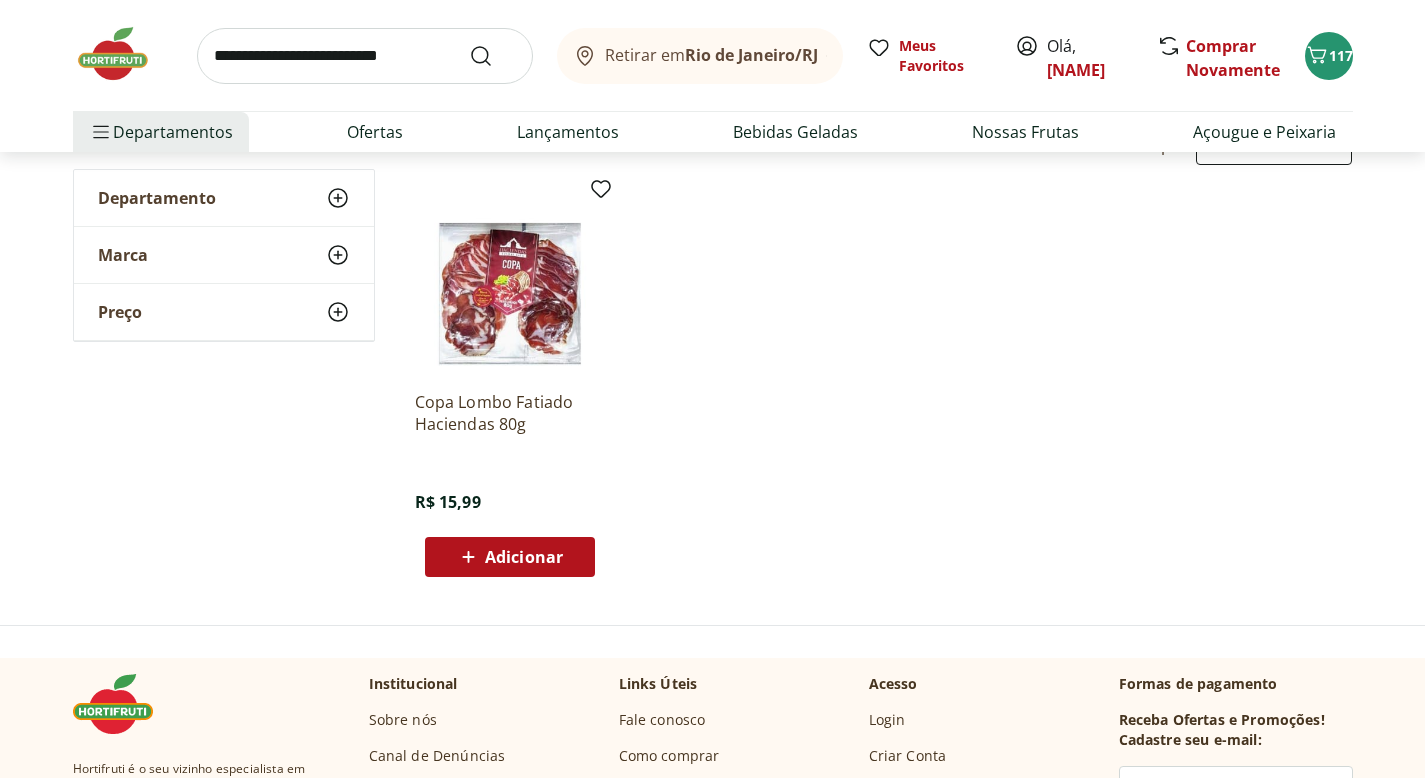scroll, scrollTop: 0, scrollLeft: 0, axis: both 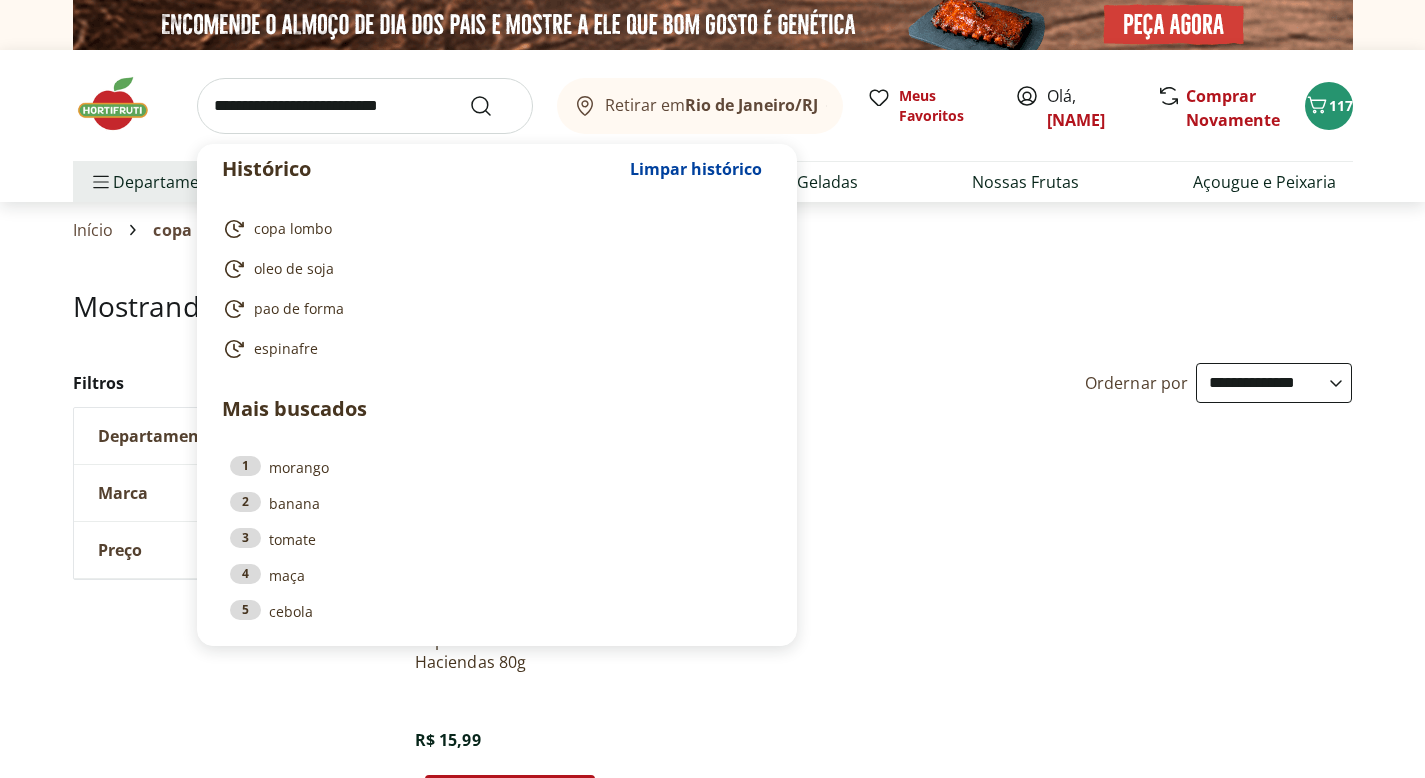 click at bounding box center [365, 106] 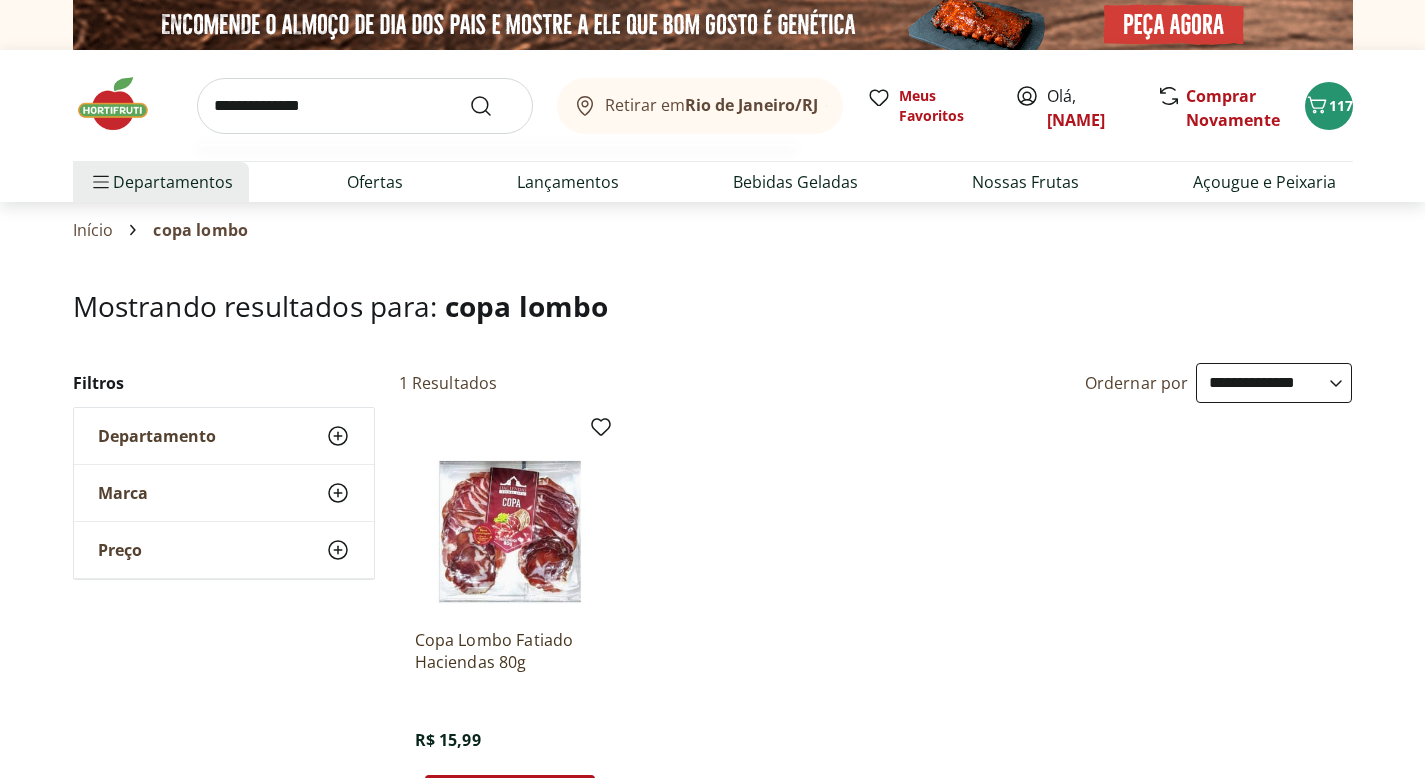 type on "**********" 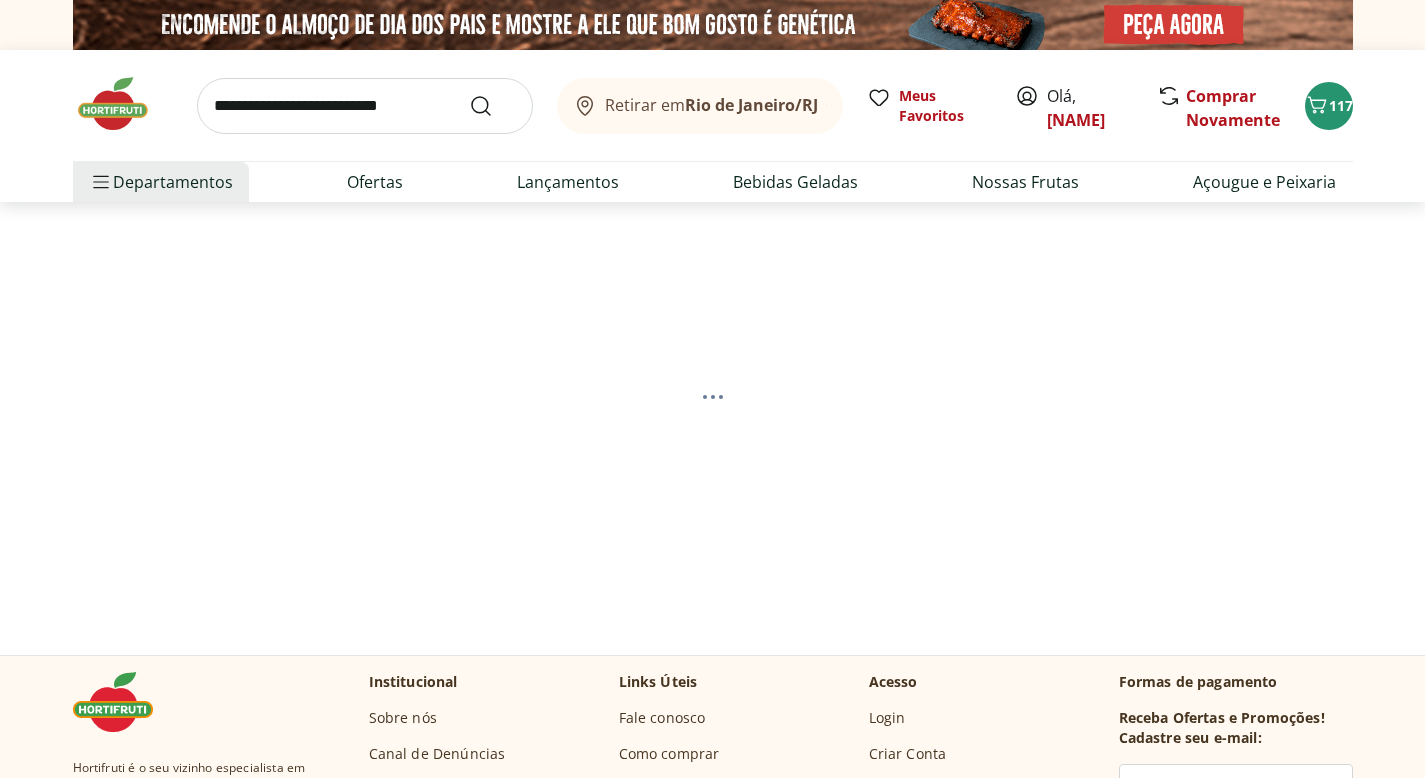 select on "**********" 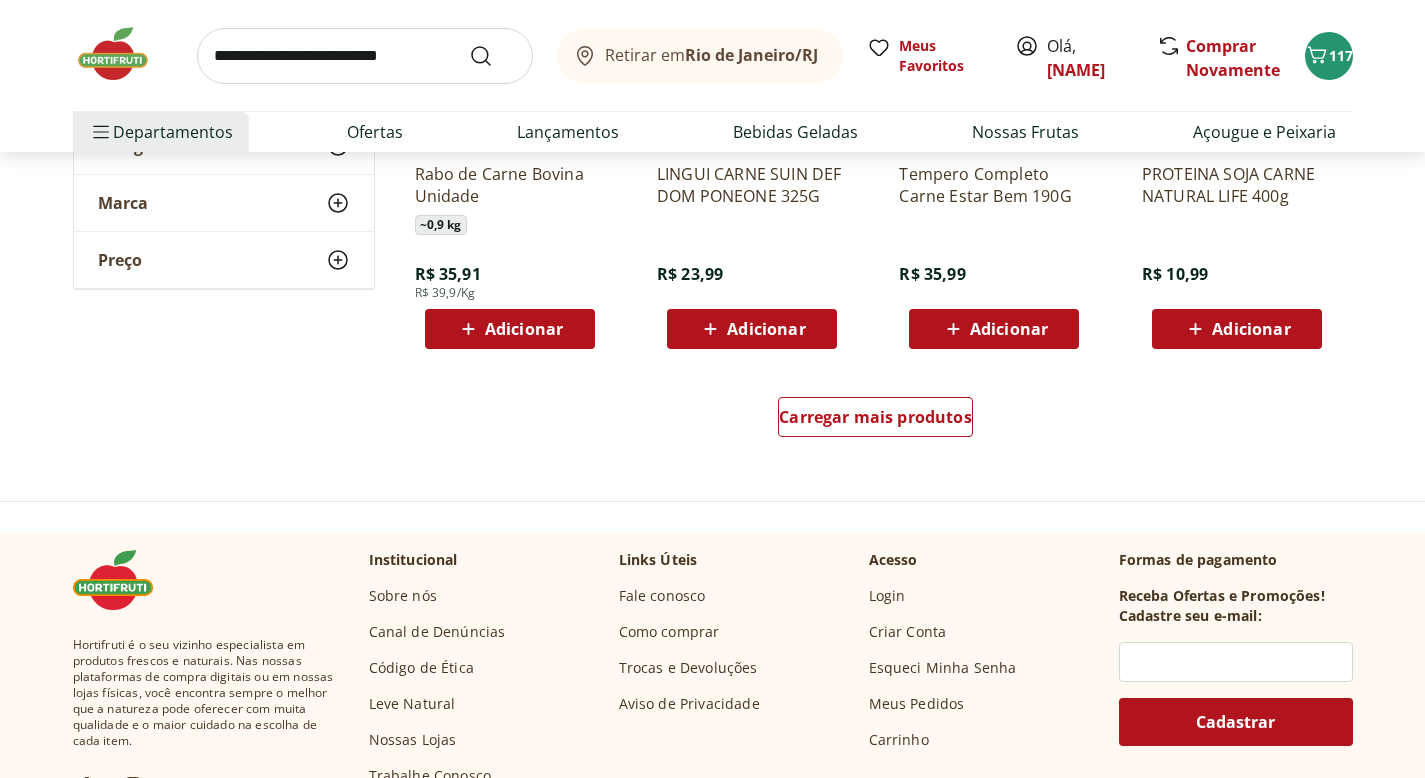 scroll, scrollTop: 1350, scrollLeft: 0, axis: vertical 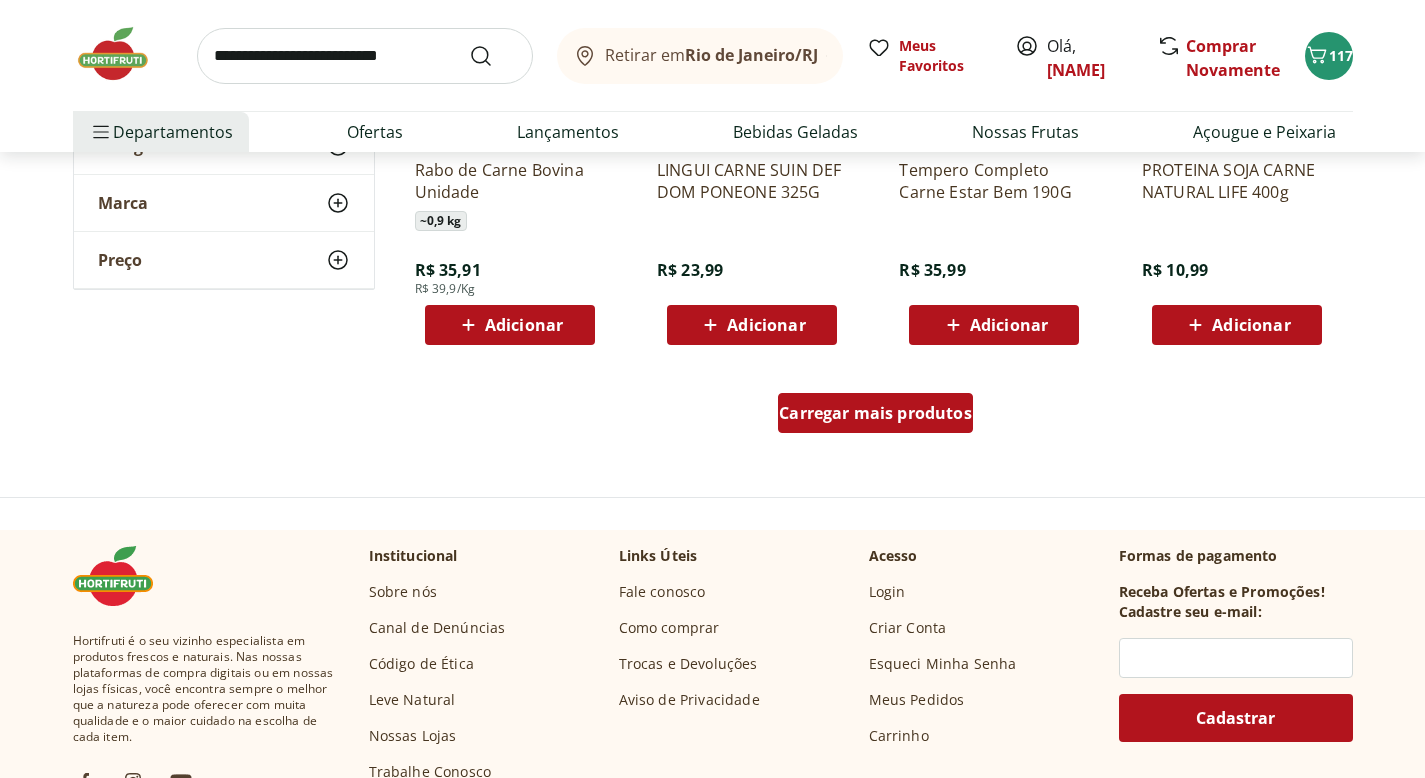 click on "Carregar mais produtos" at bounding box center [875, 417] 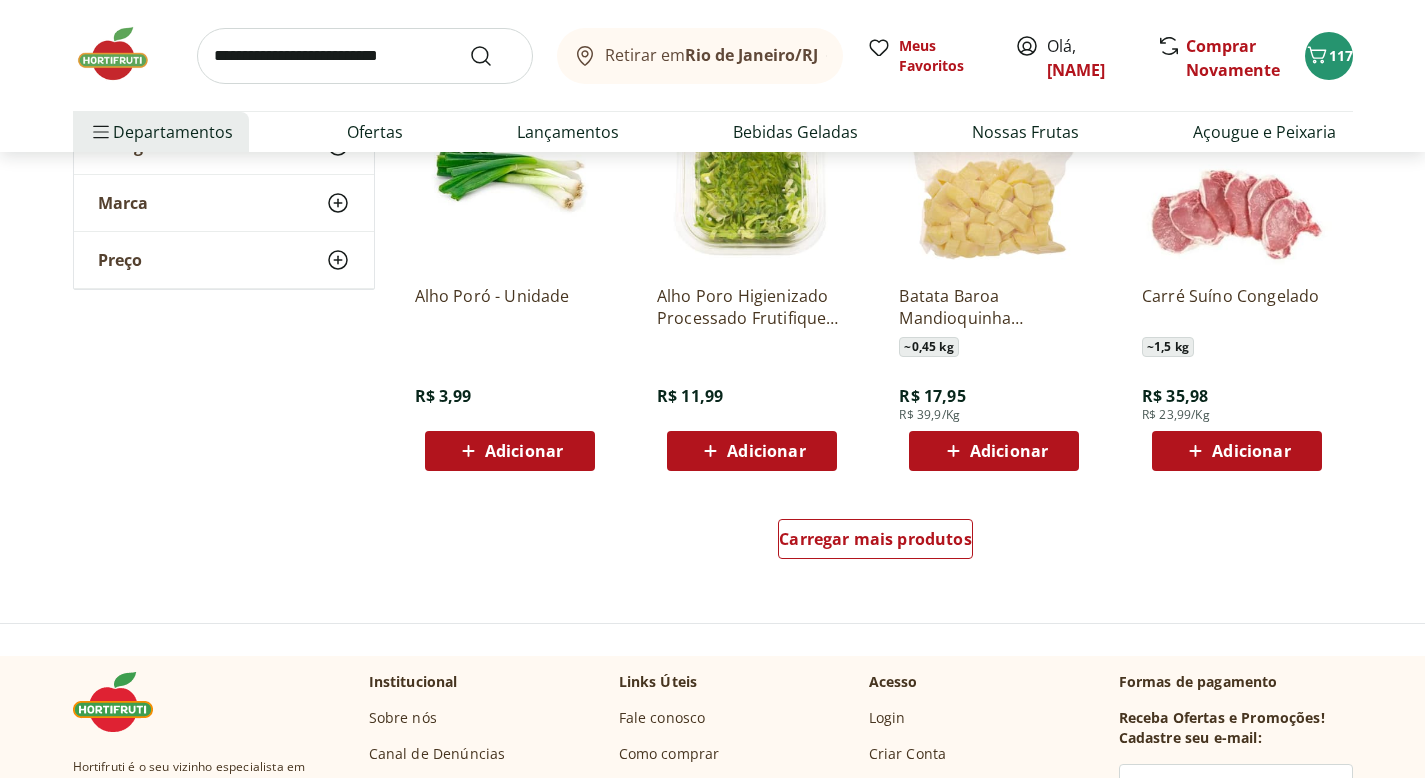 scroll, scrollTop: 2529, scrollLeft: 0, axis: vertical 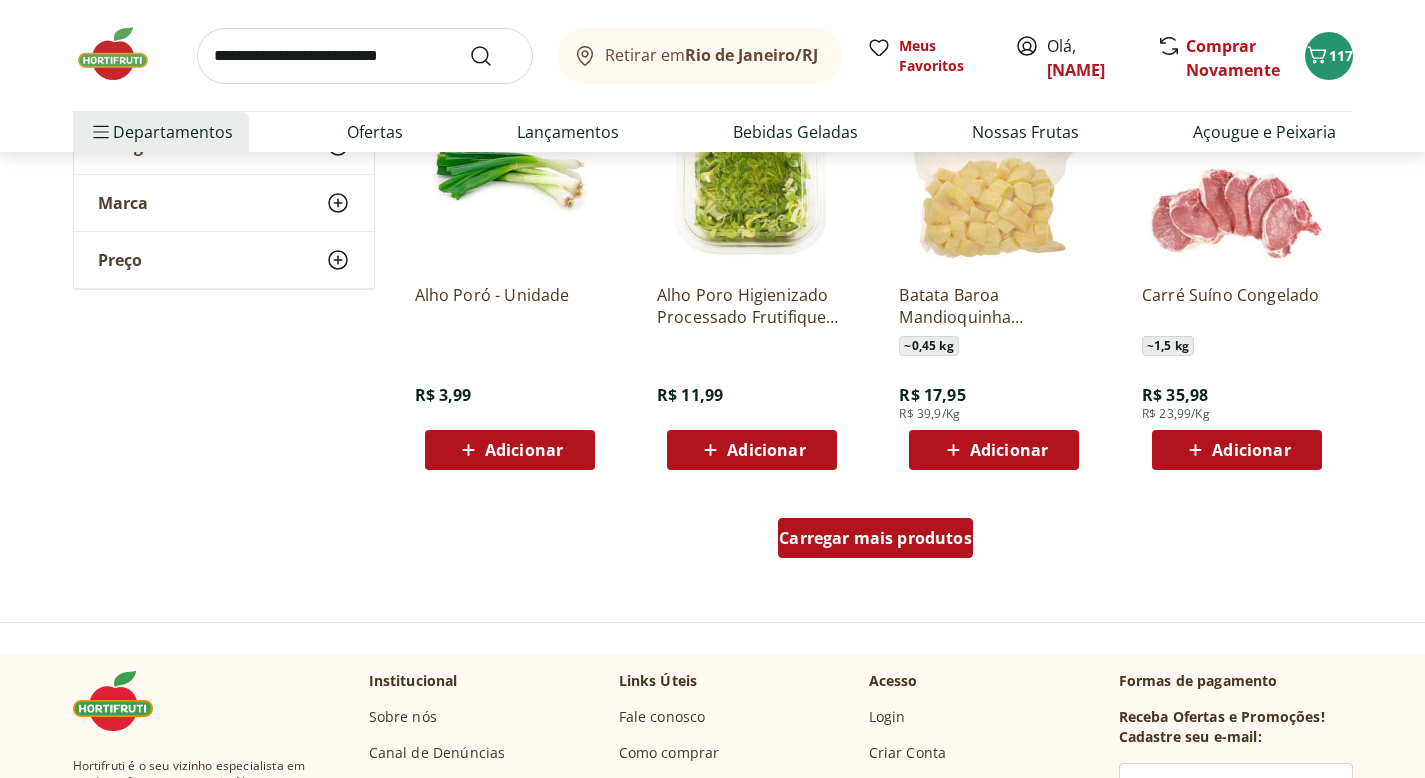 click on "Carregar mais produtos" at bounding box center (875, 538) 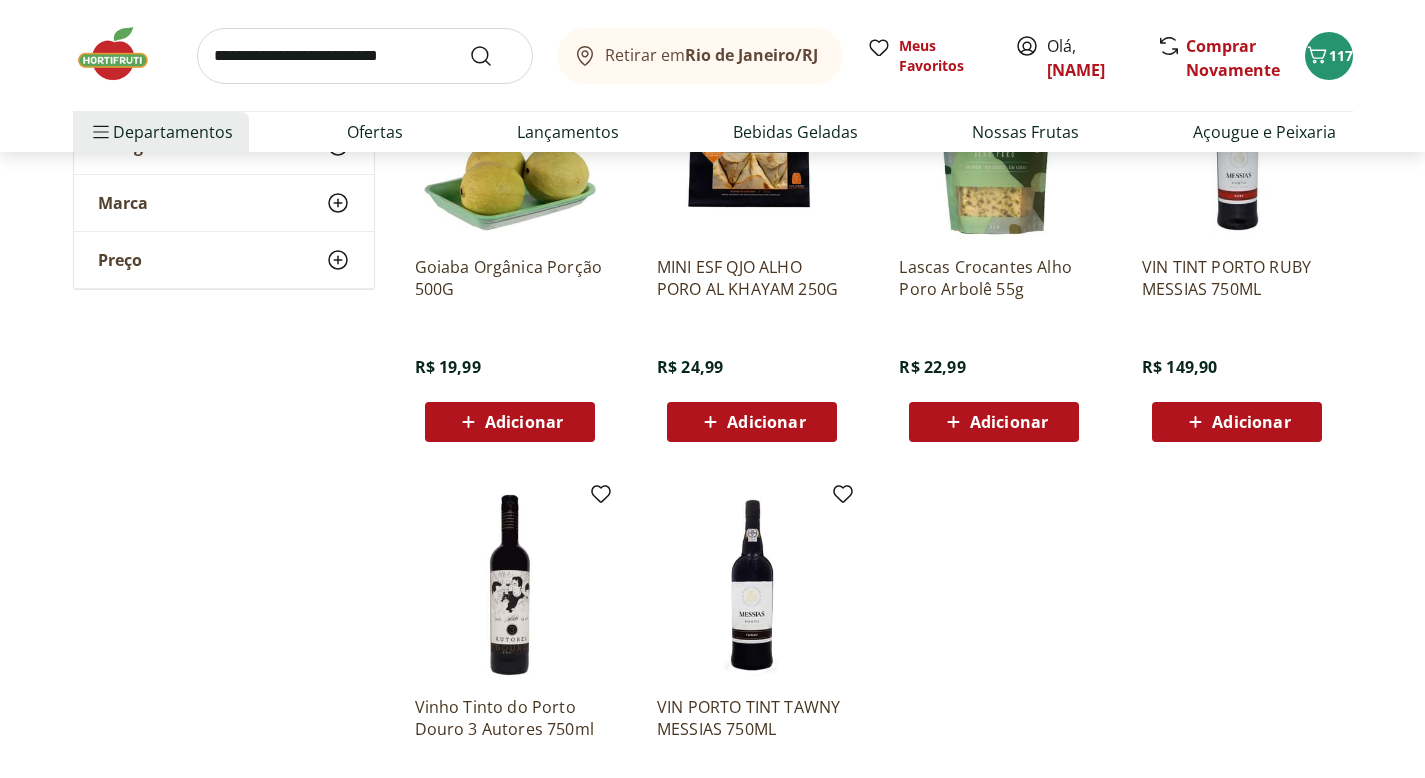 scroll, scrollTop: 3087, scrollLeft: 0, axis: vertical 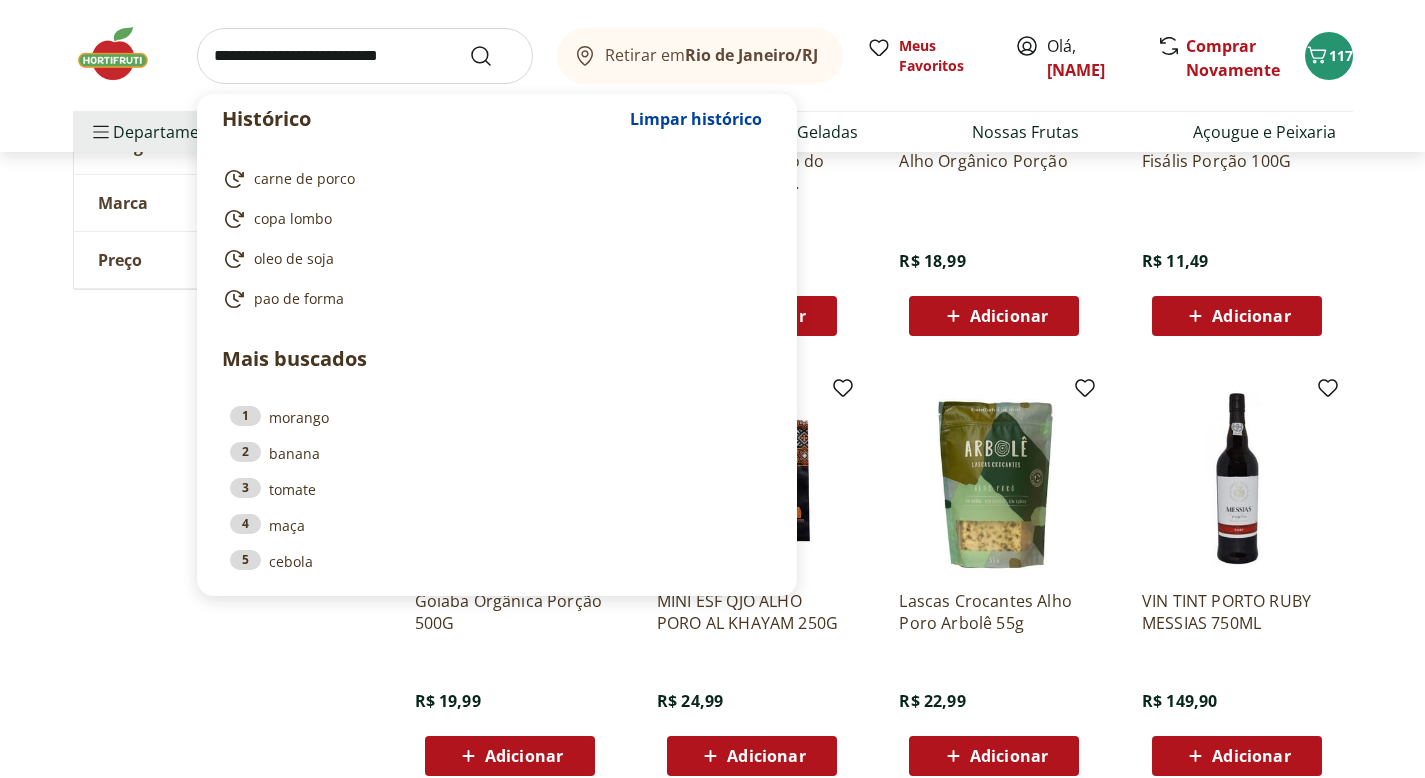 click at bounding box center (365, 56) 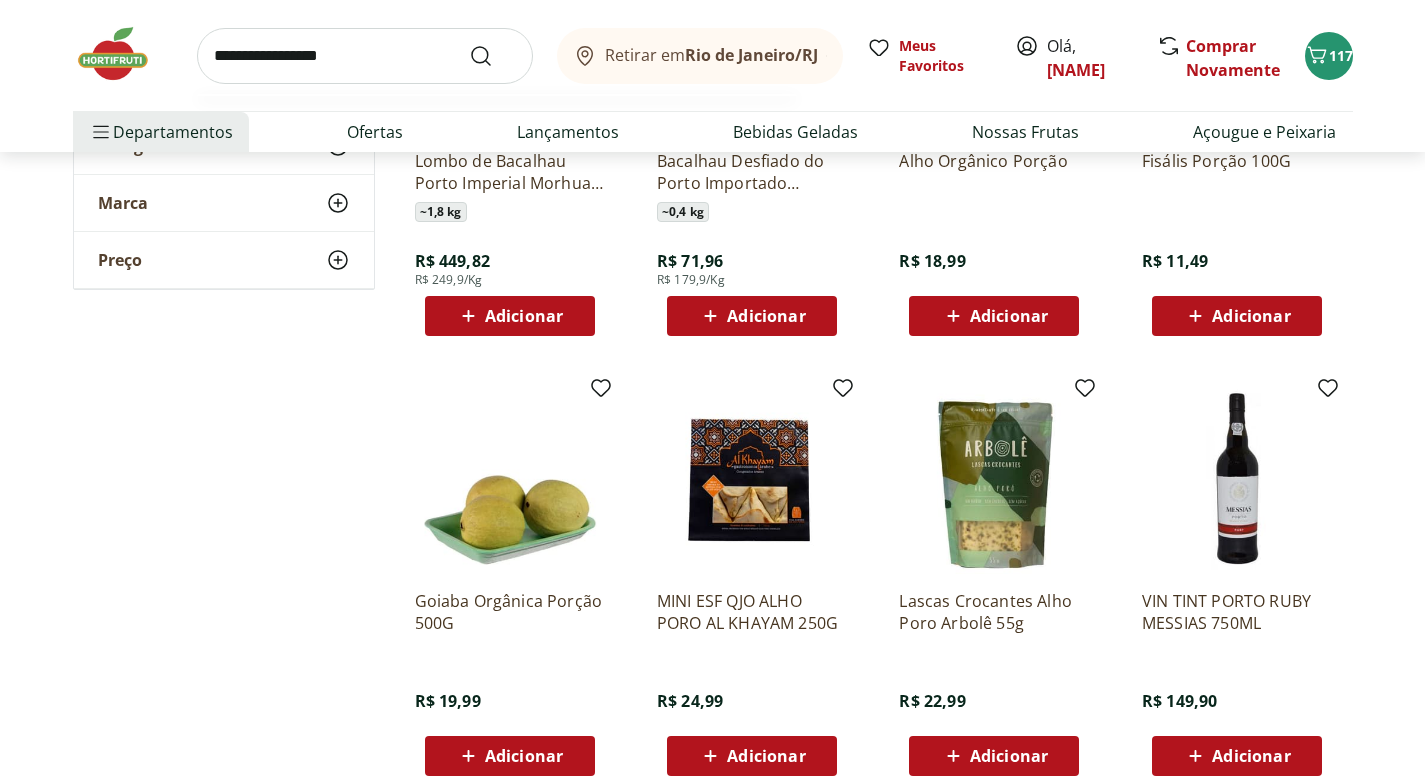 type on "**********" 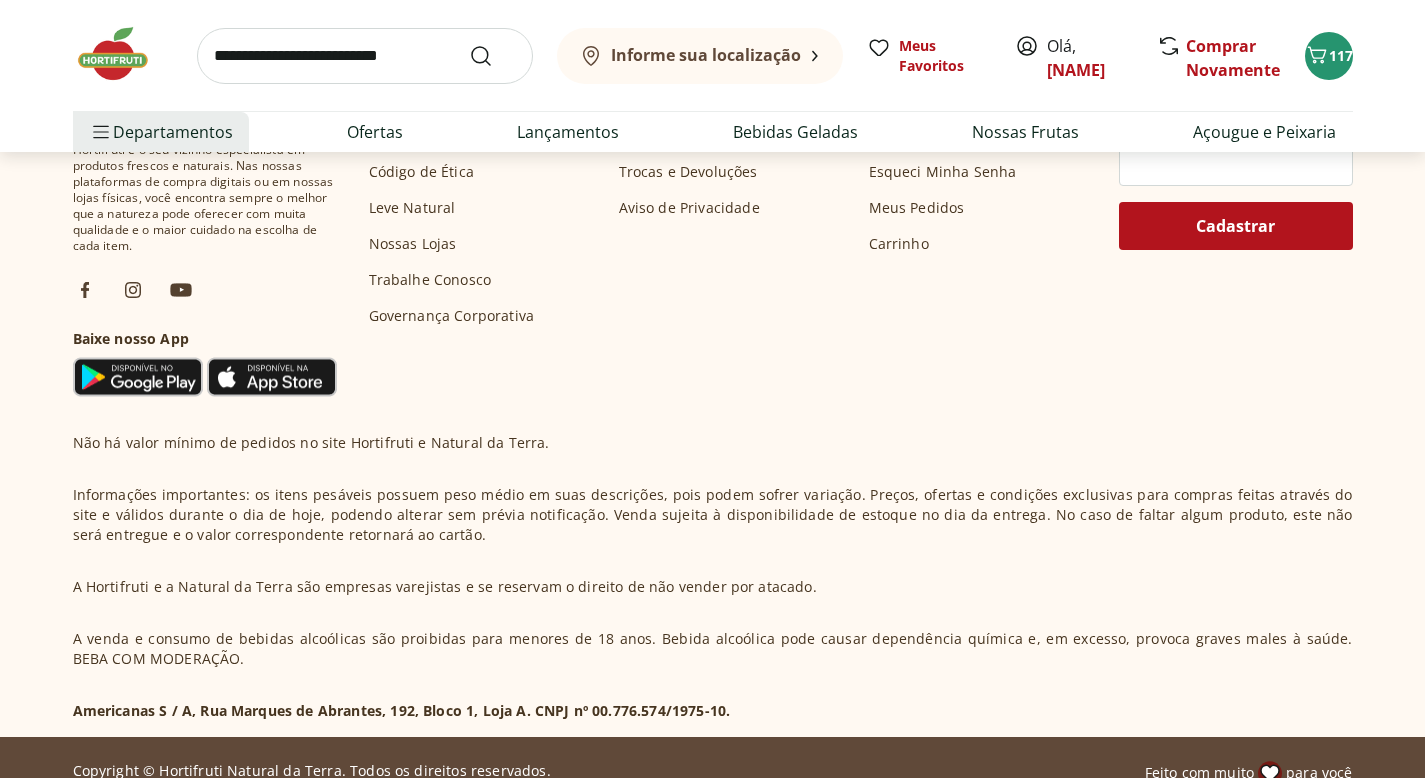 scroll, scrollTop: 0, scrollLeft: 0, axis: both 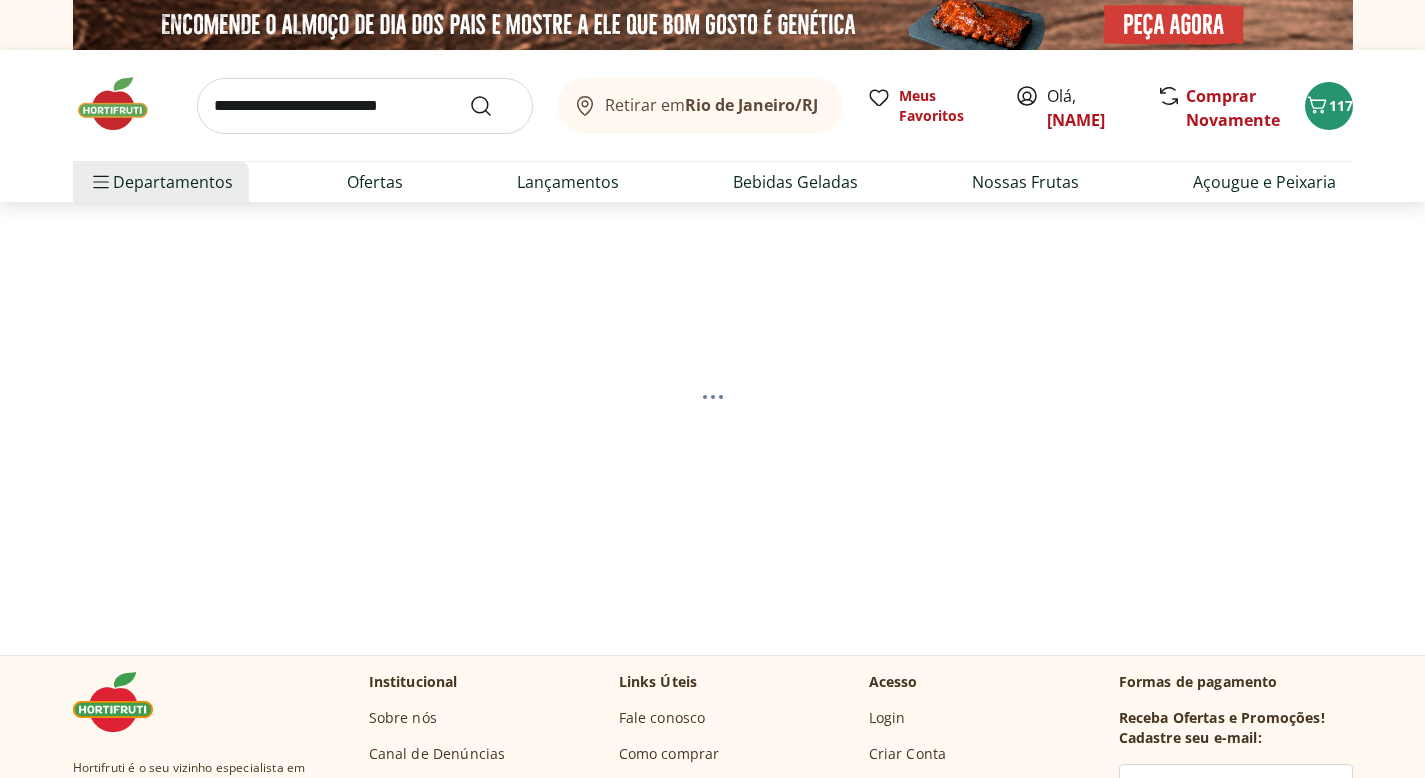 select on "**********" 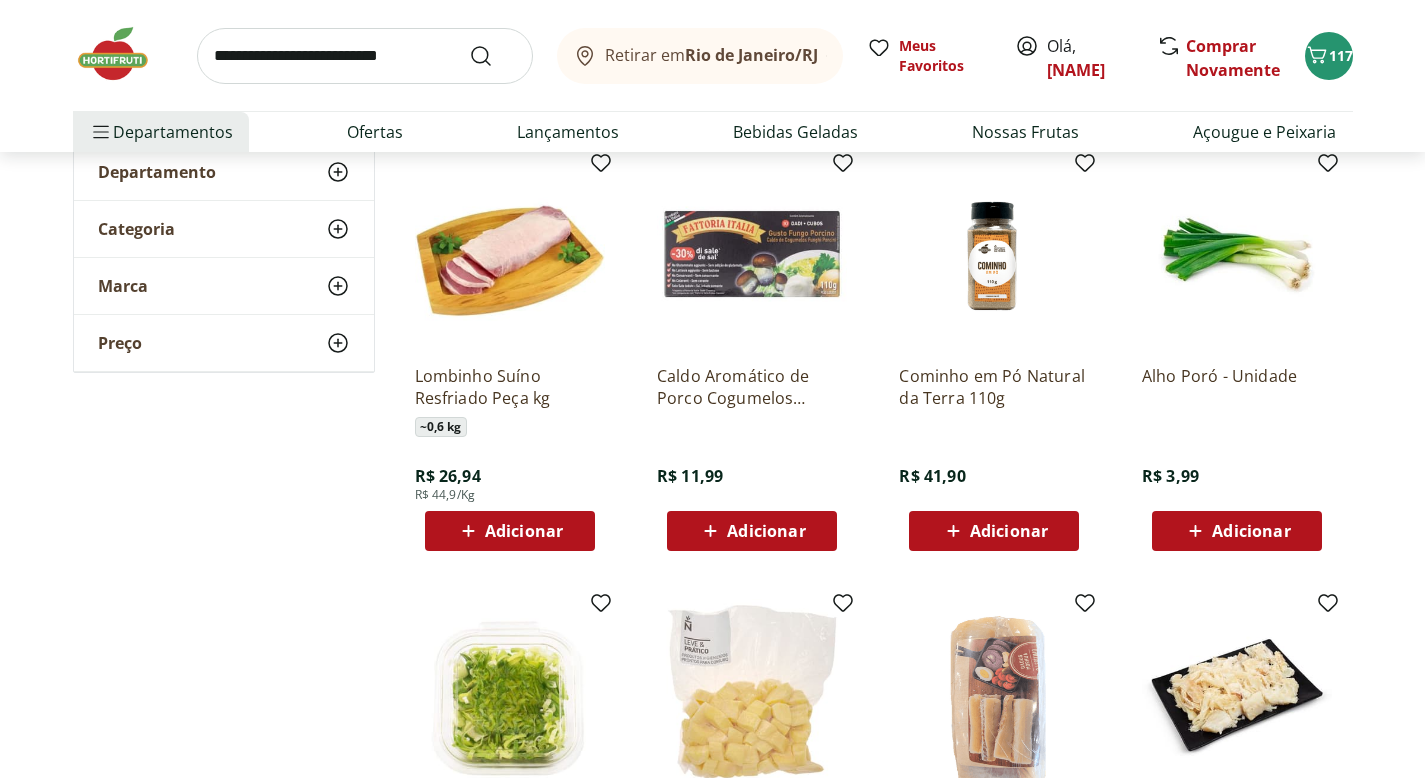 scroll, scrollTop: 311, scrollLeft: 0, axis: vertical 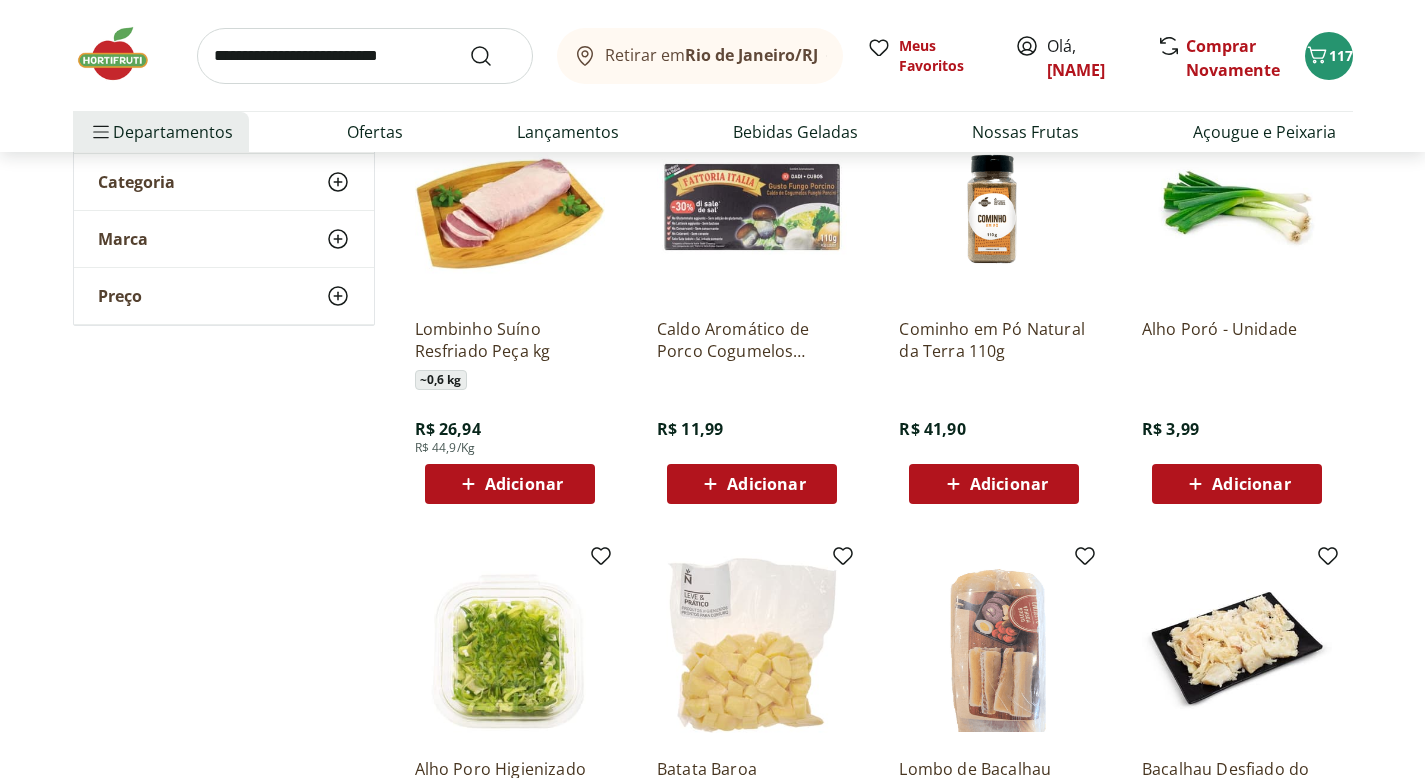 click on "Adicionar" at bounding box center [524, 484] 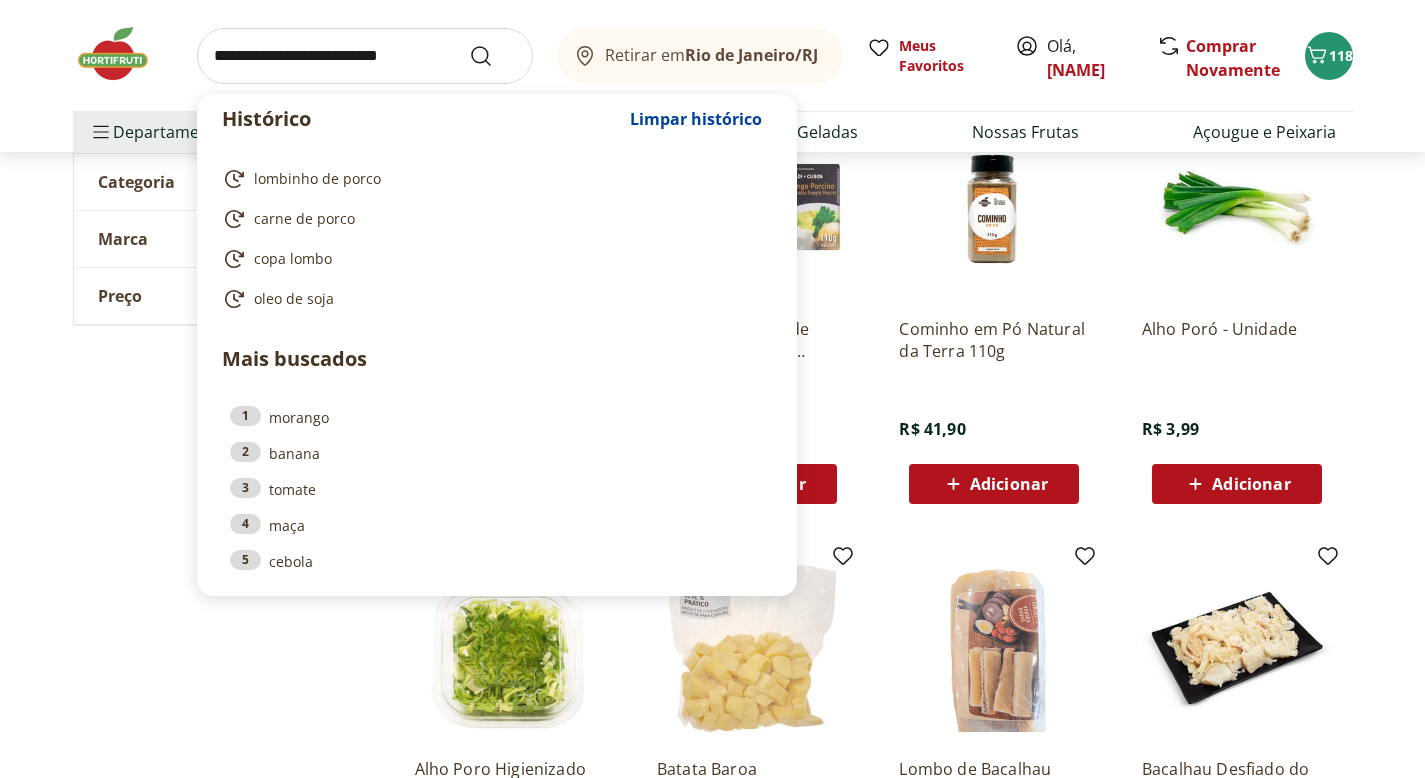 click at bounding box center (365, 56) 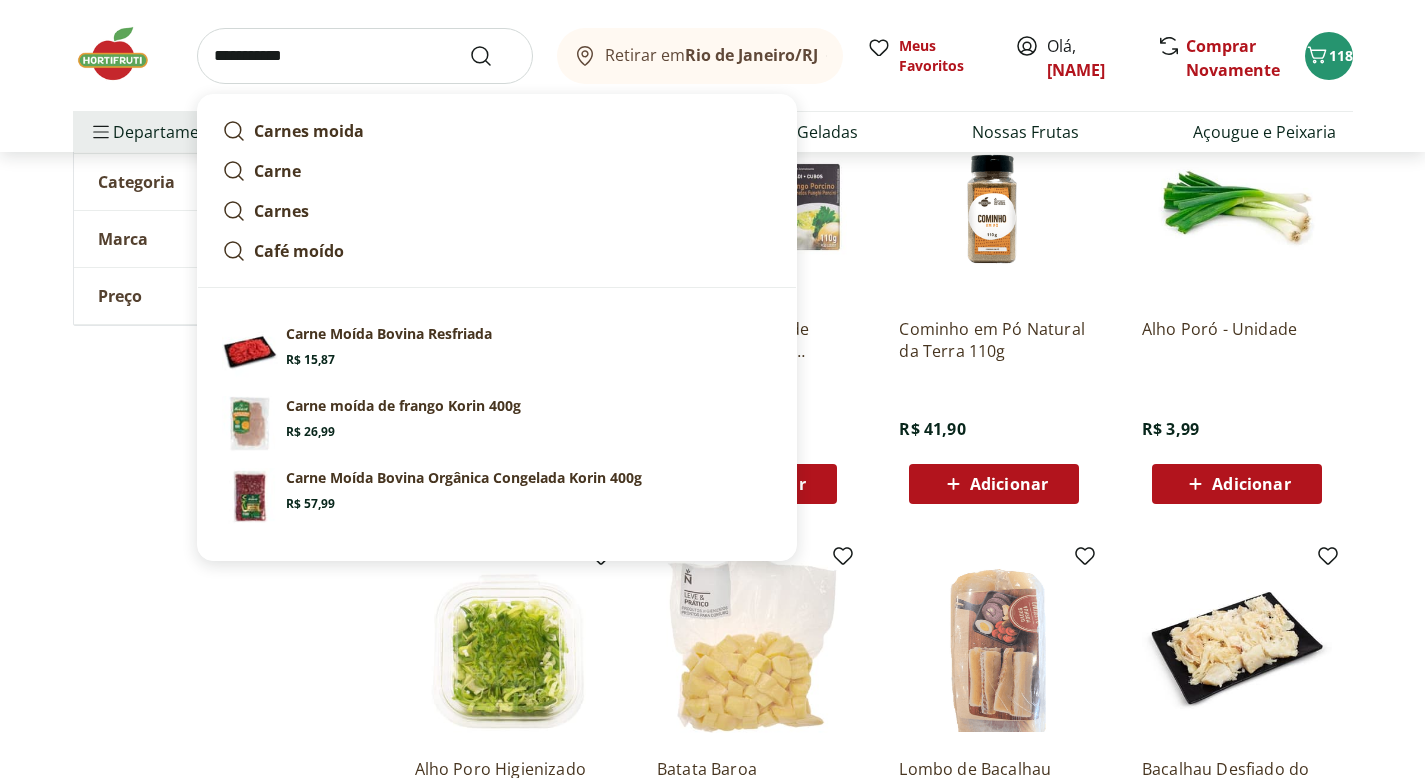 type on "**********" 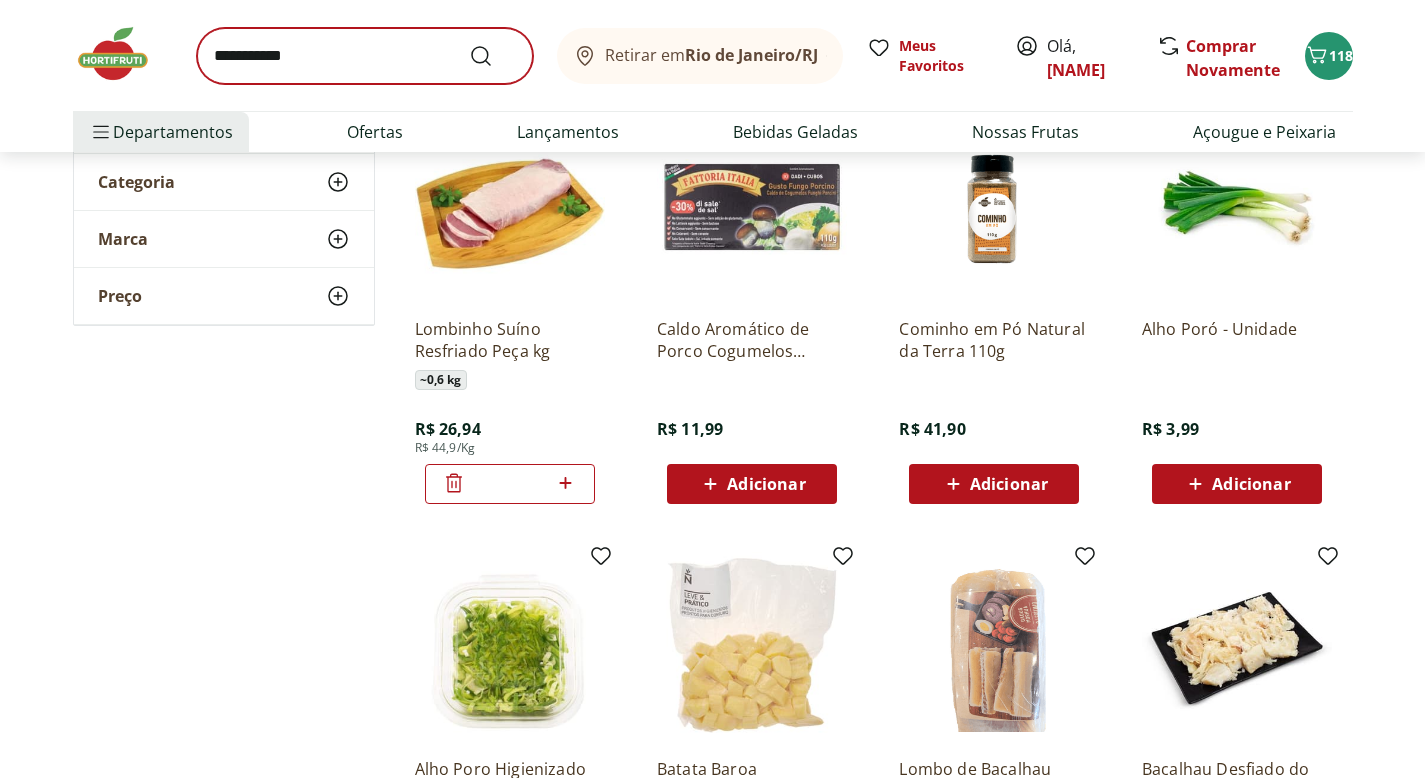 scroll, scrollTop: 0, scrollLeft: 0, axis: both 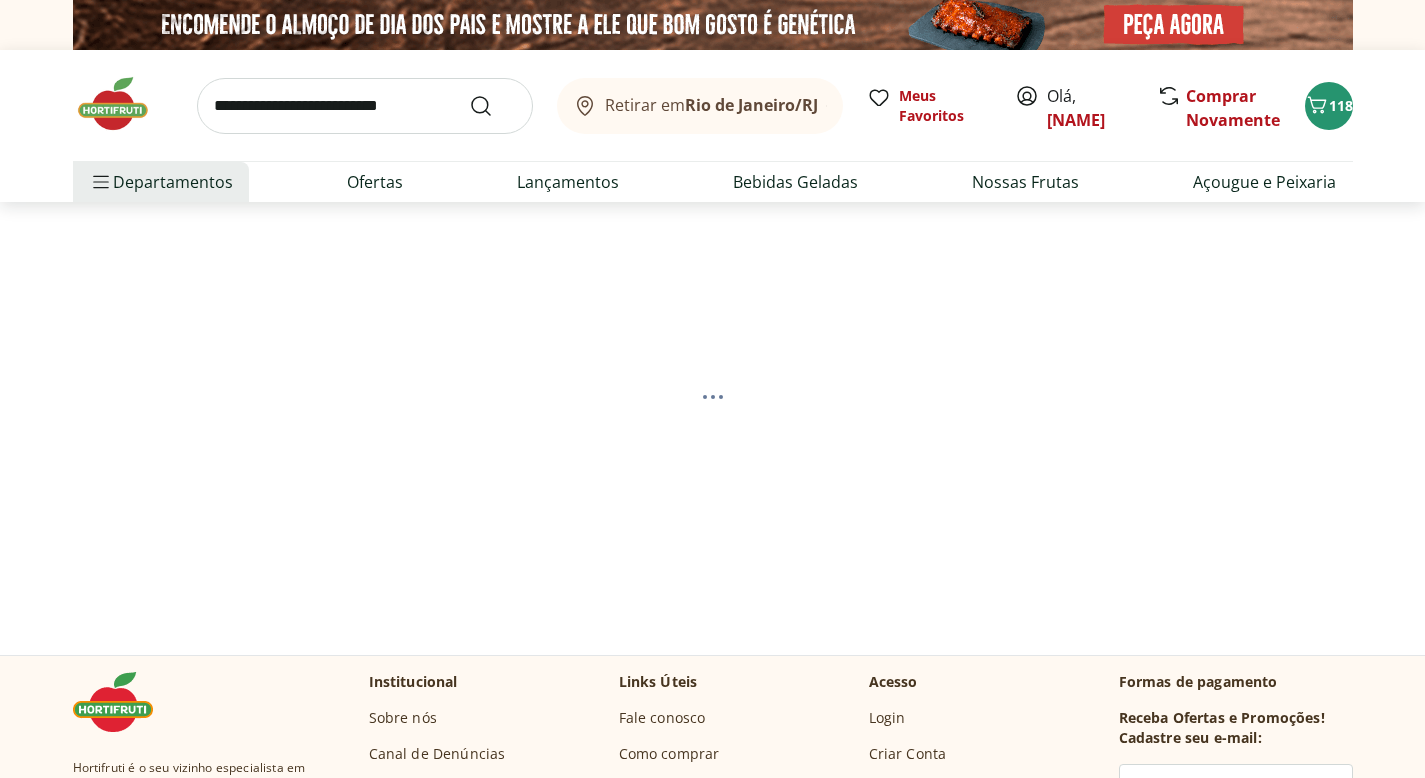 select on "**********" 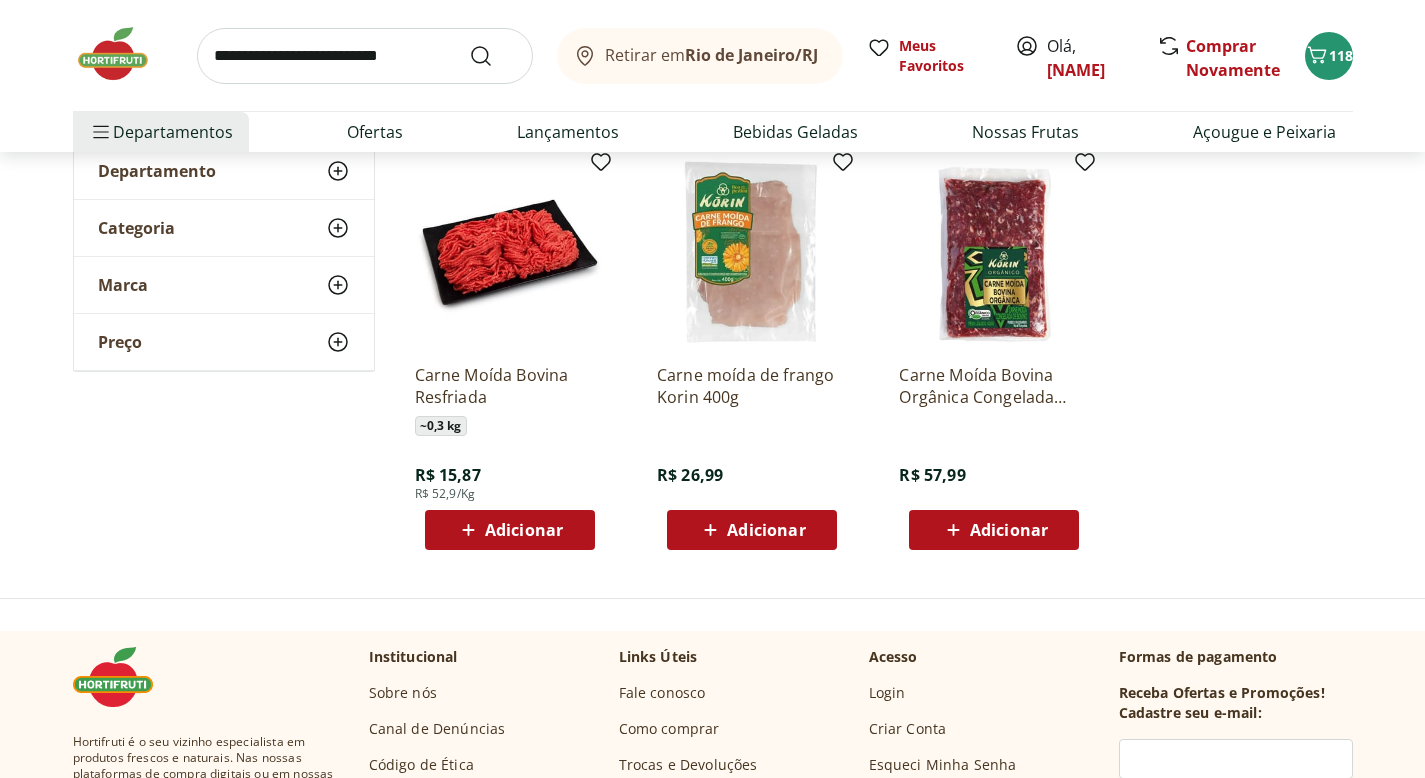 scroll, scrollTop: 266, scrollLeft: 0, axis: vertical 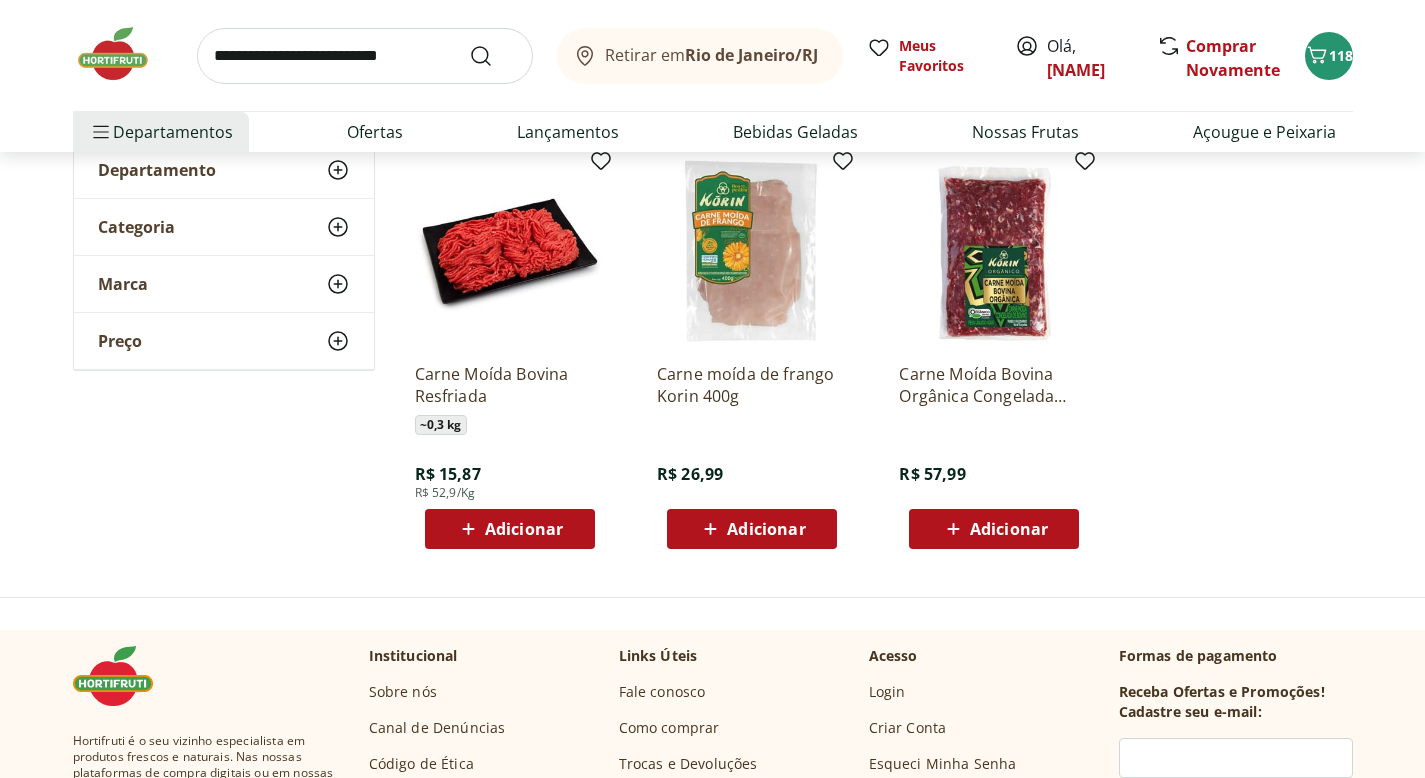 drag, startPoint x: 507, startPoint y: 529, endPoint x: 511, endPoint y: 541, distance: 12.649111 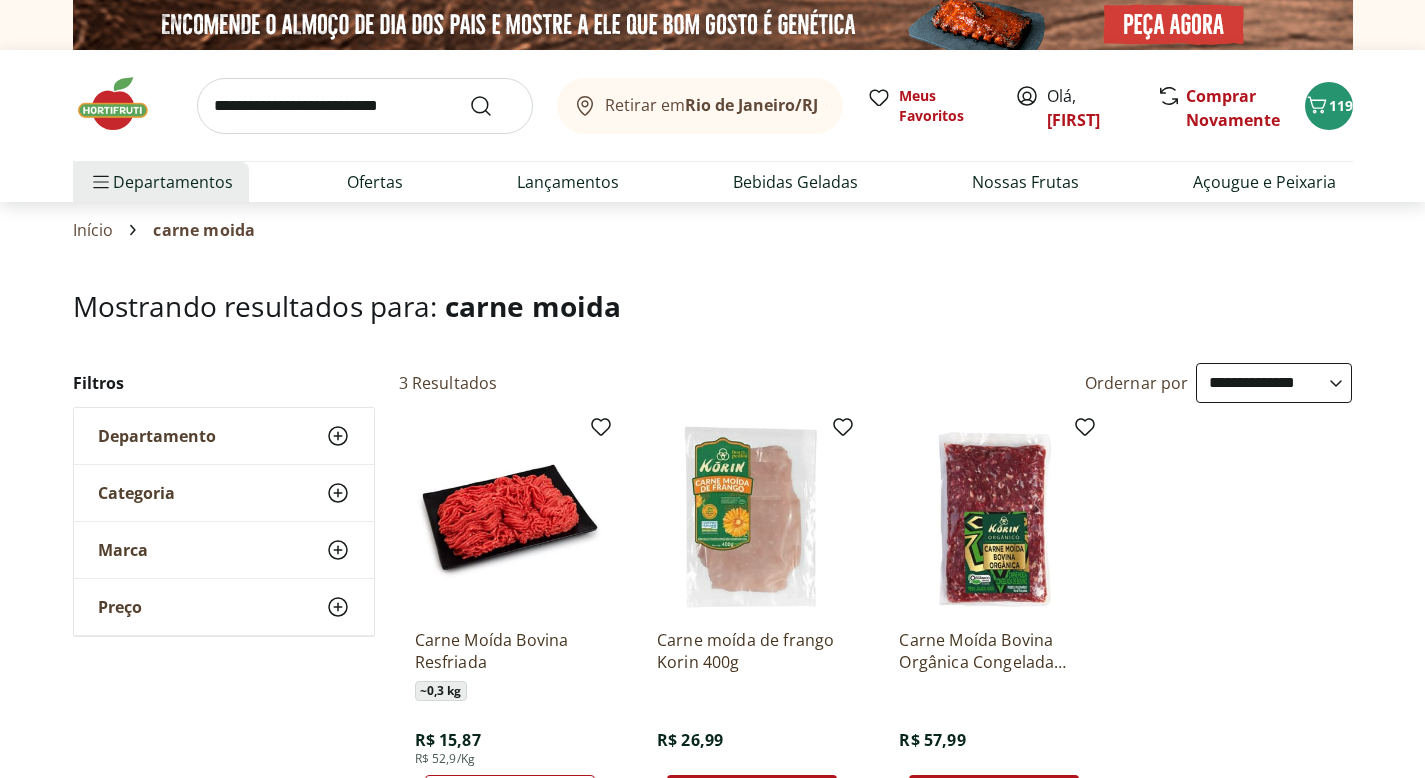 select on "**********" 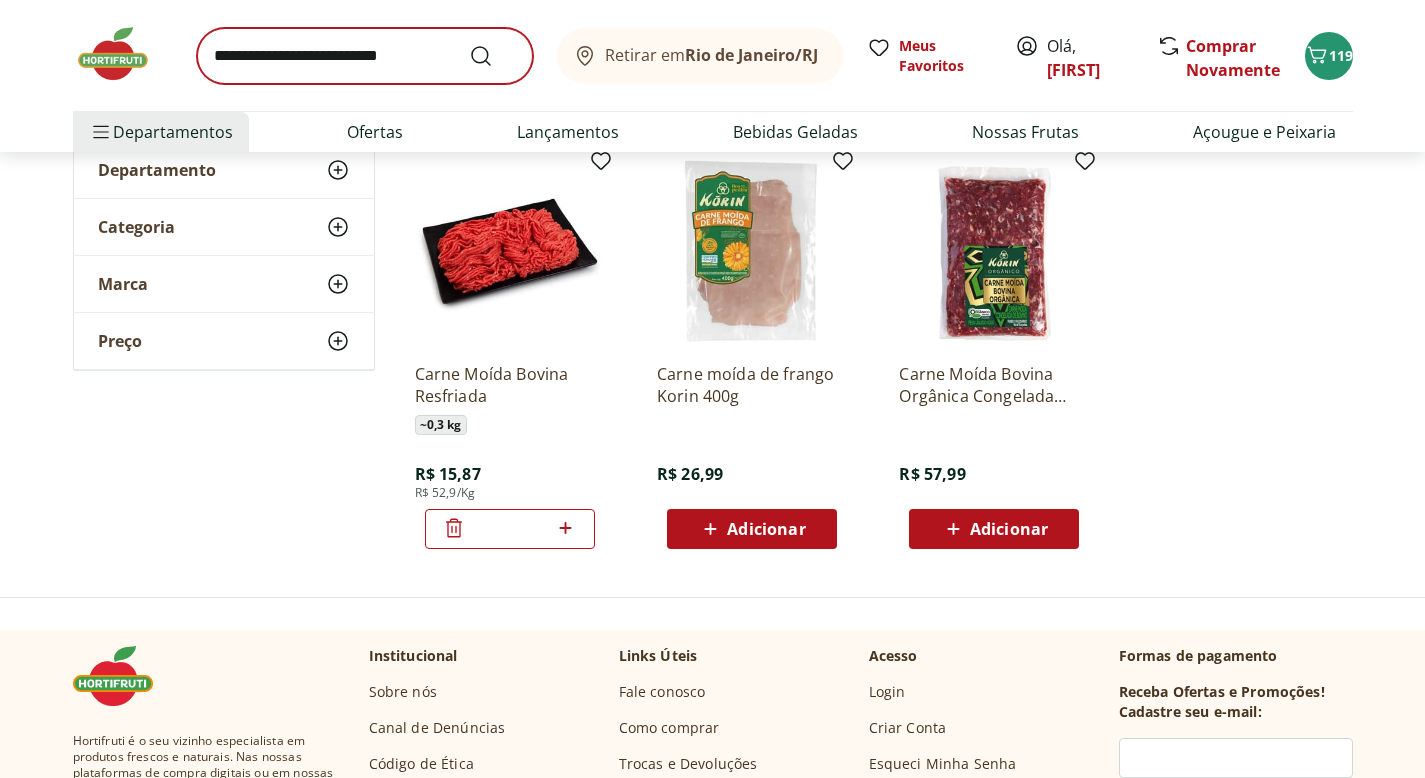 scroll, scrollTop: 0, scrollLeft: 0, axis: both 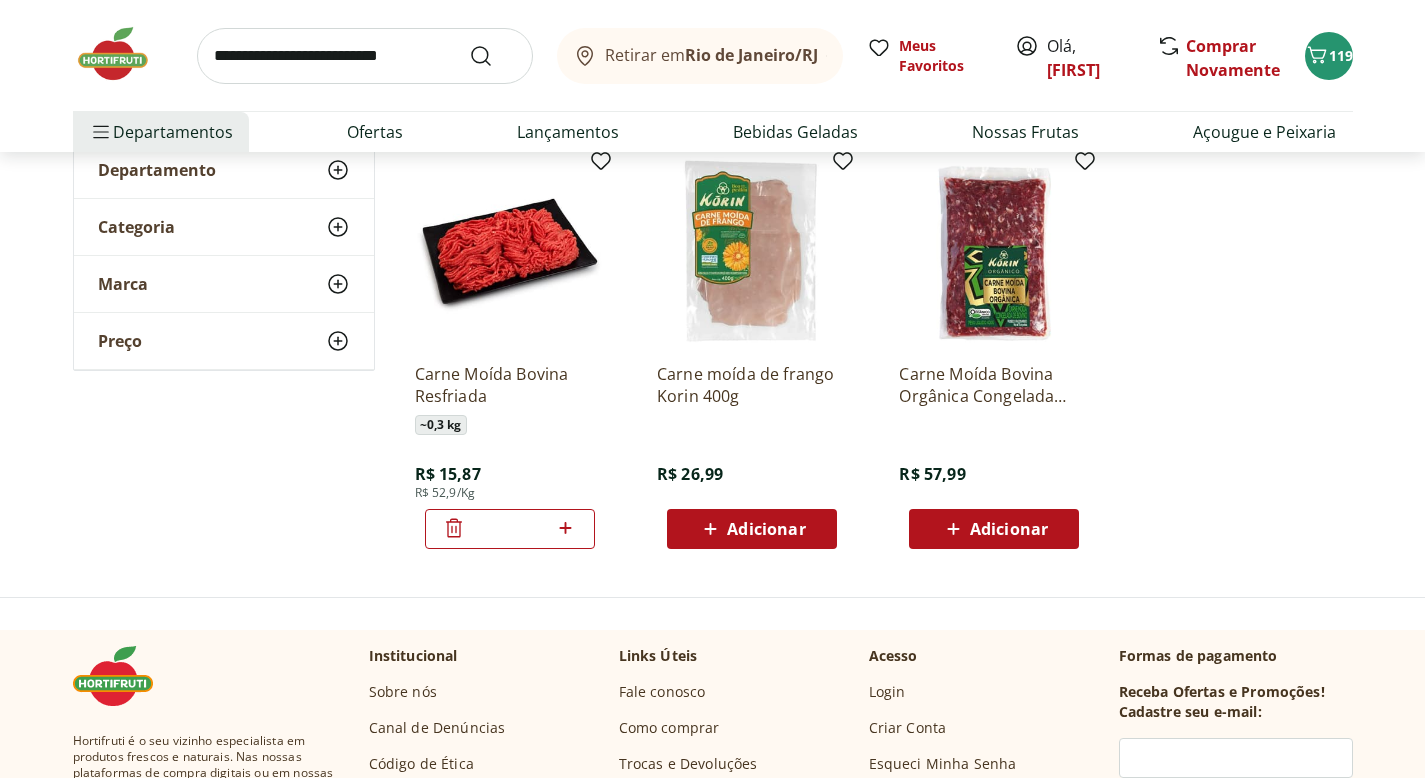 click at bounding box center [365, 56] 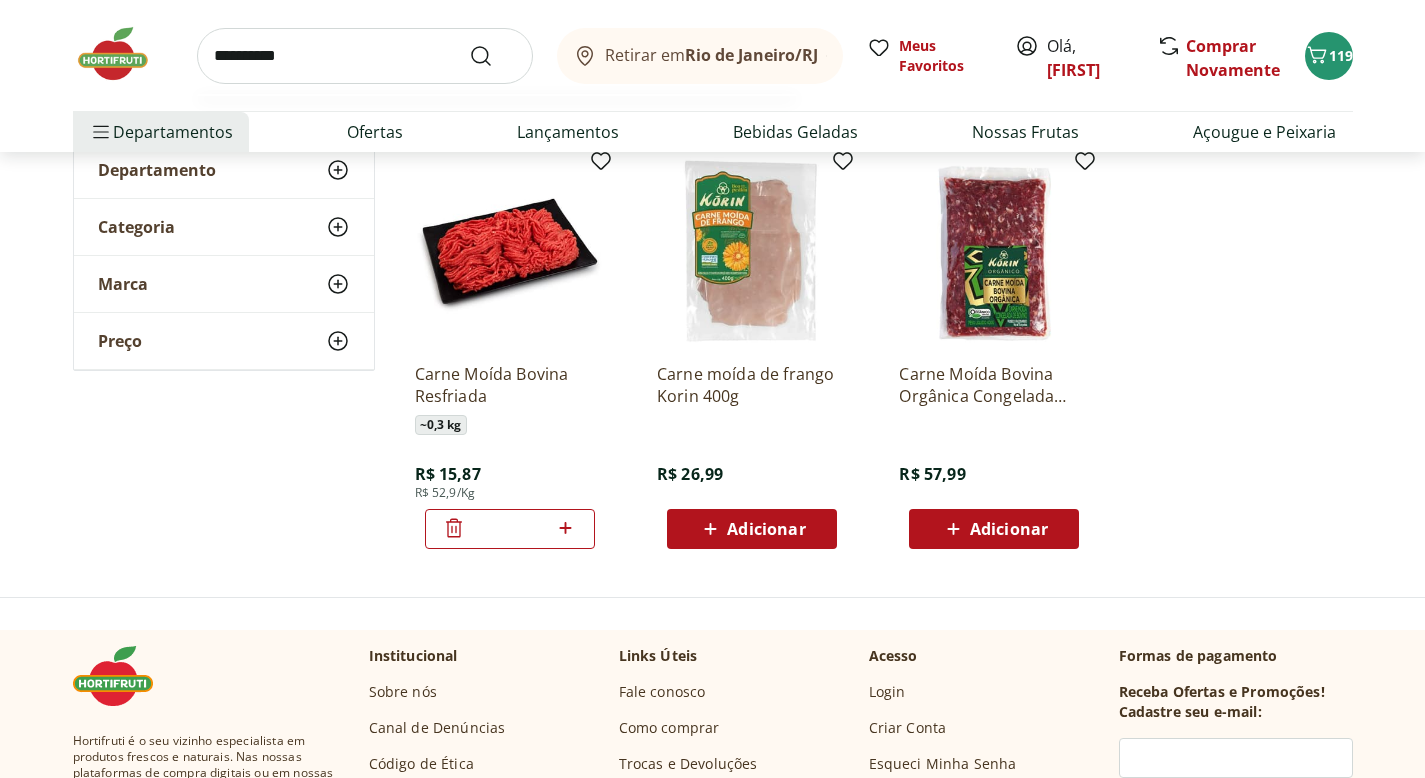 type on "**********" 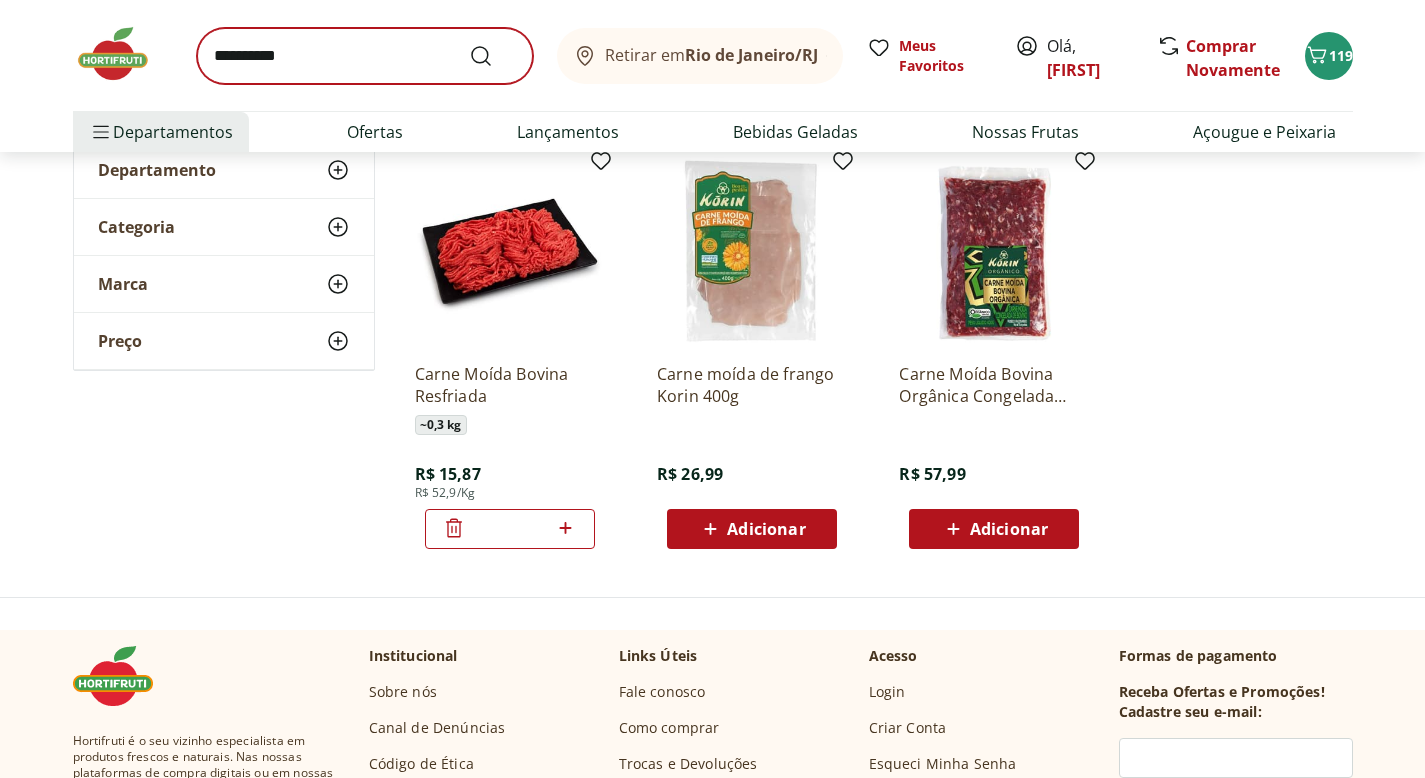 scroll, scrollTop: 0, scrollLeft: 0, axis: both 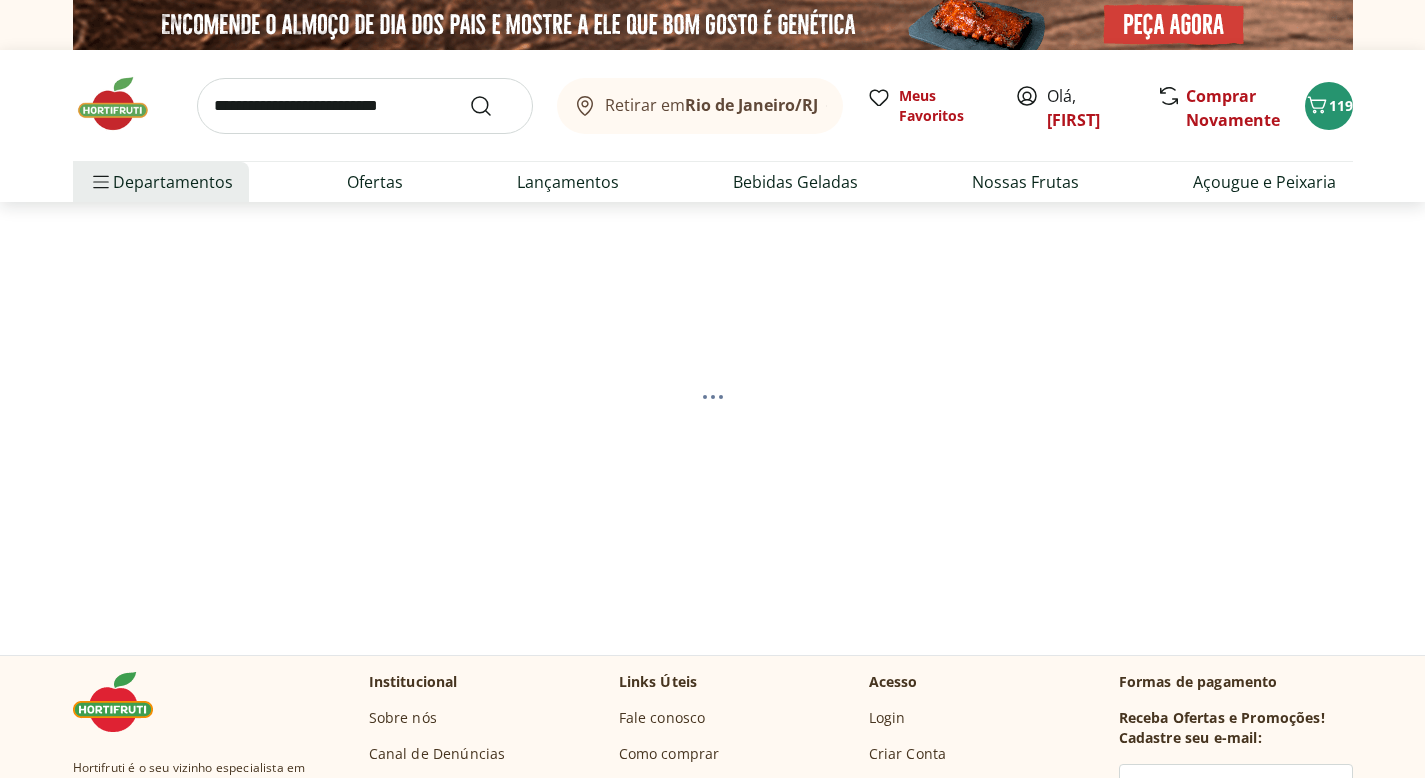 select on "**********" 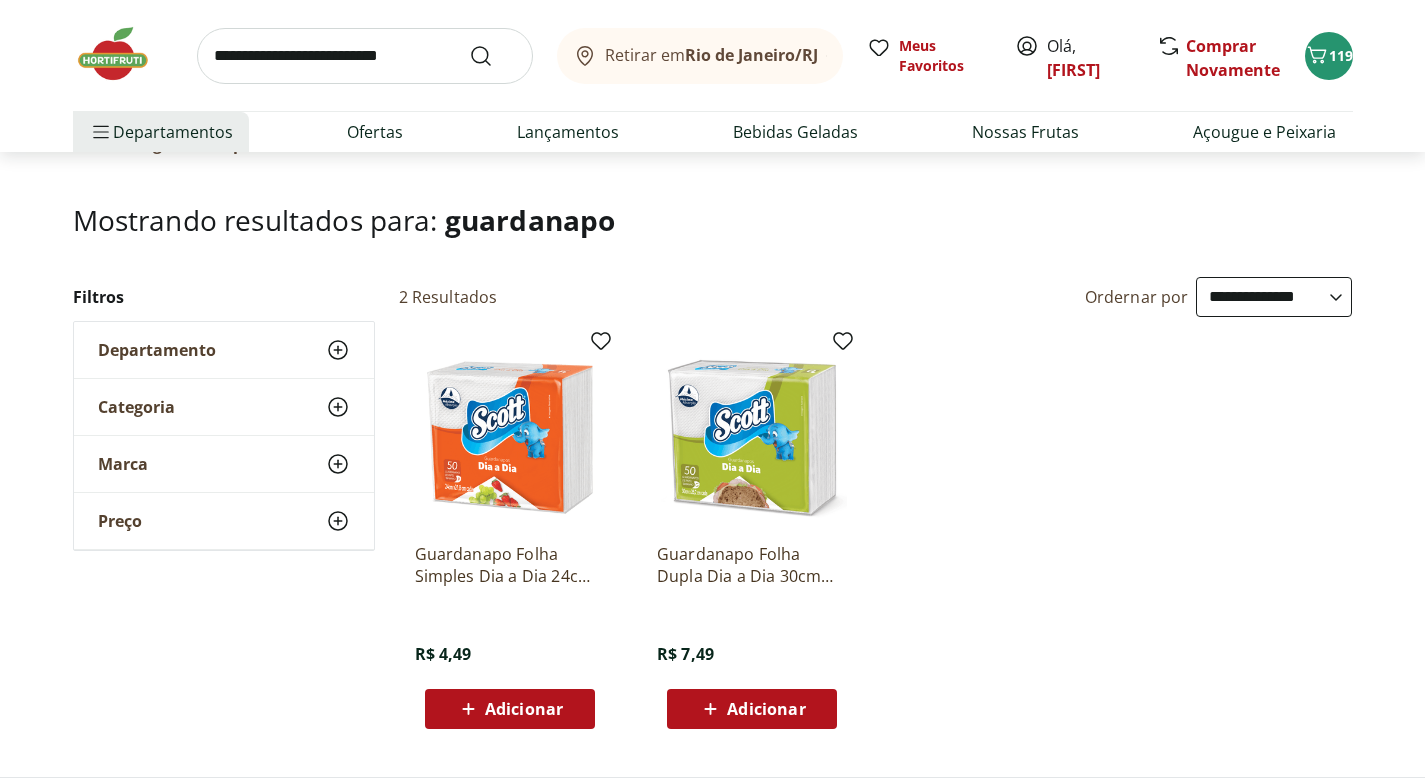 scroll, scrollTop: 111, scrollLeft: 0, axis: vertical 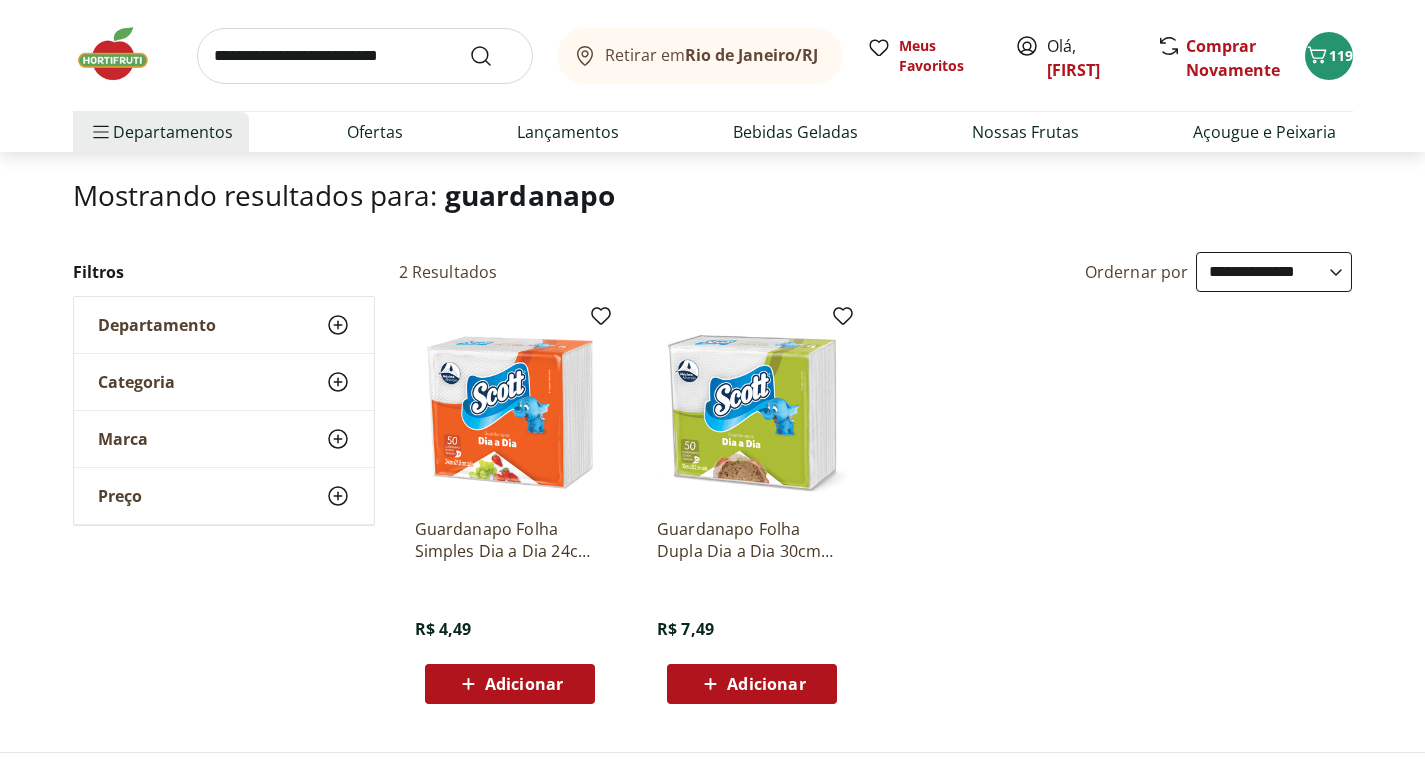 click on "Adicionar" at bounding box center (524, 684) 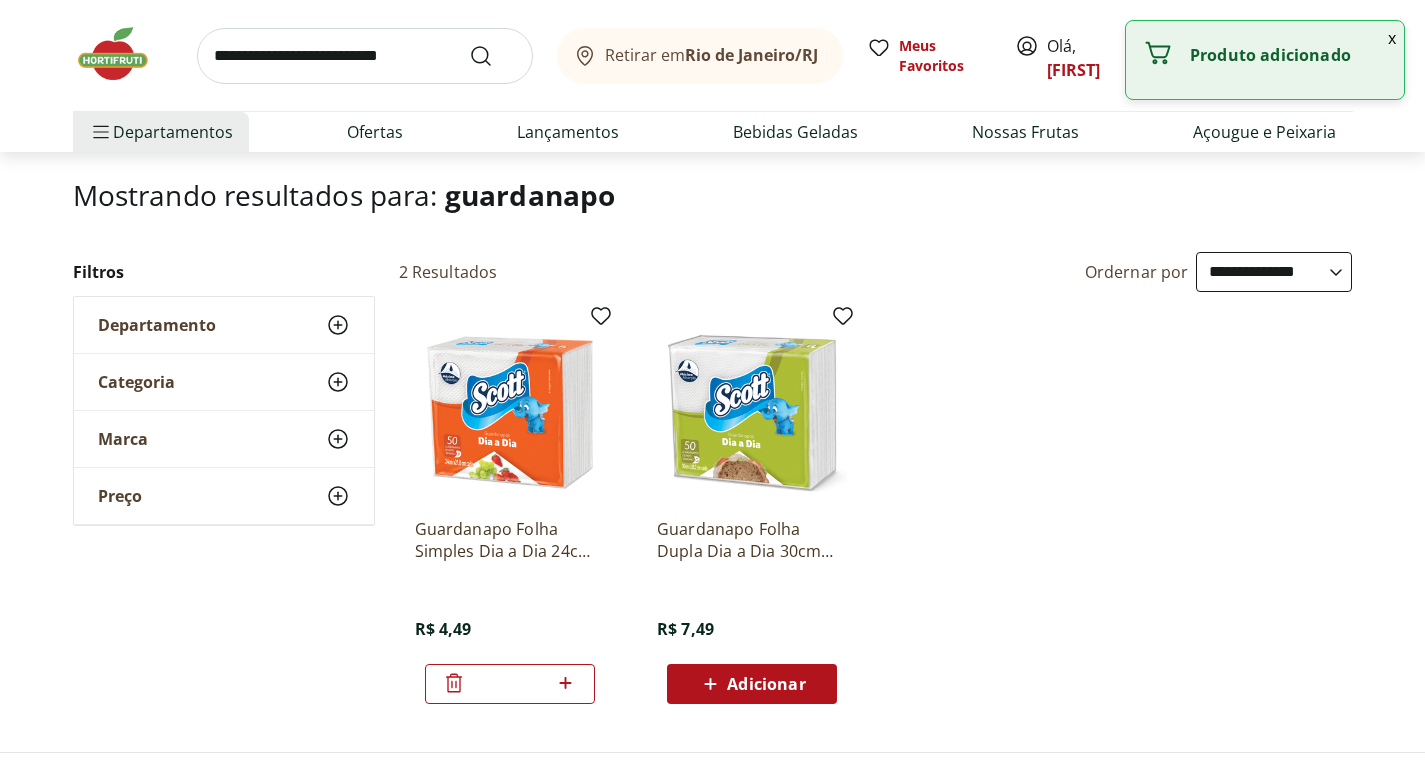 click 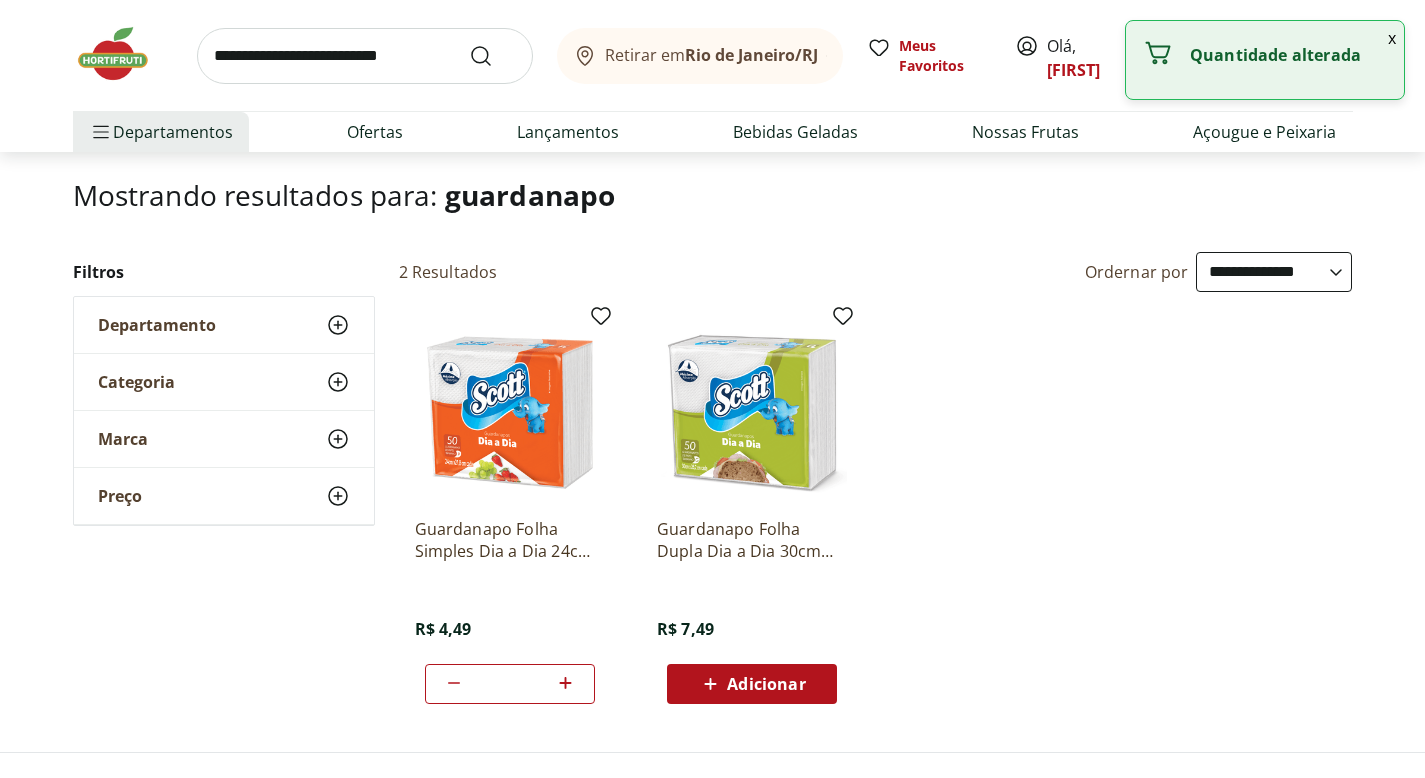 click 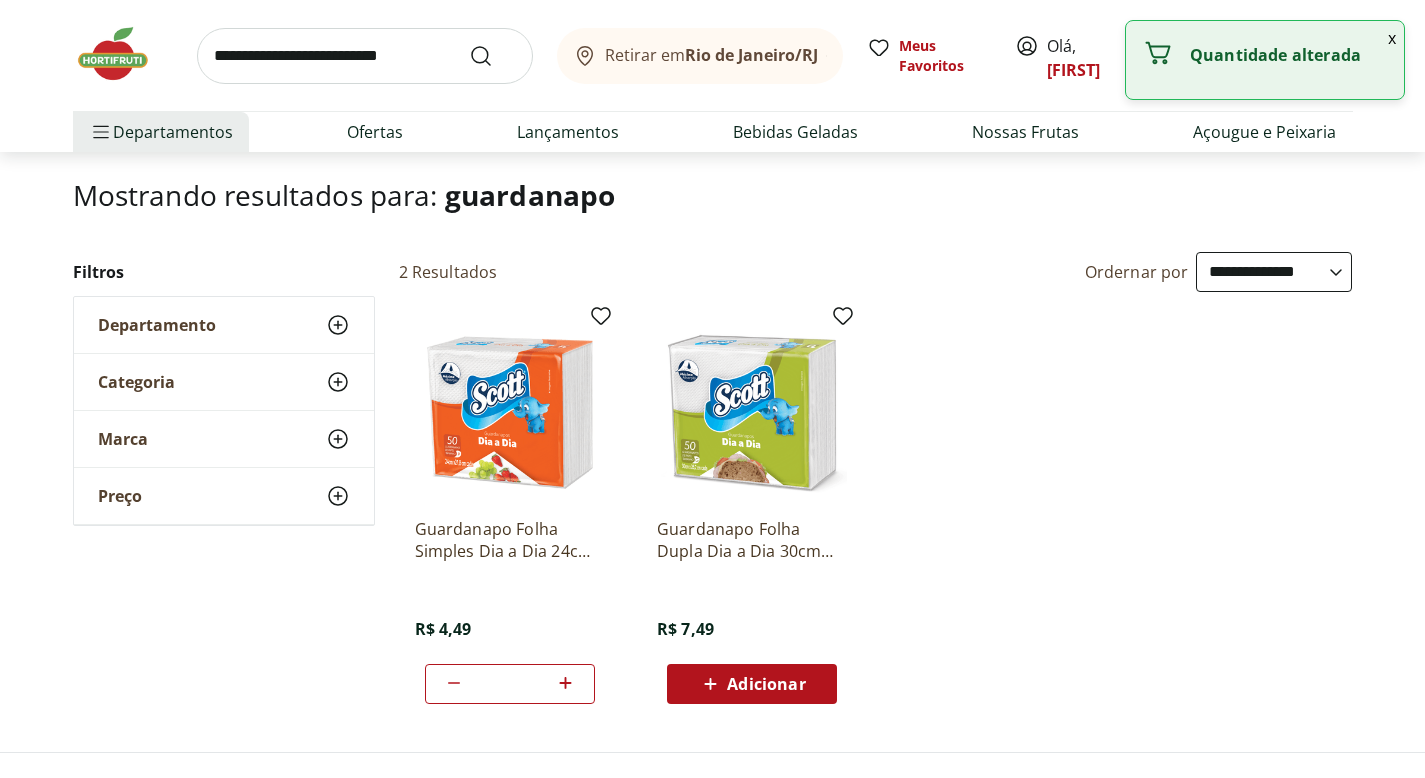 click 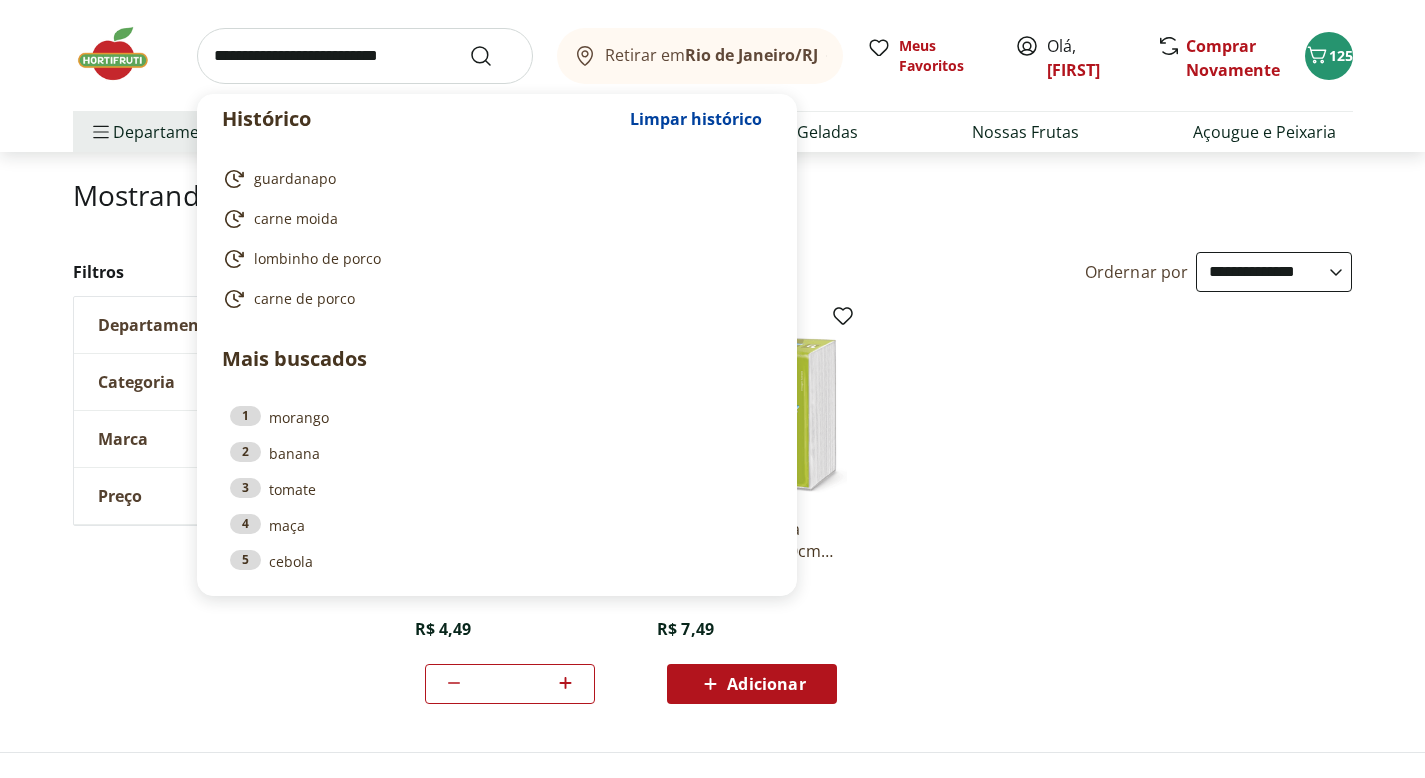 click at bounding box center (365, 56) 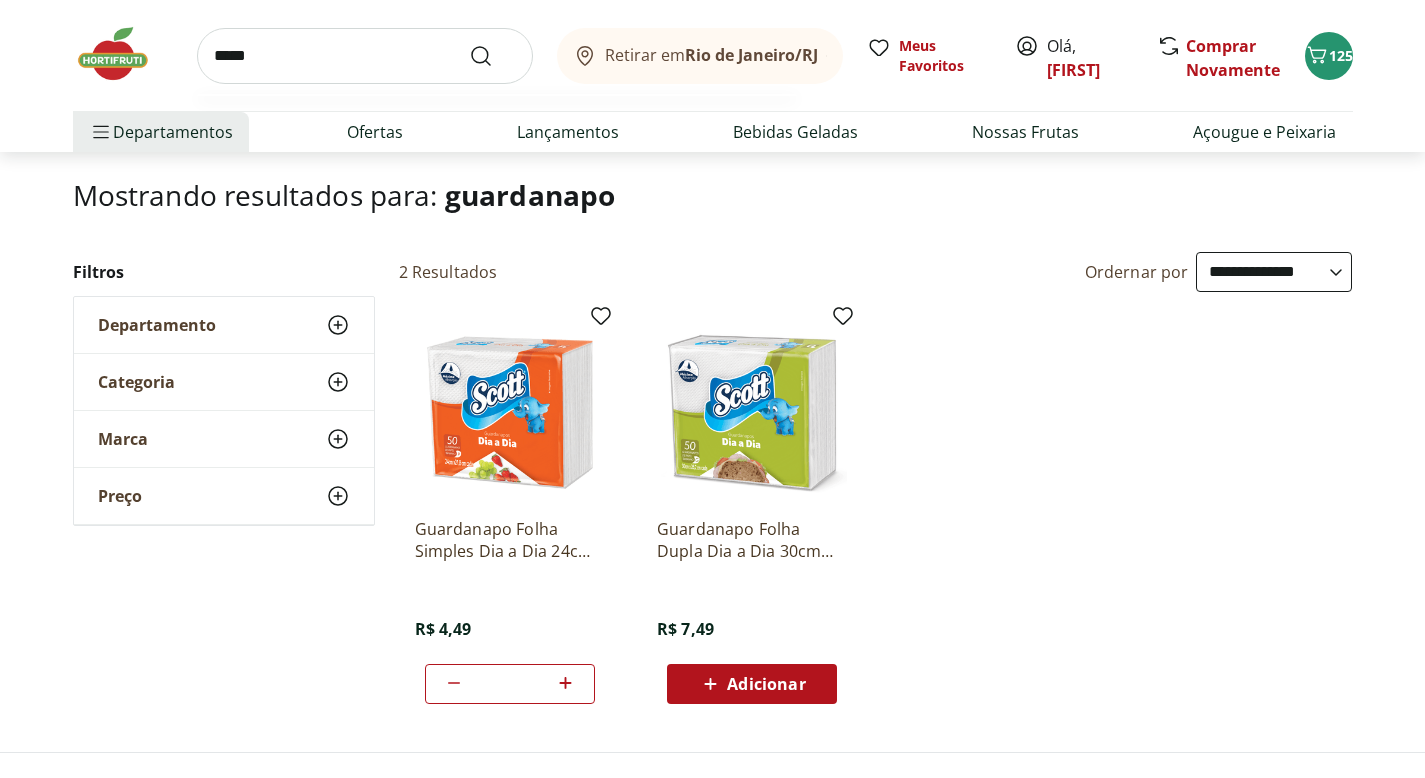type on "*****" 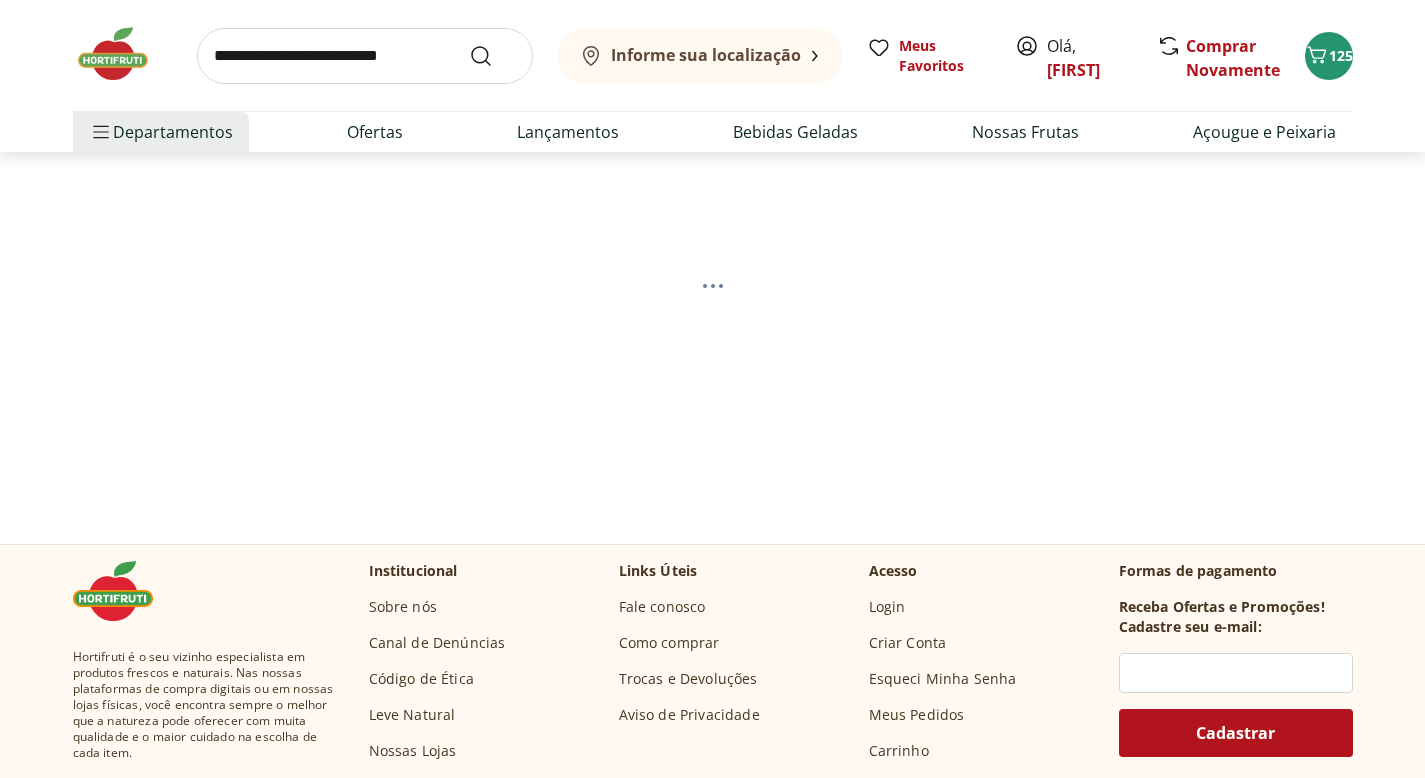 scroll, scrollTop: 0, scrollLeft: 0, axis: both 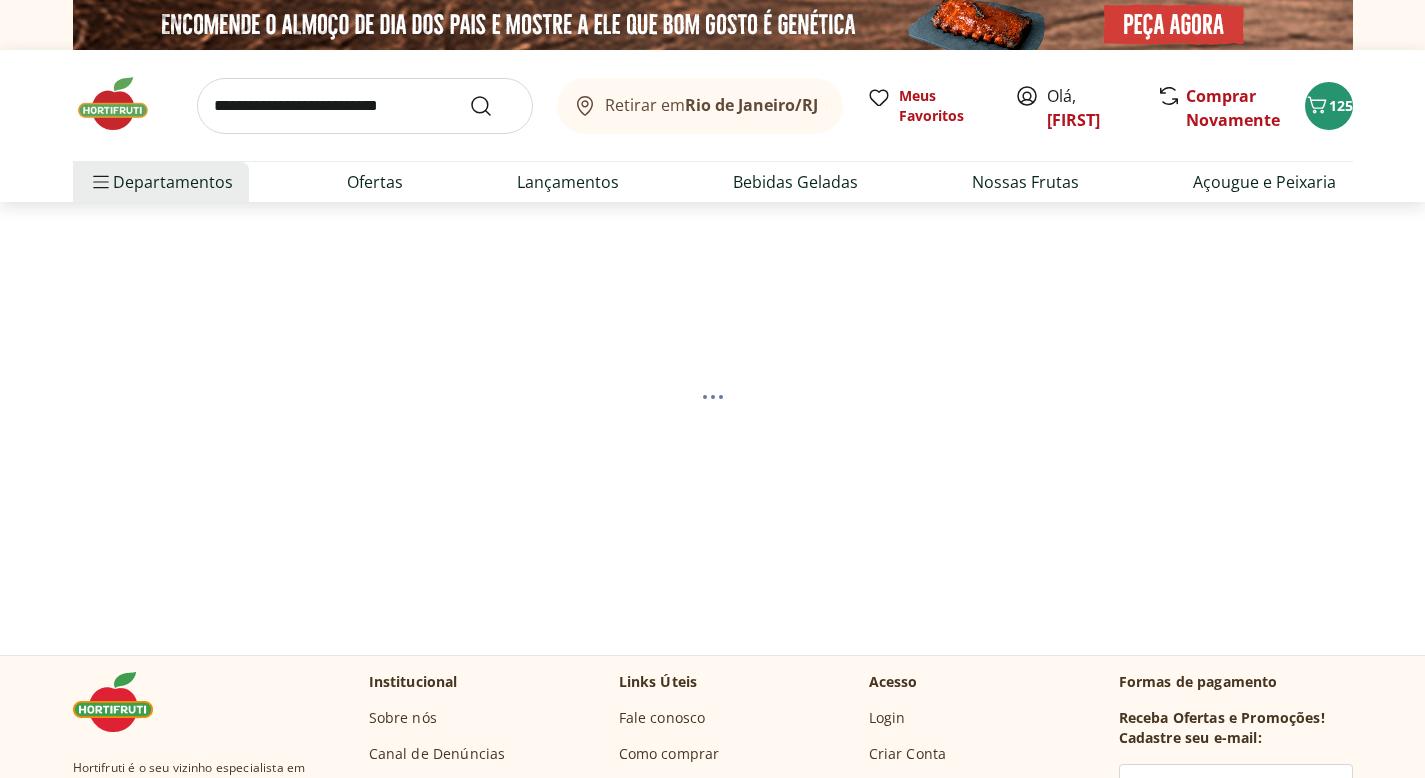 select on "**********" 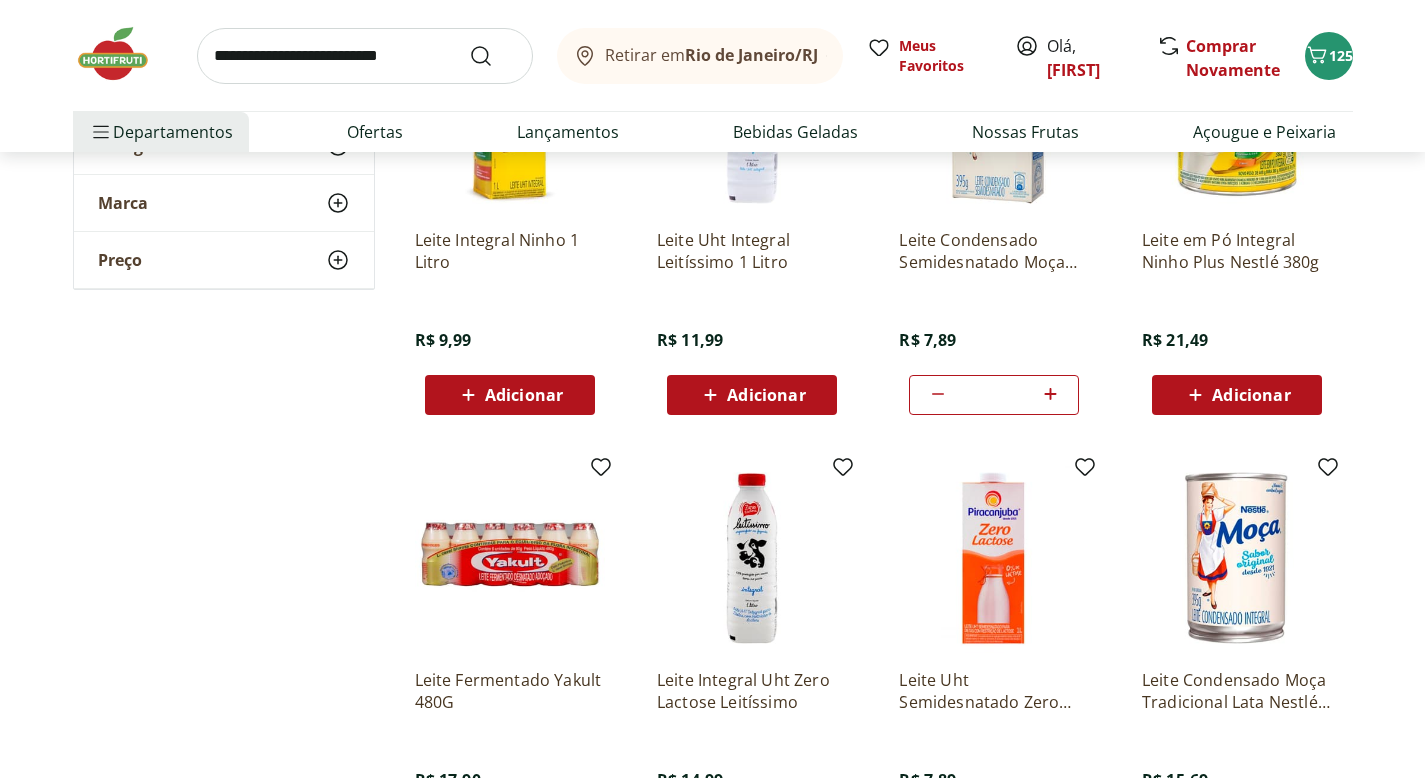 scroll, scrollTop: 417, scrollLeft: 0, axis: vertical 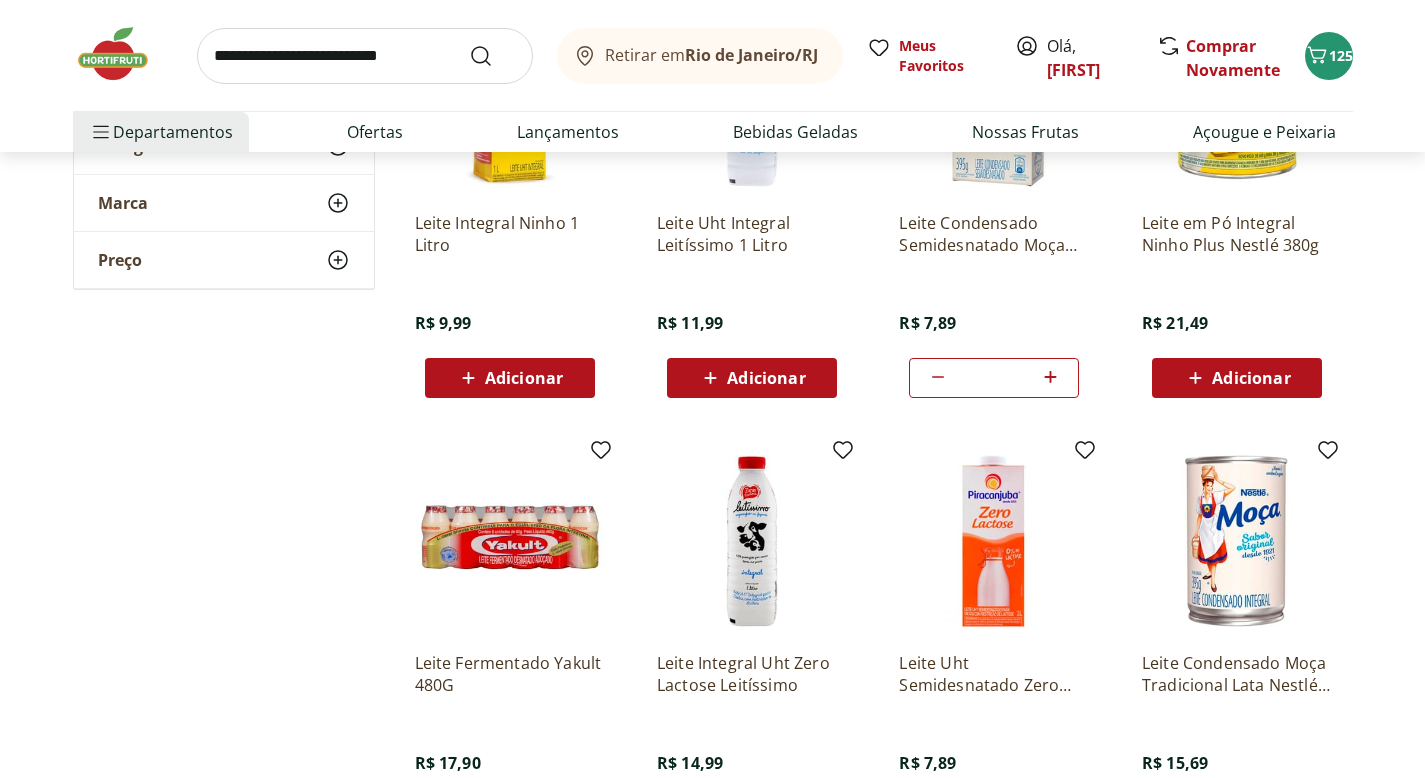 click on "Leite Integral Ninho 1 Litro" at bounding box center (510, 234) 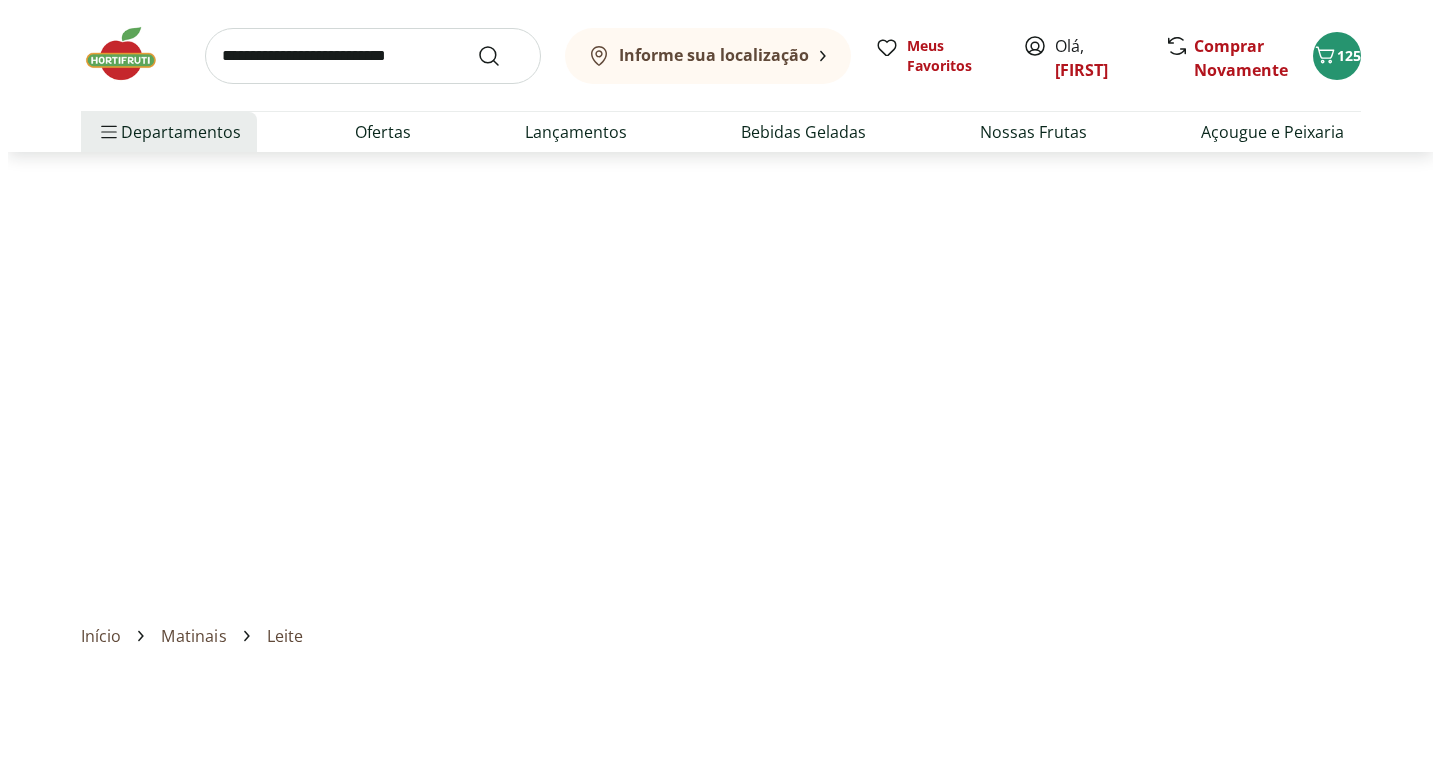 scroll, scrollTop: 0, scrollLeft: 0, axis: both 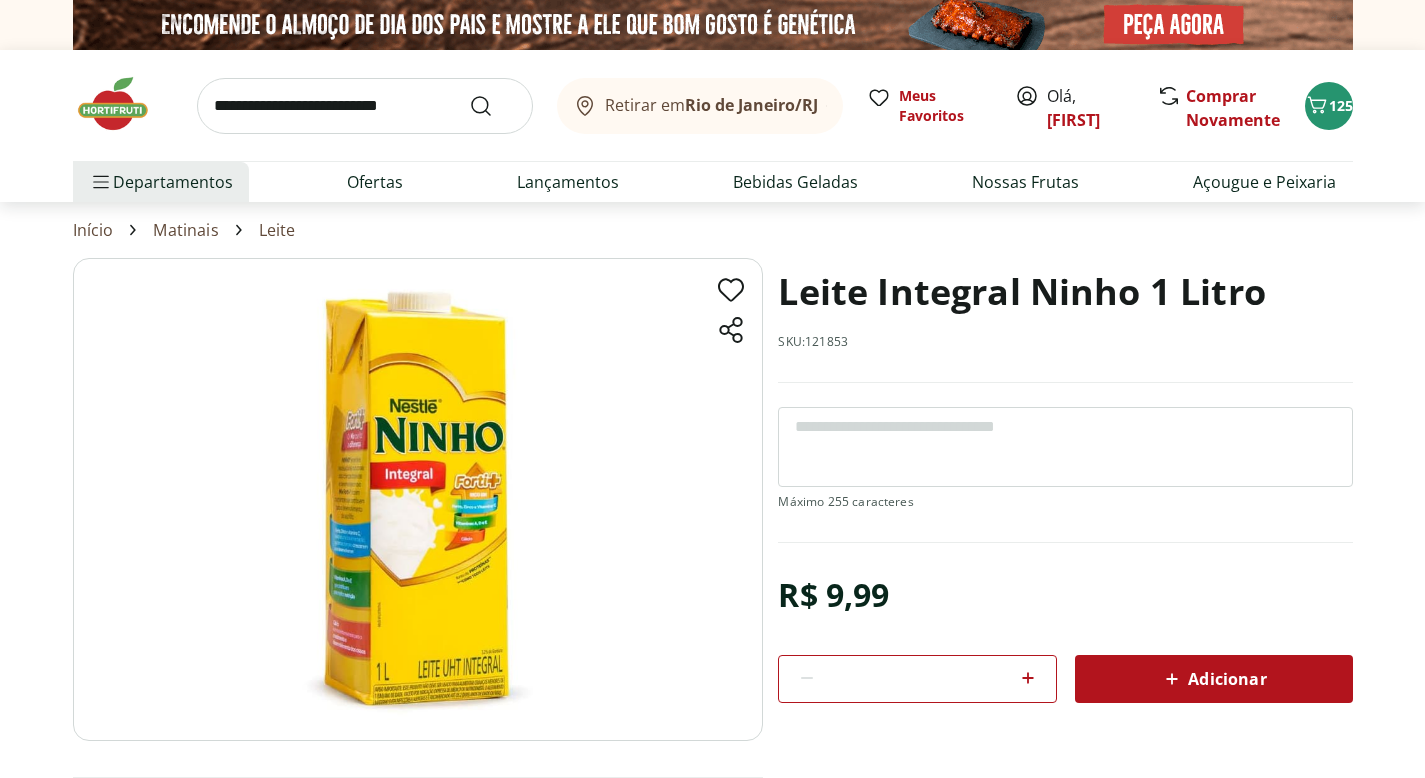 click on "*" at bounding box center (917, 679) 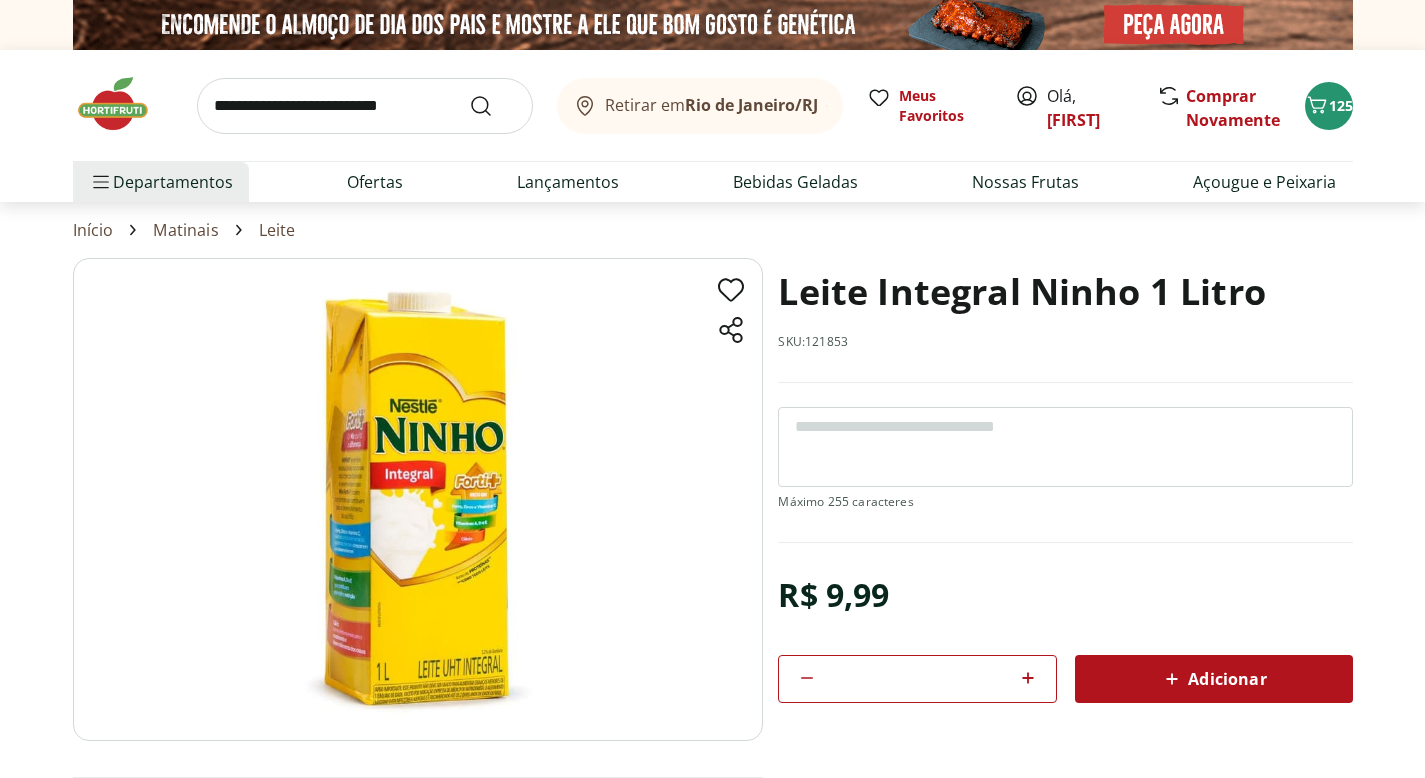 type on "**" 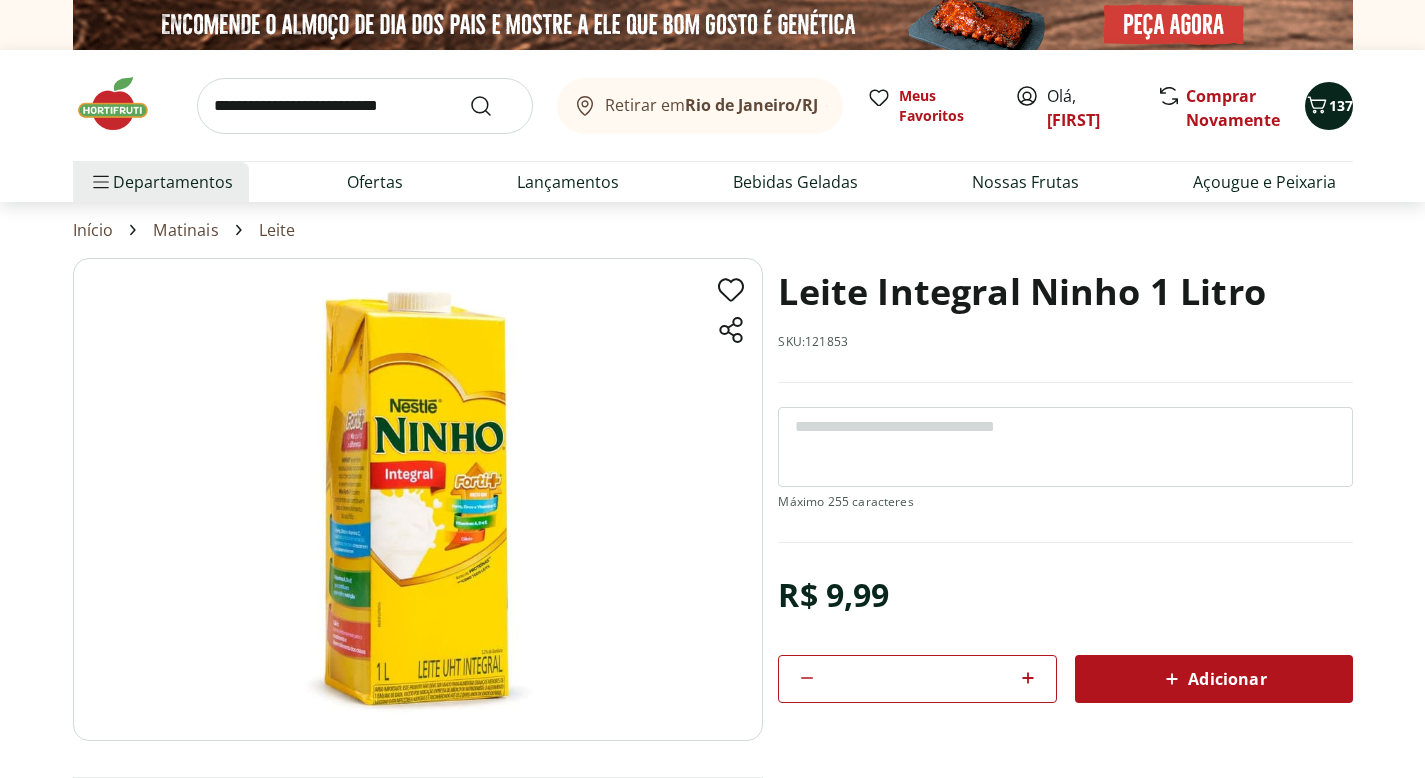 click 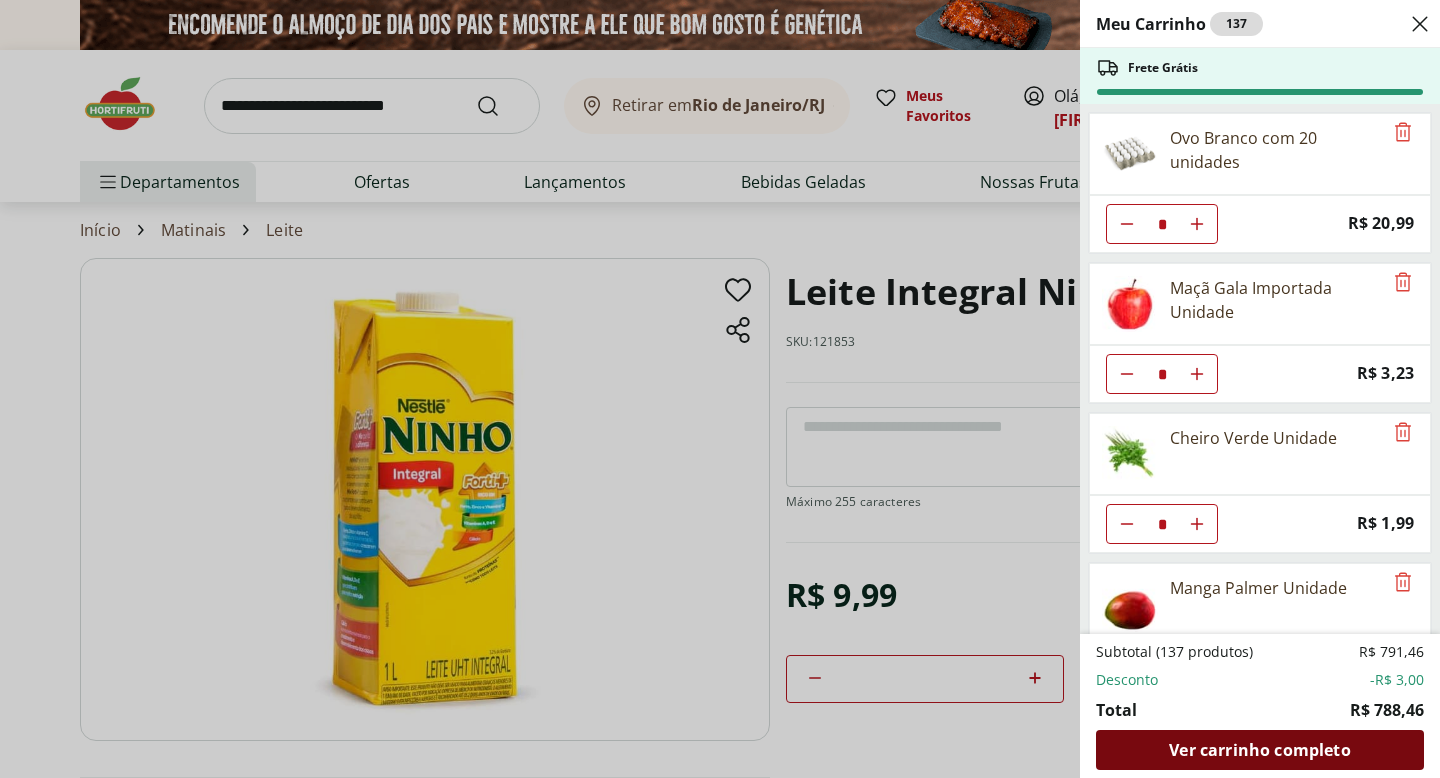click on "Ver carrinho completo" at bounding box center (1259, 750) 